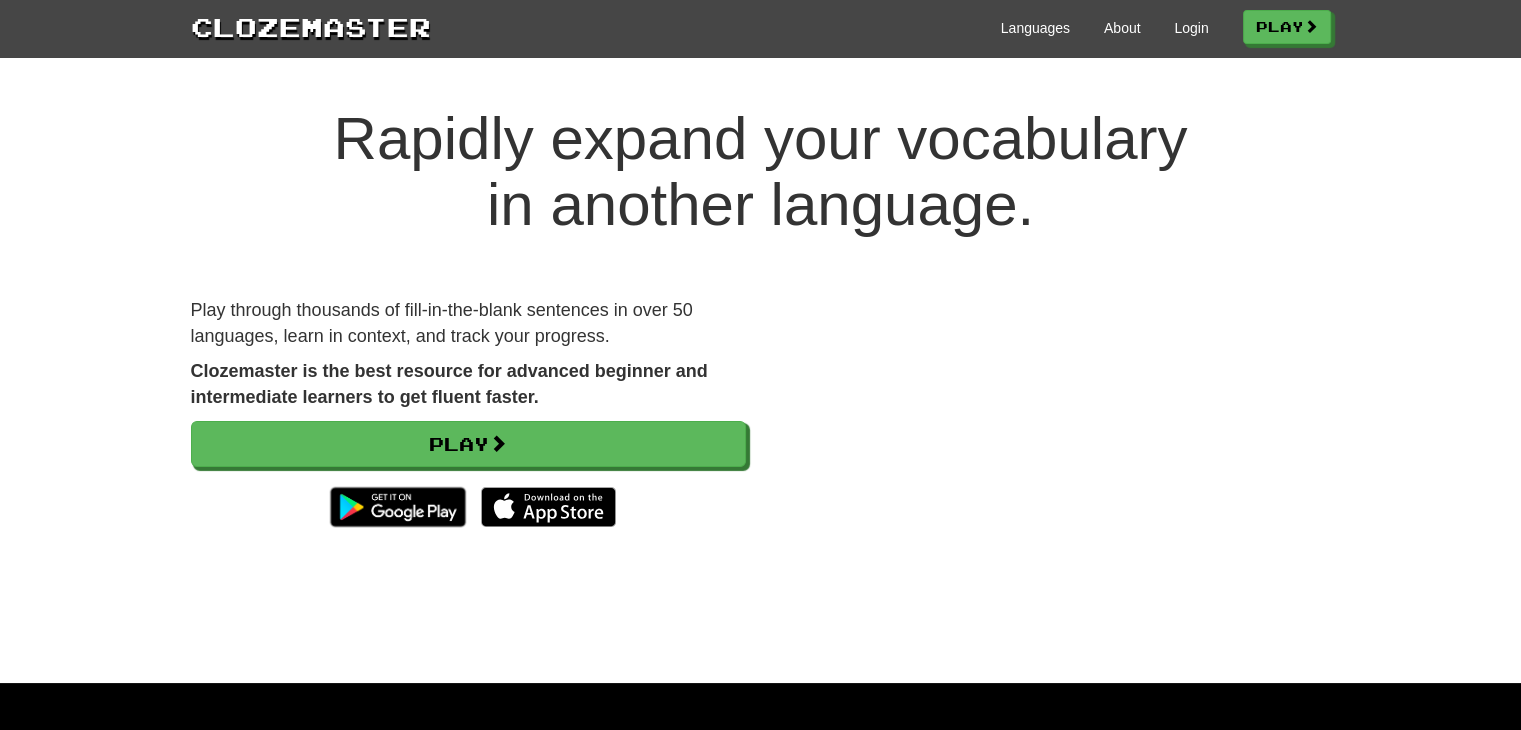 scroll, scrollTop: 18, scrollLeft: 0, axis: vertical 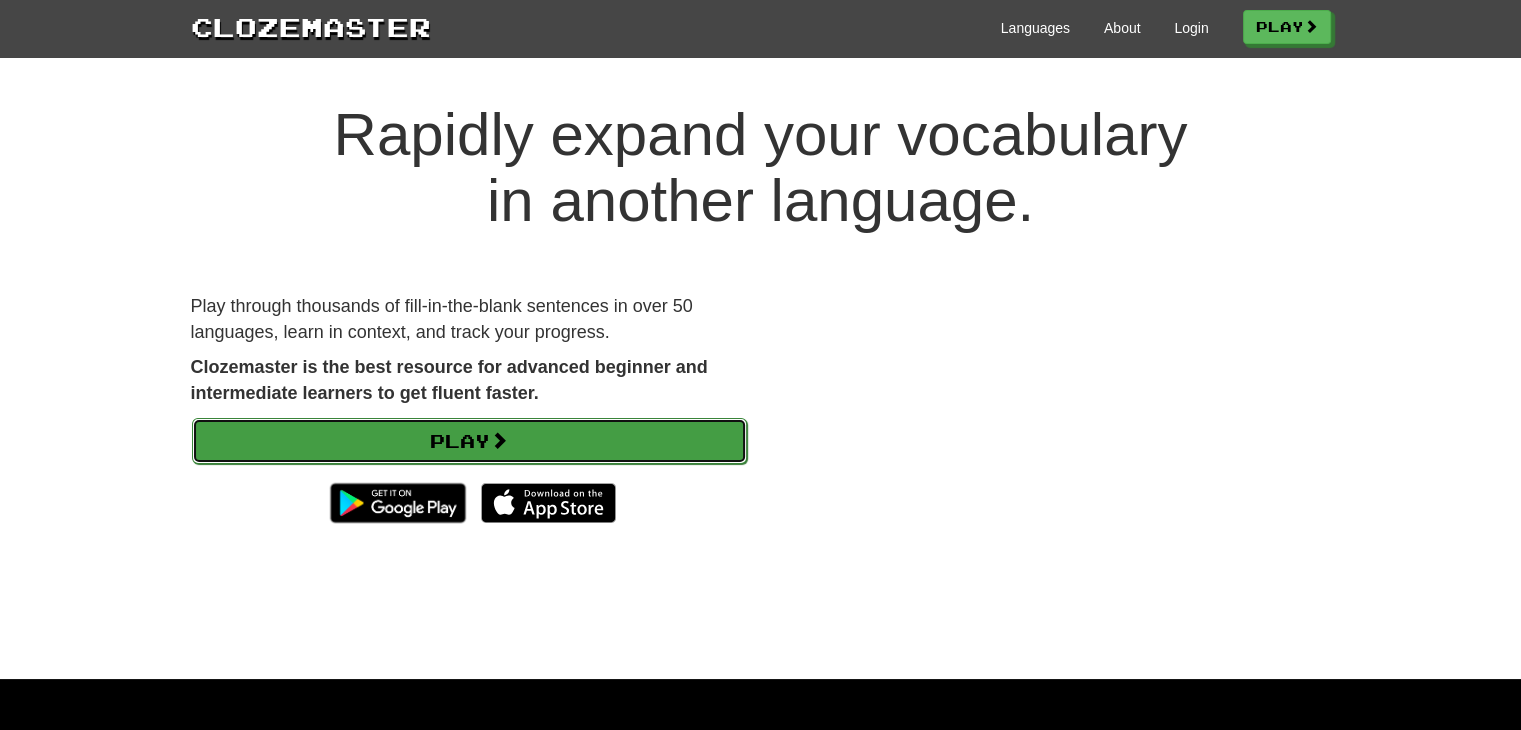click on "Play" at bounding box center [469, 441] 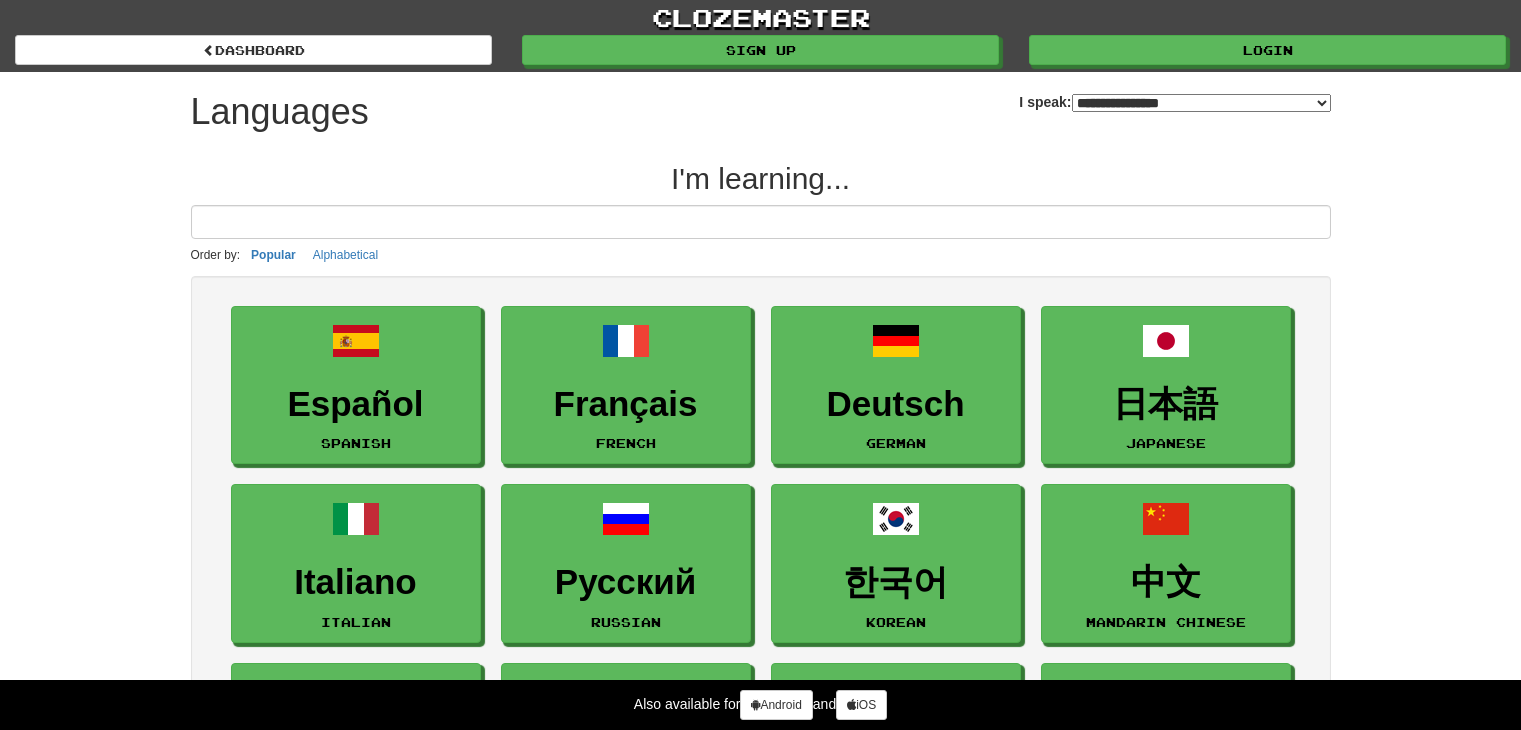 select on "*******" 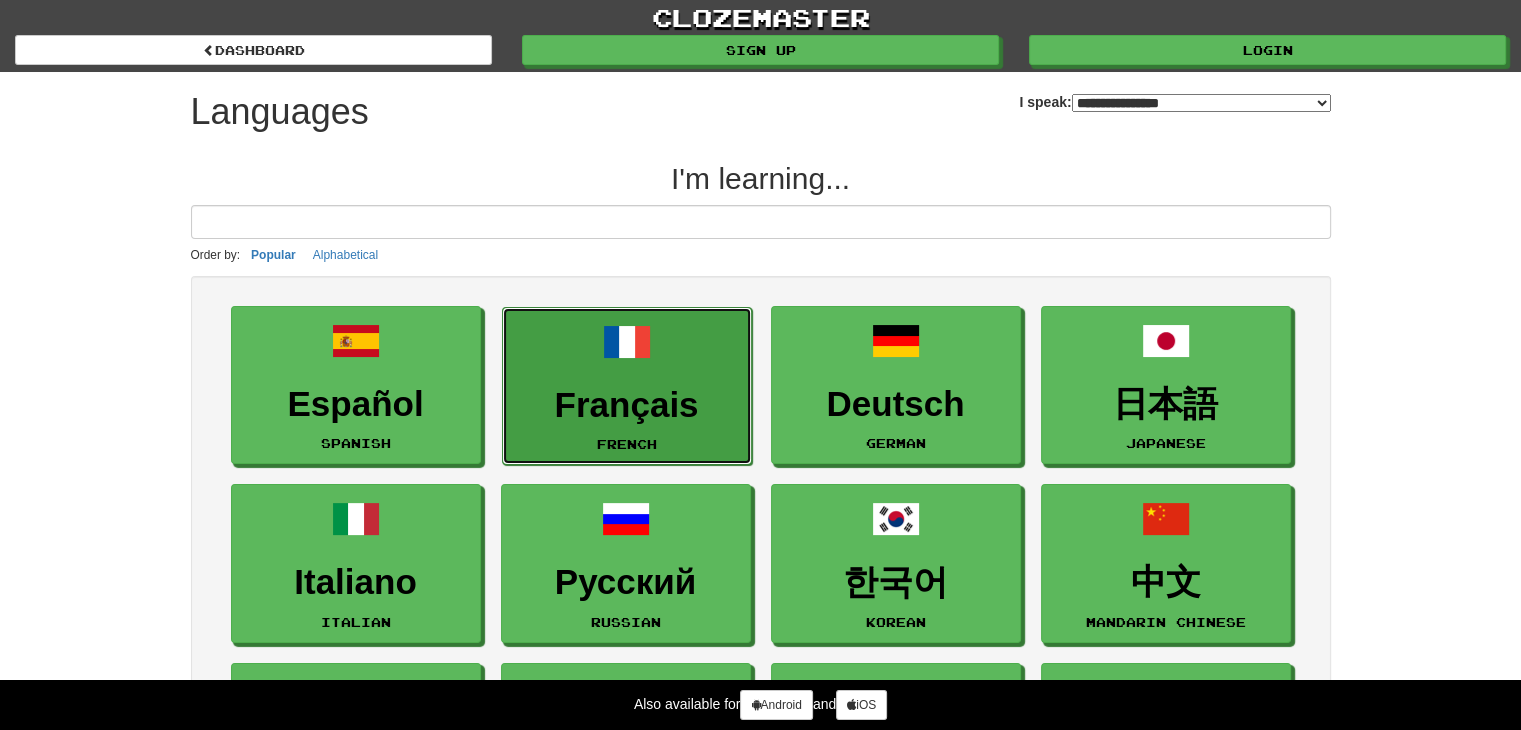click on "Français French" at bounding box center [627, 386] 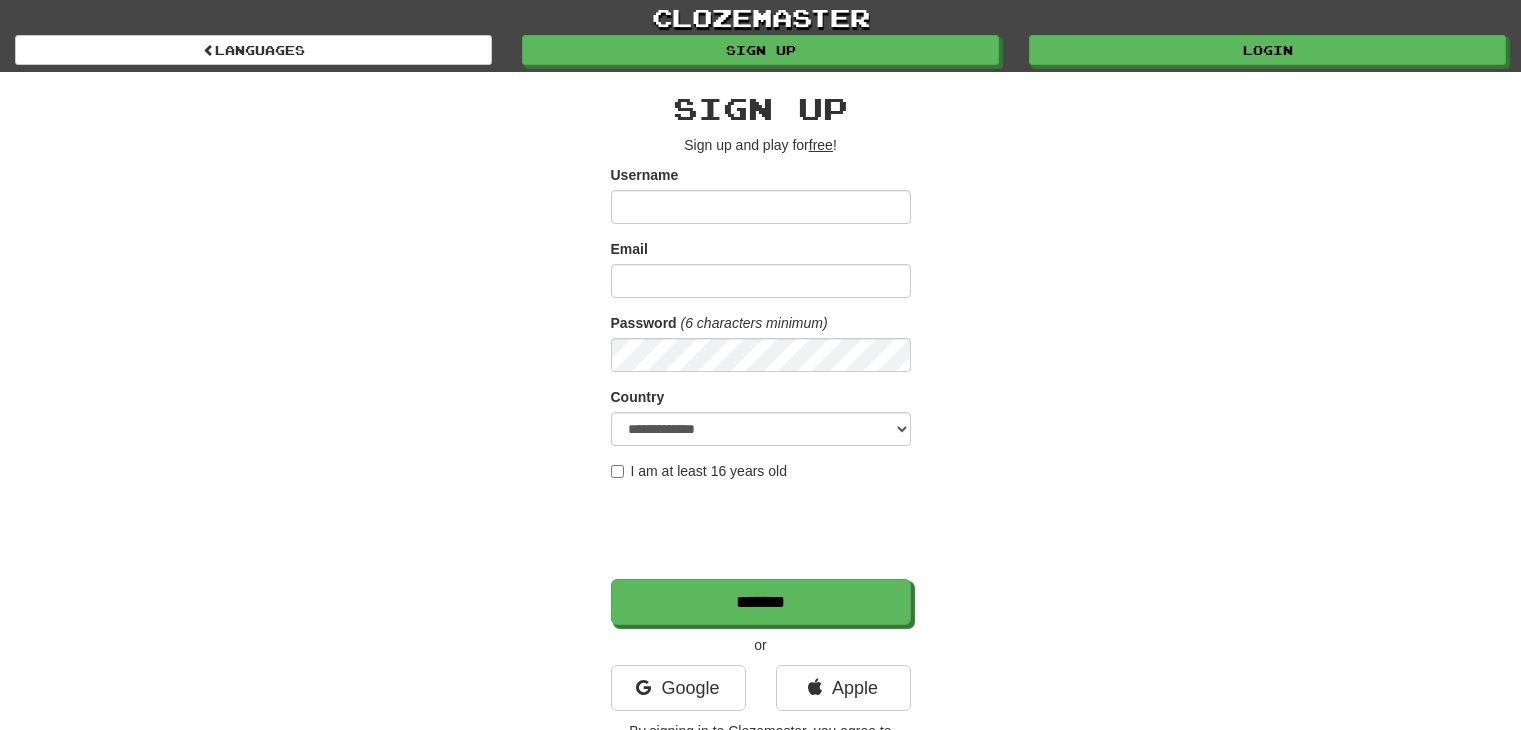 scroll, scrollTop: 0, scrollLeft: 0, axis: both 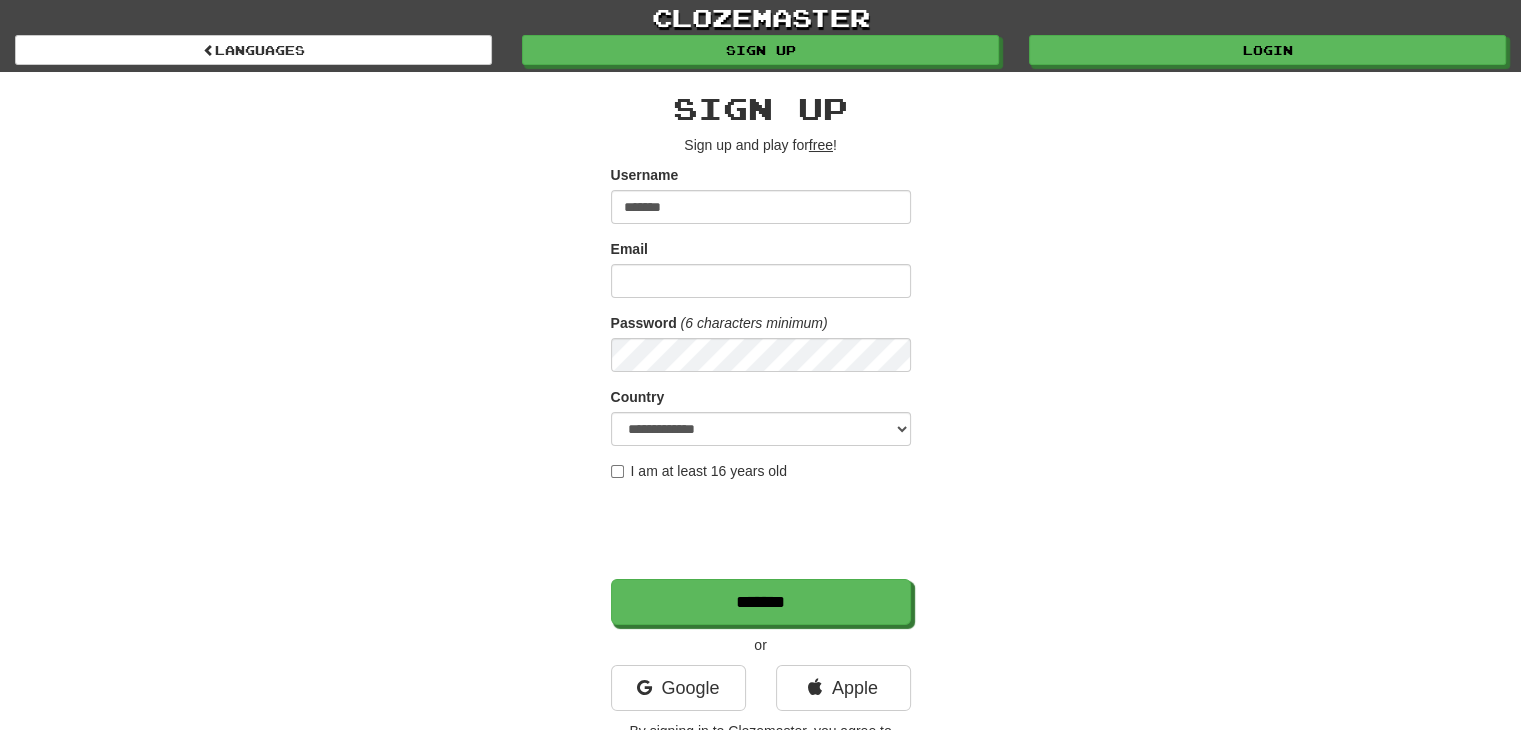 type on "*******" 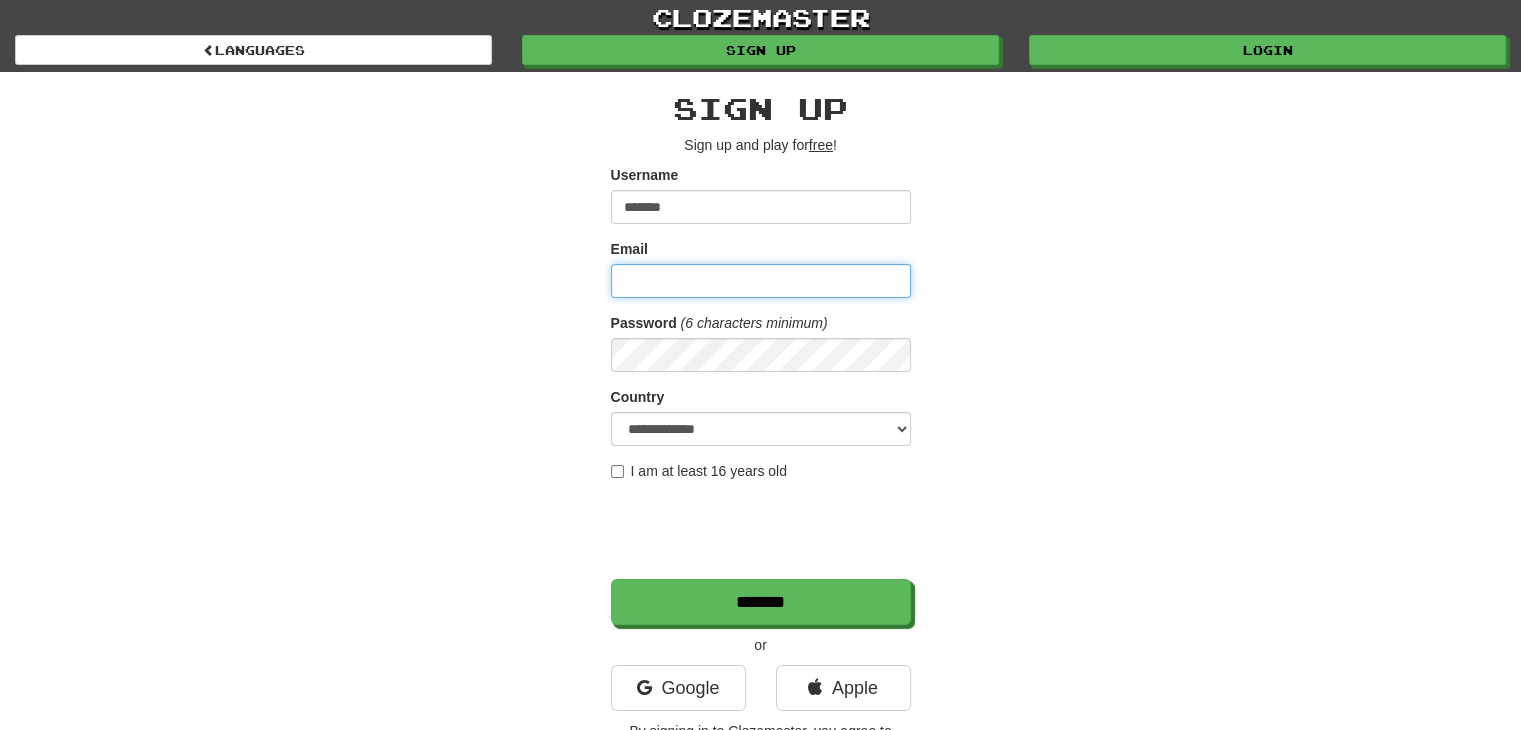click on "Email" at bounding box center (761, 281) 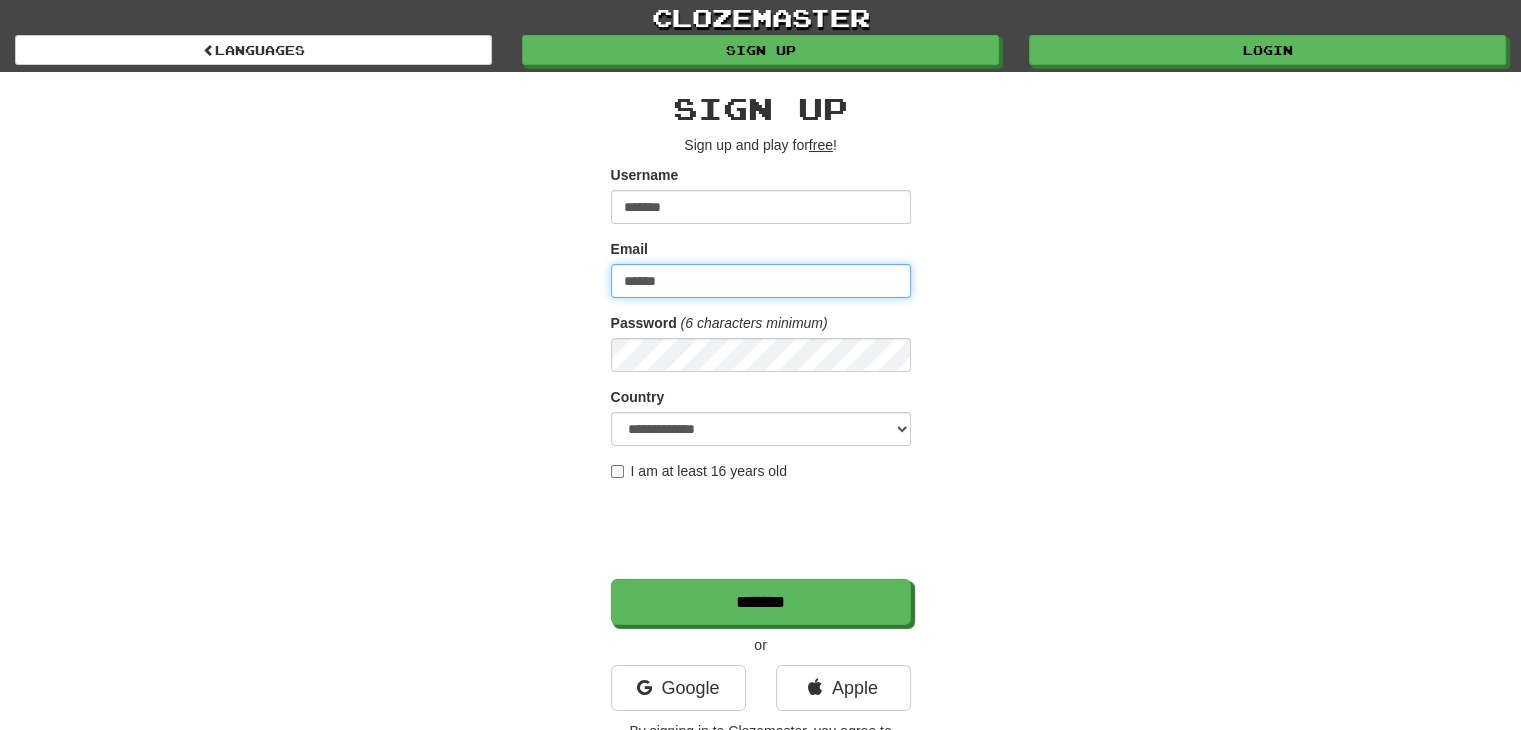 type on "**********" 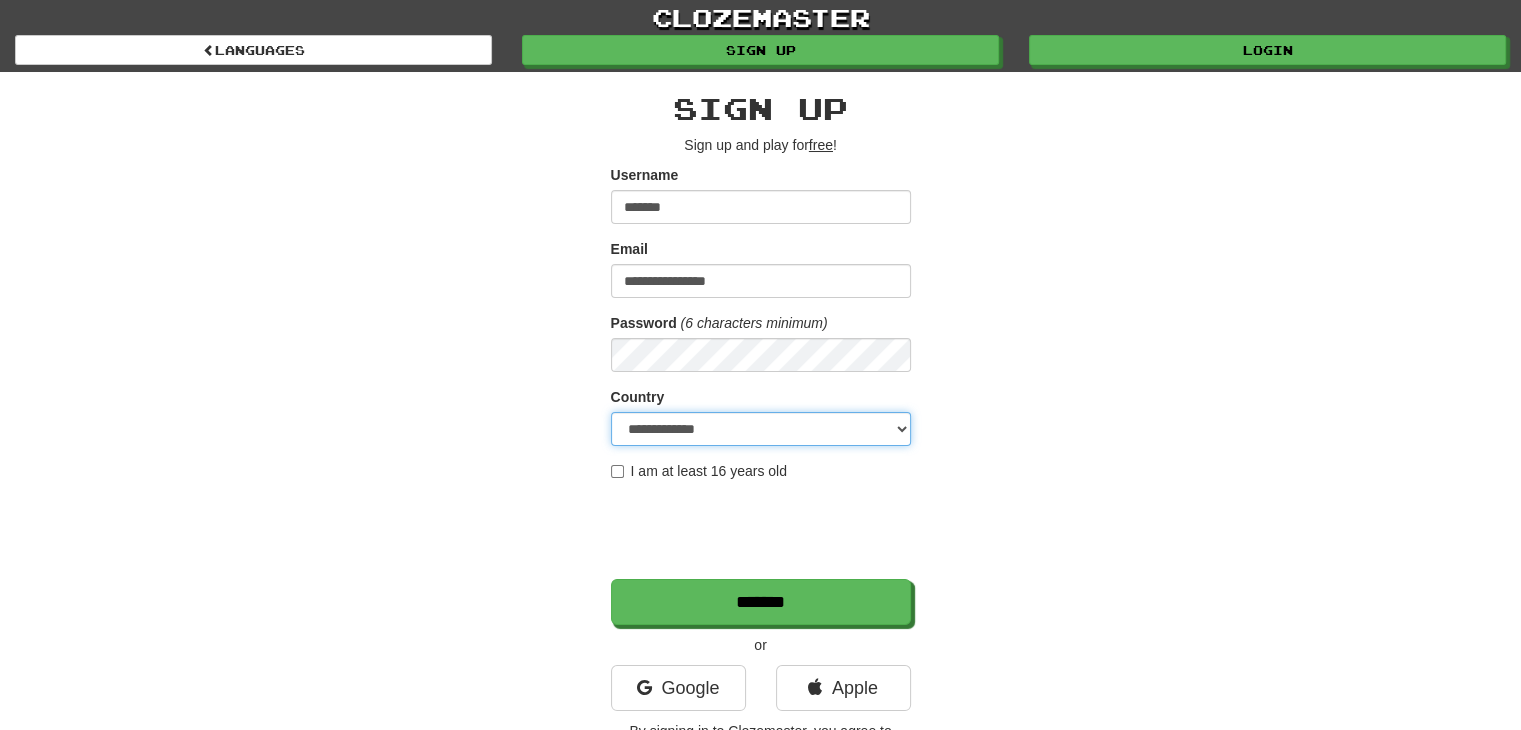 select on "**" 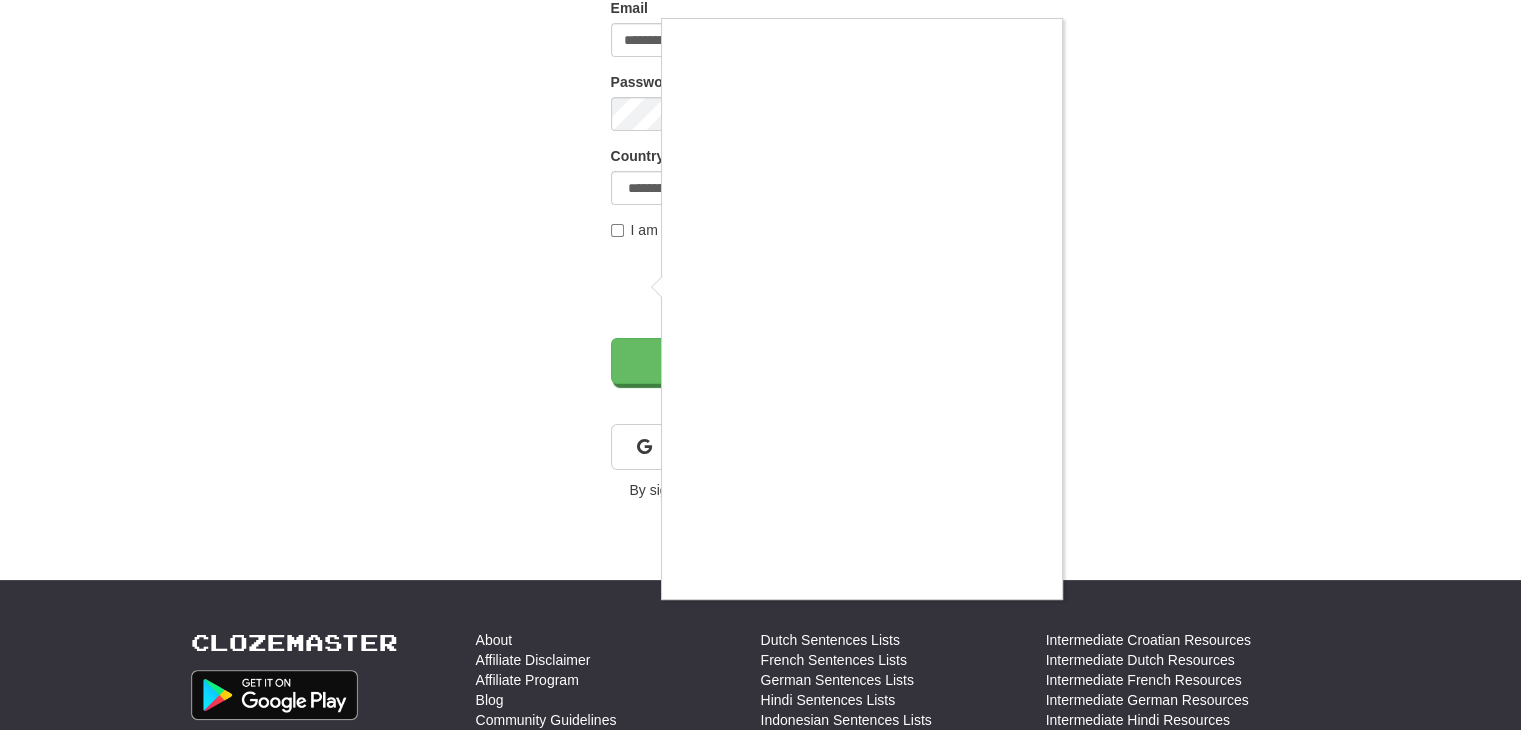 scroll, scrollTop: 260, scrollLeft: 0, axis: vertical 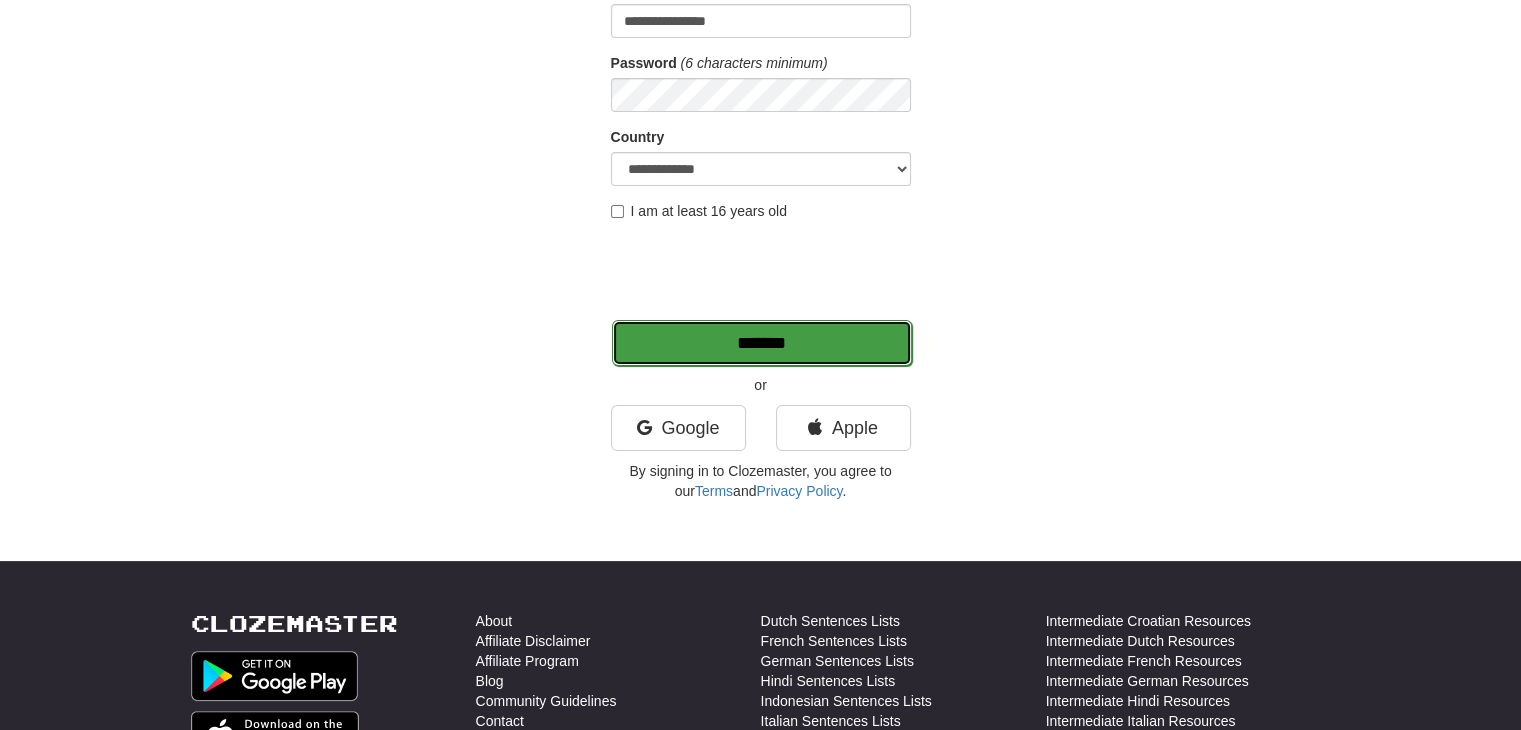 click on "*******" at bounding box center (762, 343) 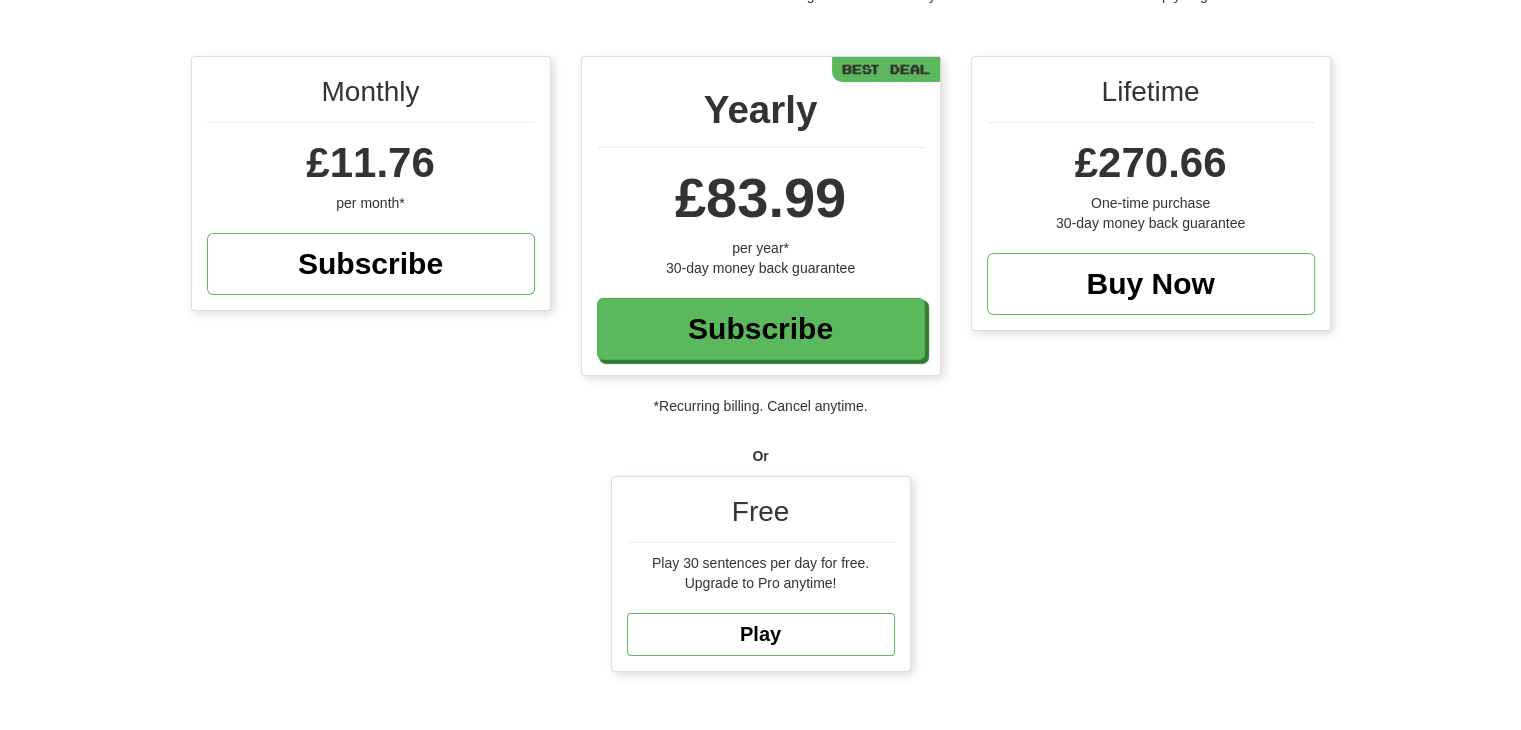scroll, scrollTop: 164, scrollLeft: 0, axis: vertical 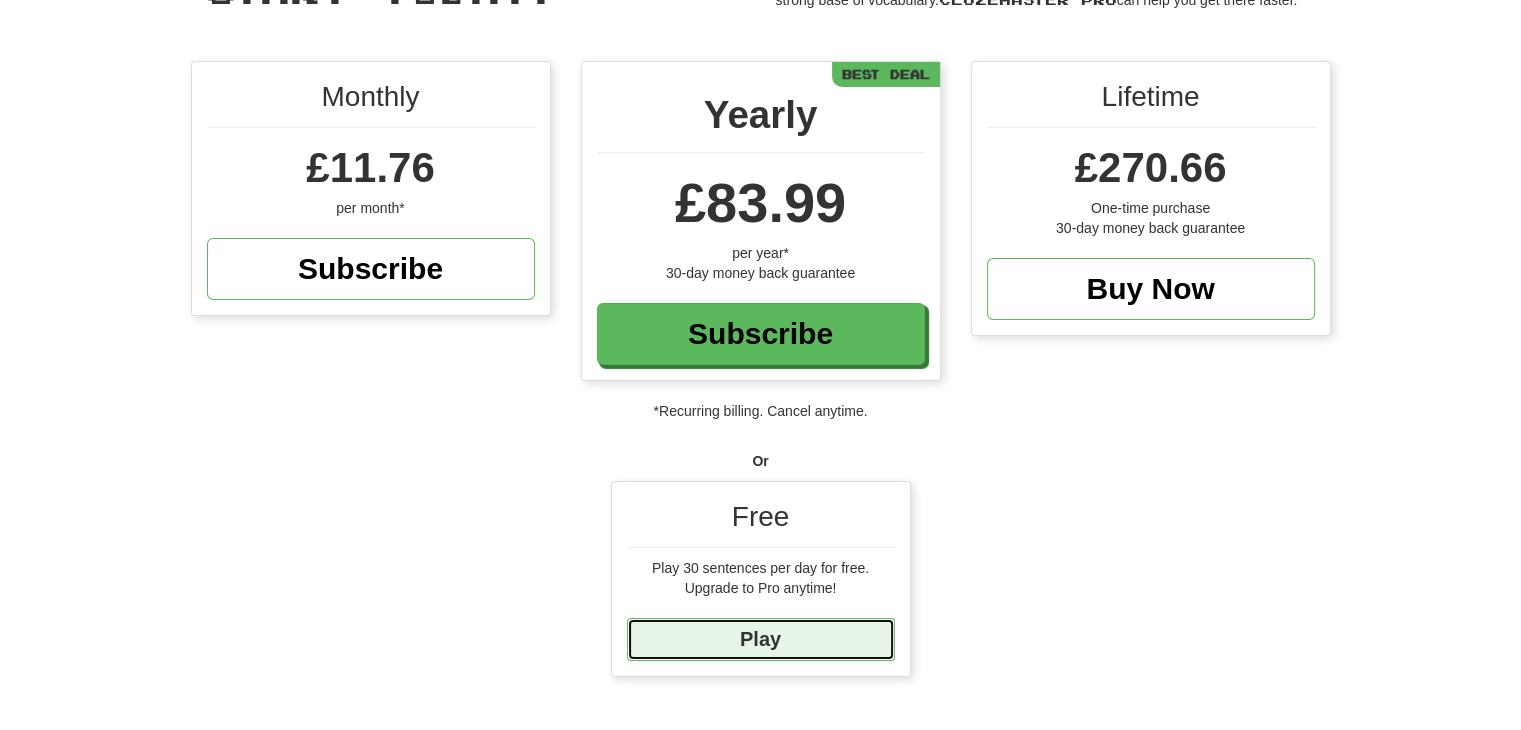 click on "Play" at bounding box center [761, 639] 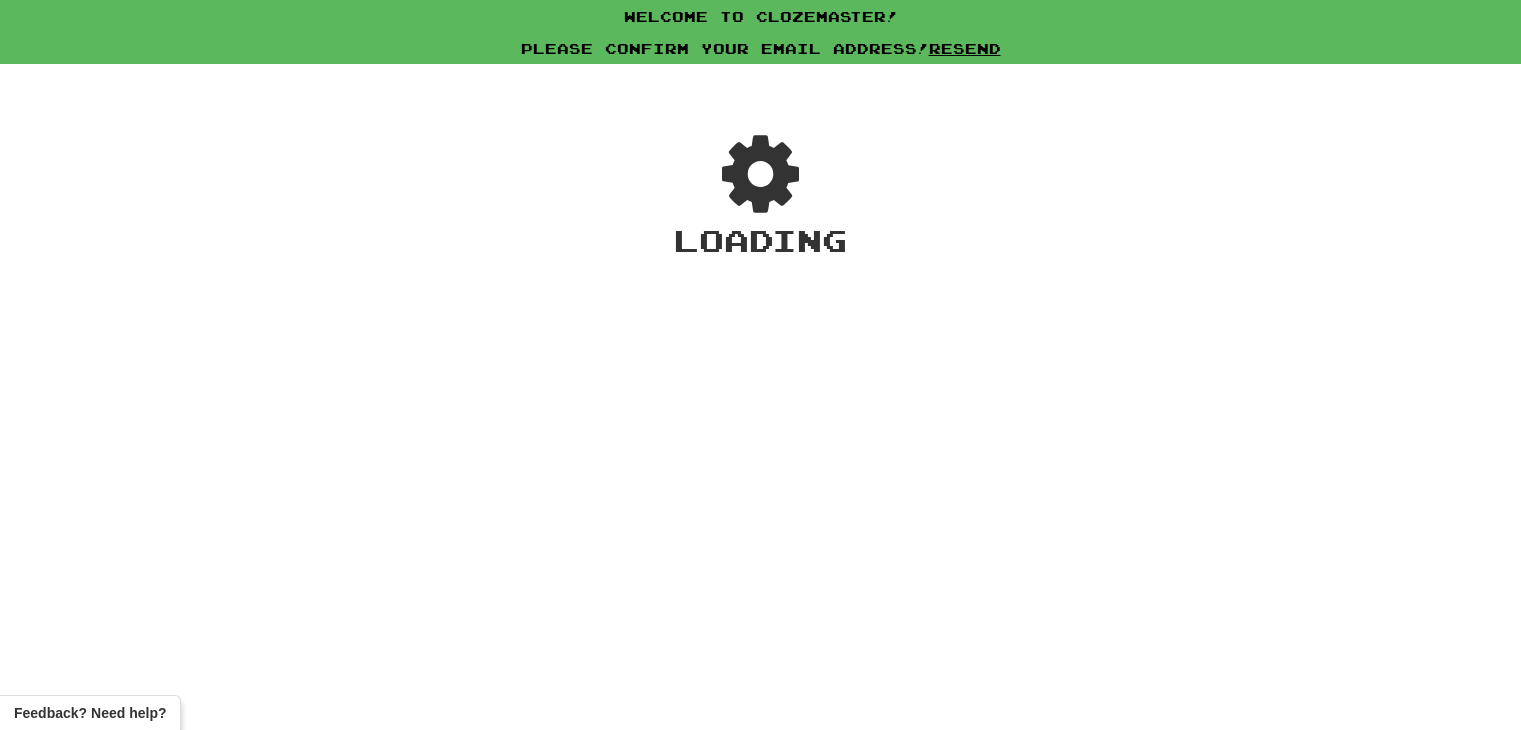 scroll, scrollTop: 0, scrollLeft: 0, axis: both 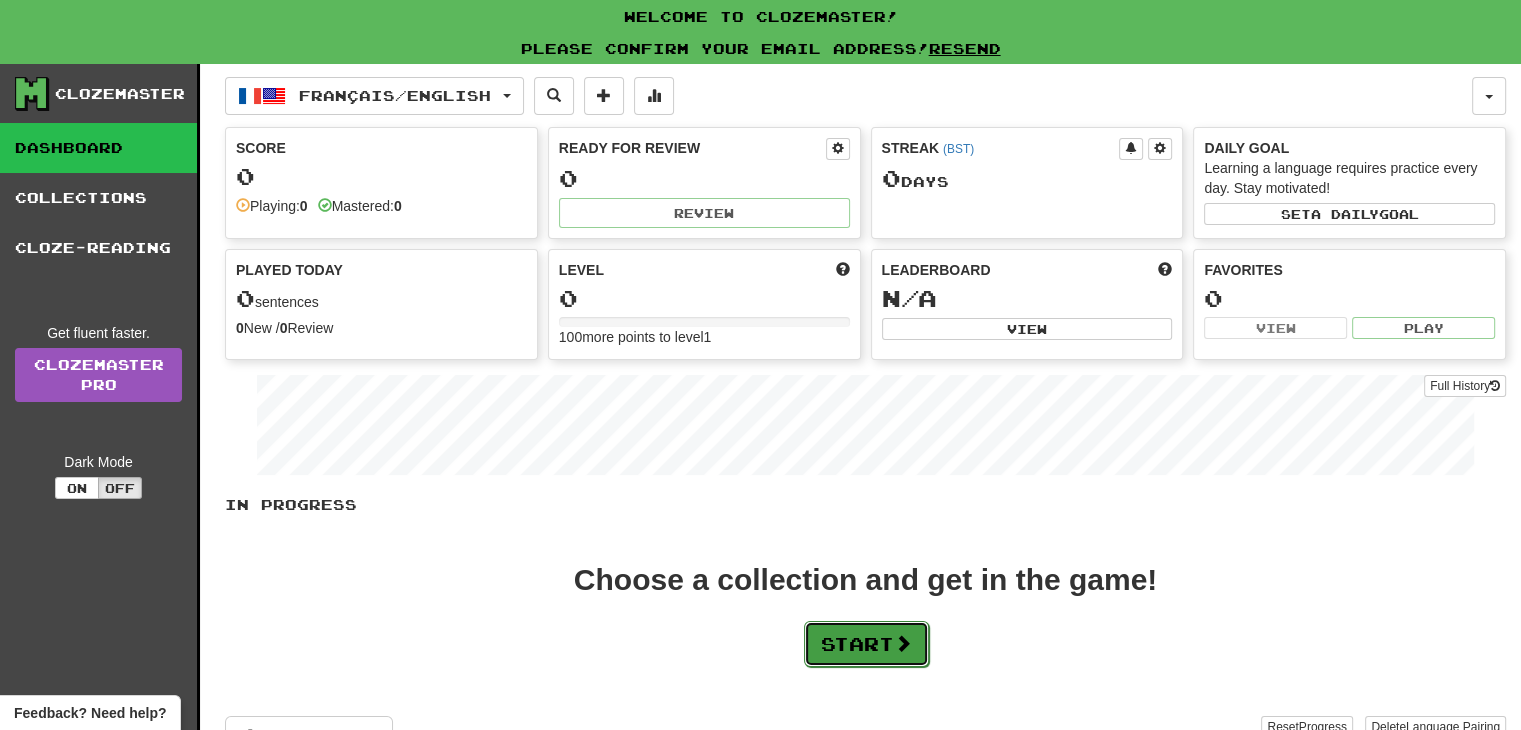click on "Start" at bounding box center (866, 644) 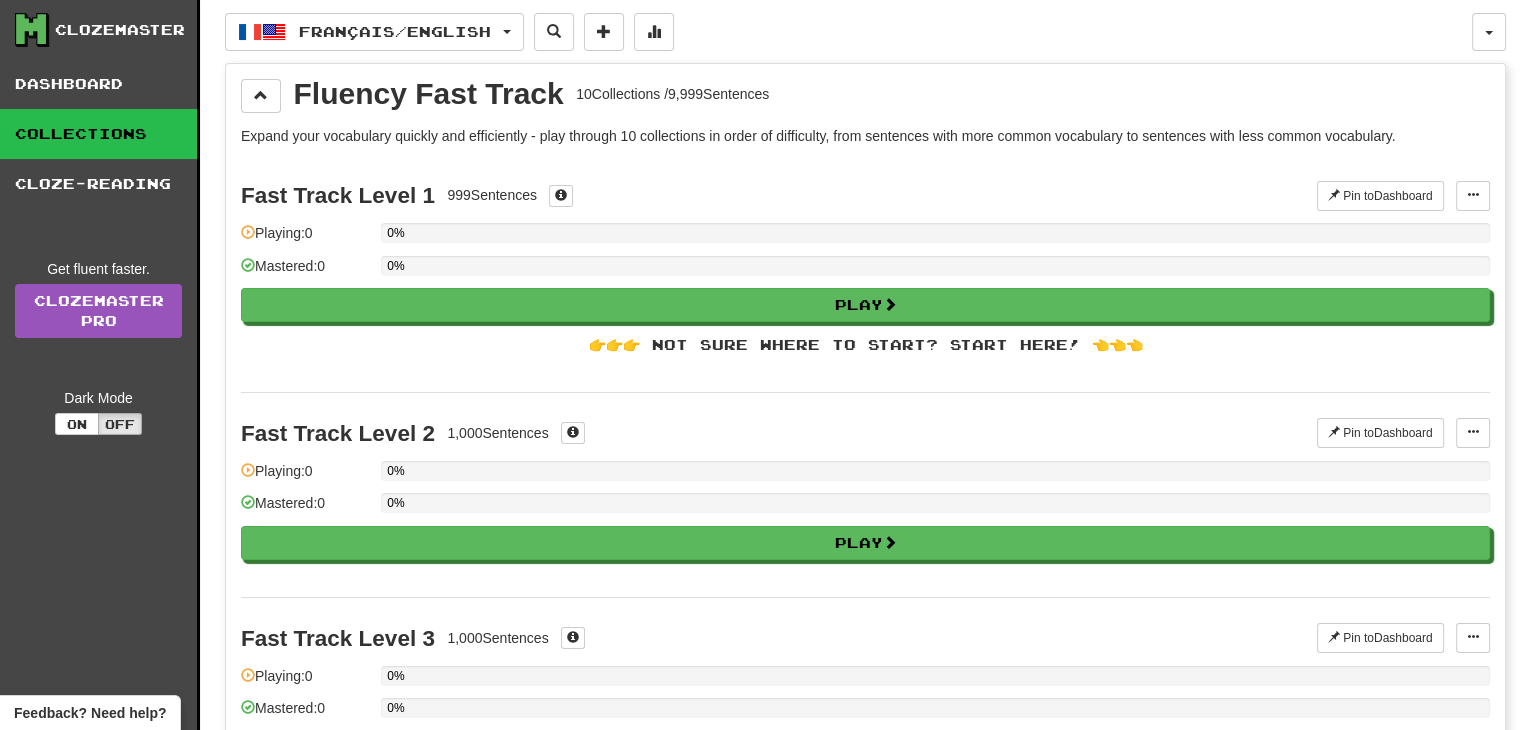 scroll, scrollTop: 68, scrollLeft: 0, axis: vertical 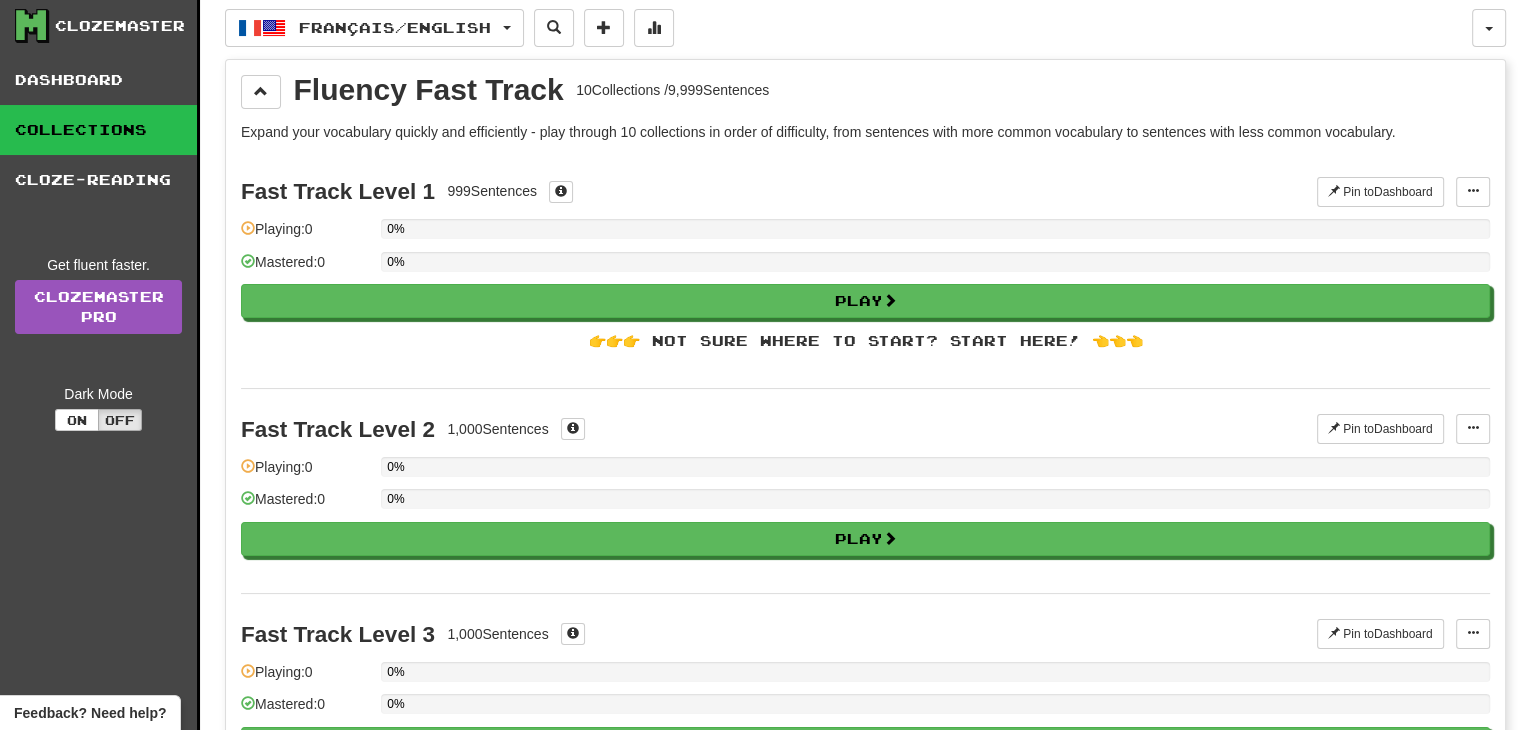 click on "Fast Track Level 2 1,000  Sentences   Pin to  Dashboard   Pin to  Dashboard Manage Sentences  Playing:  0 0%  Mastered:  0 0% Play" at bounding box center [865, 490] 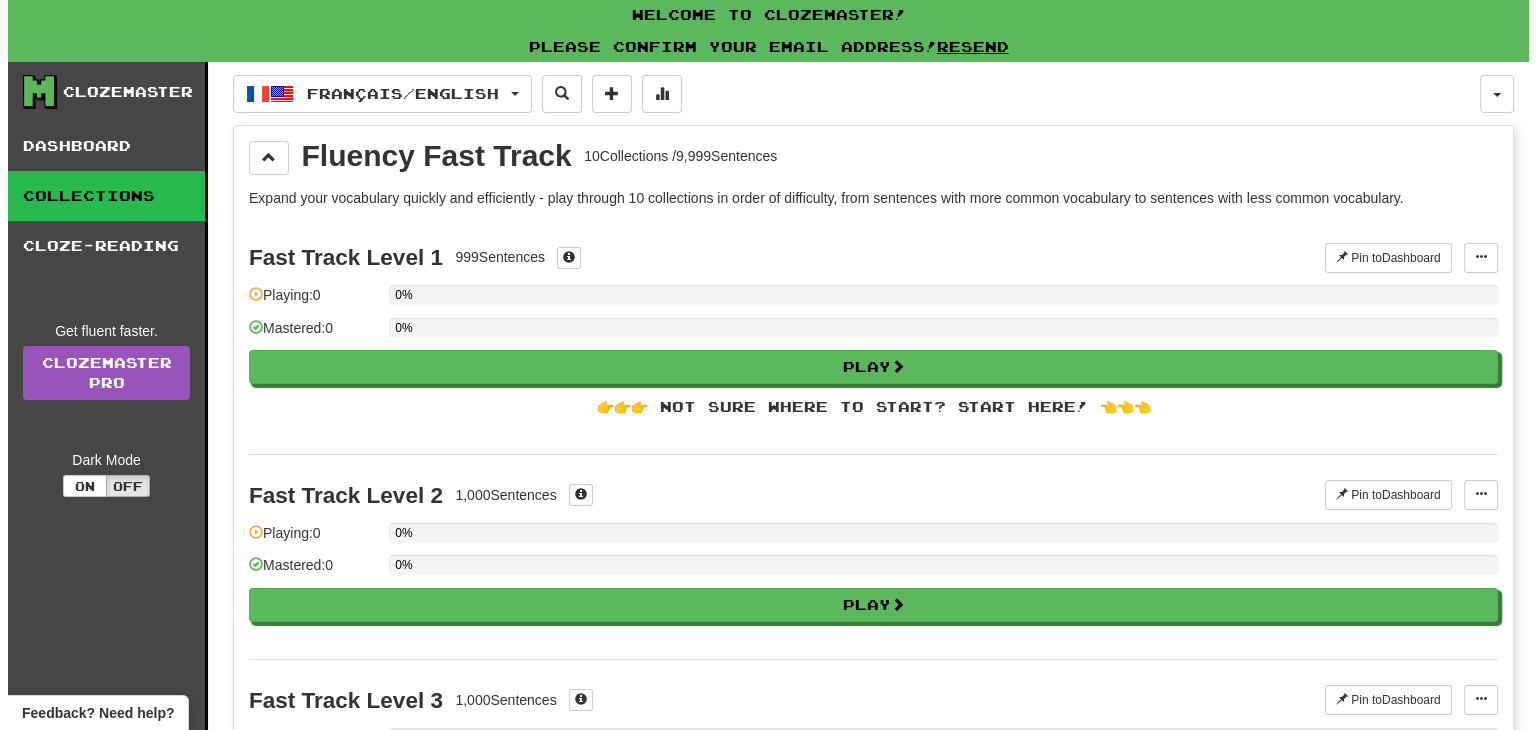 scroll, scrollTop: 0, scrollLeft: 0, axis: both 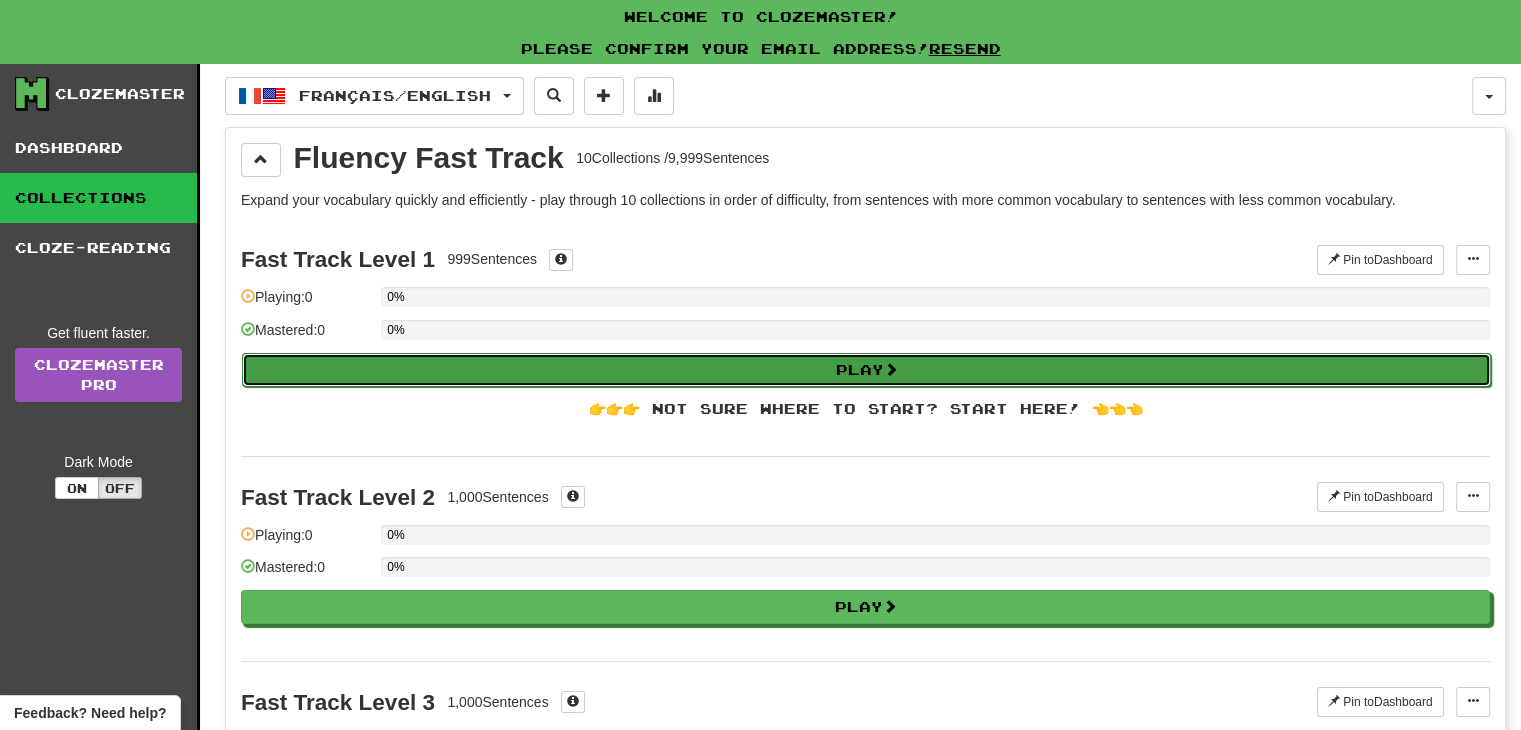 click on "Play" at bounding box center (866, 370) 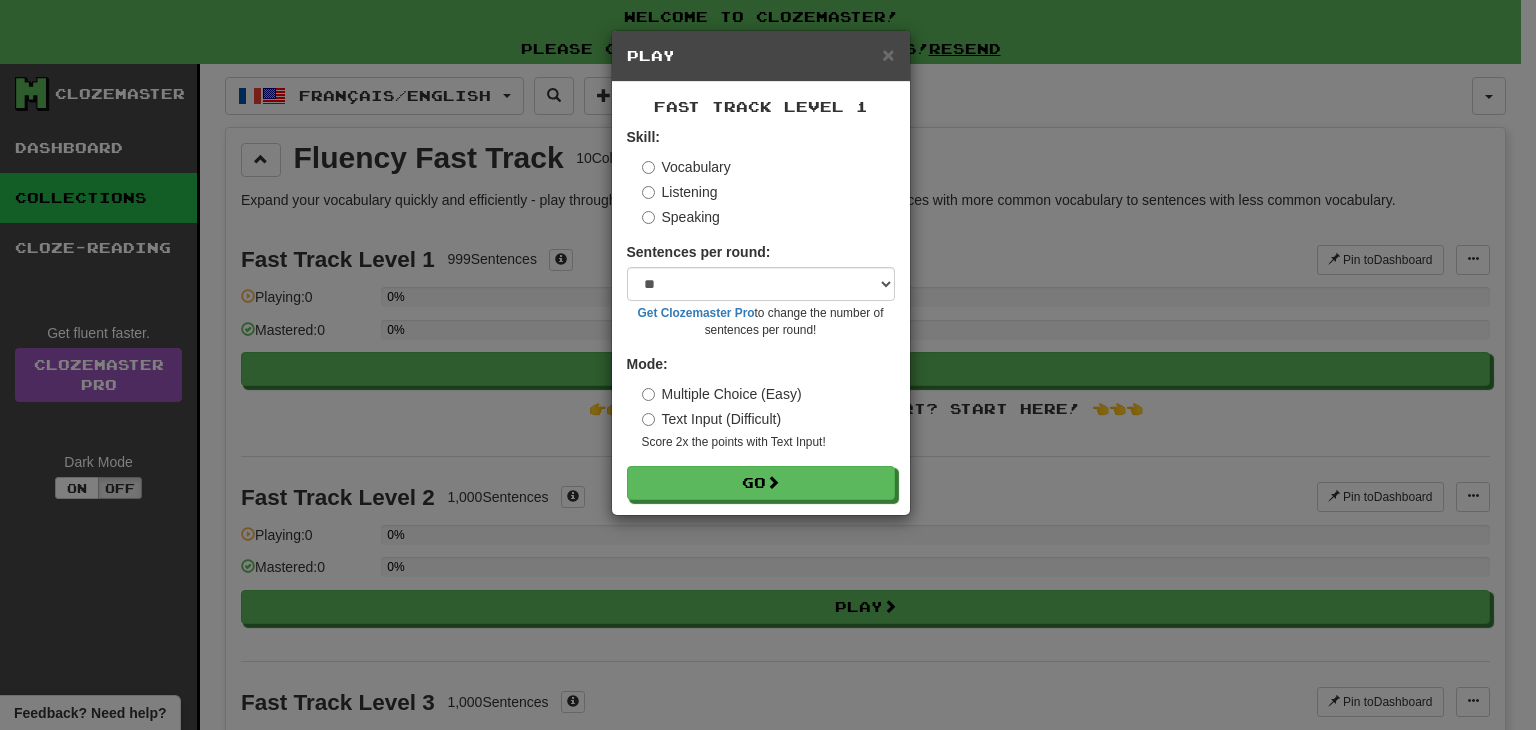 click on "Speaking" at bounding box center (681, 217) 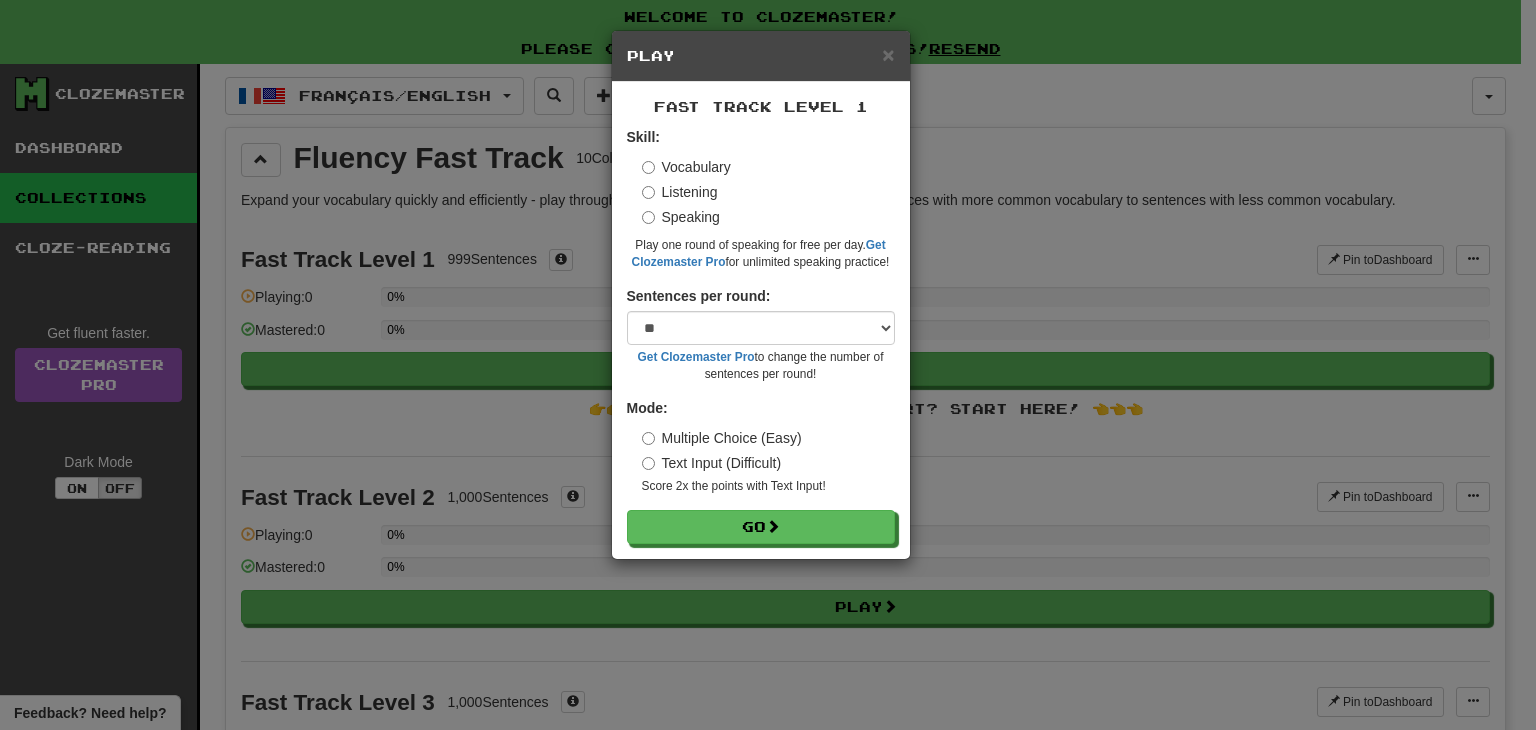 click on "Listening" at bounding box center (680, 192) 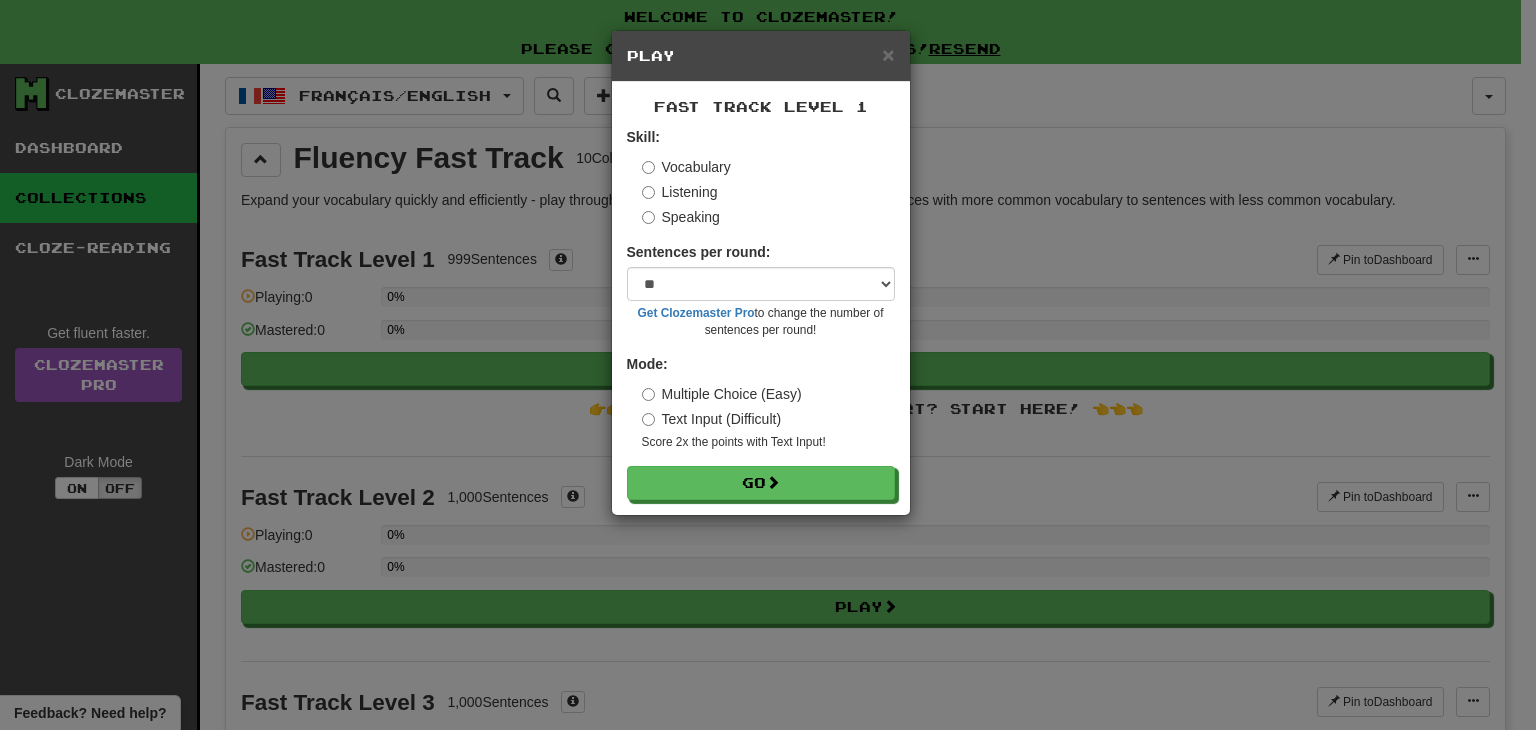 click on "Text Input (Difficult)" at bounding box center [712, 419] 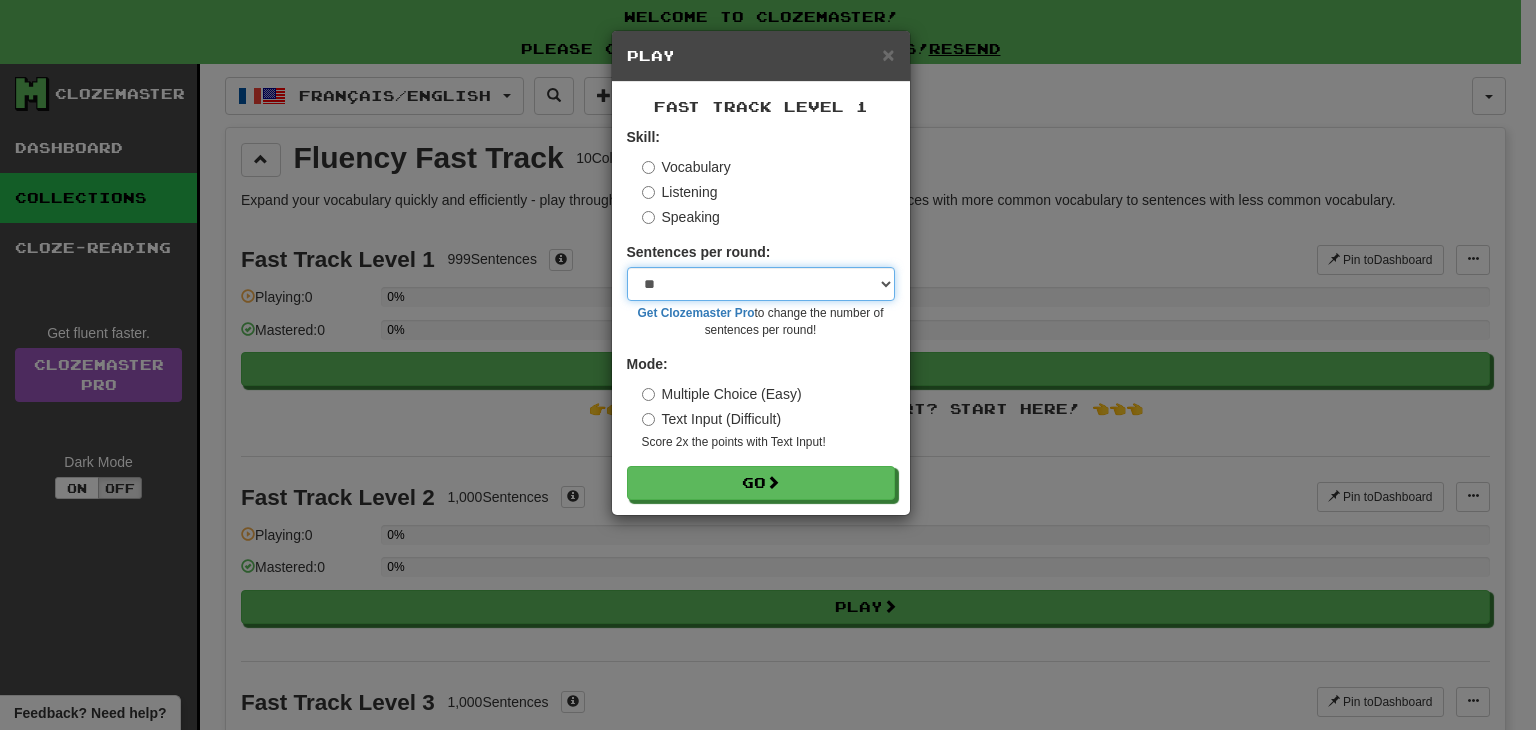 click on "* ** ** ** ** ** *** ********" at bounding box center [761, 284] 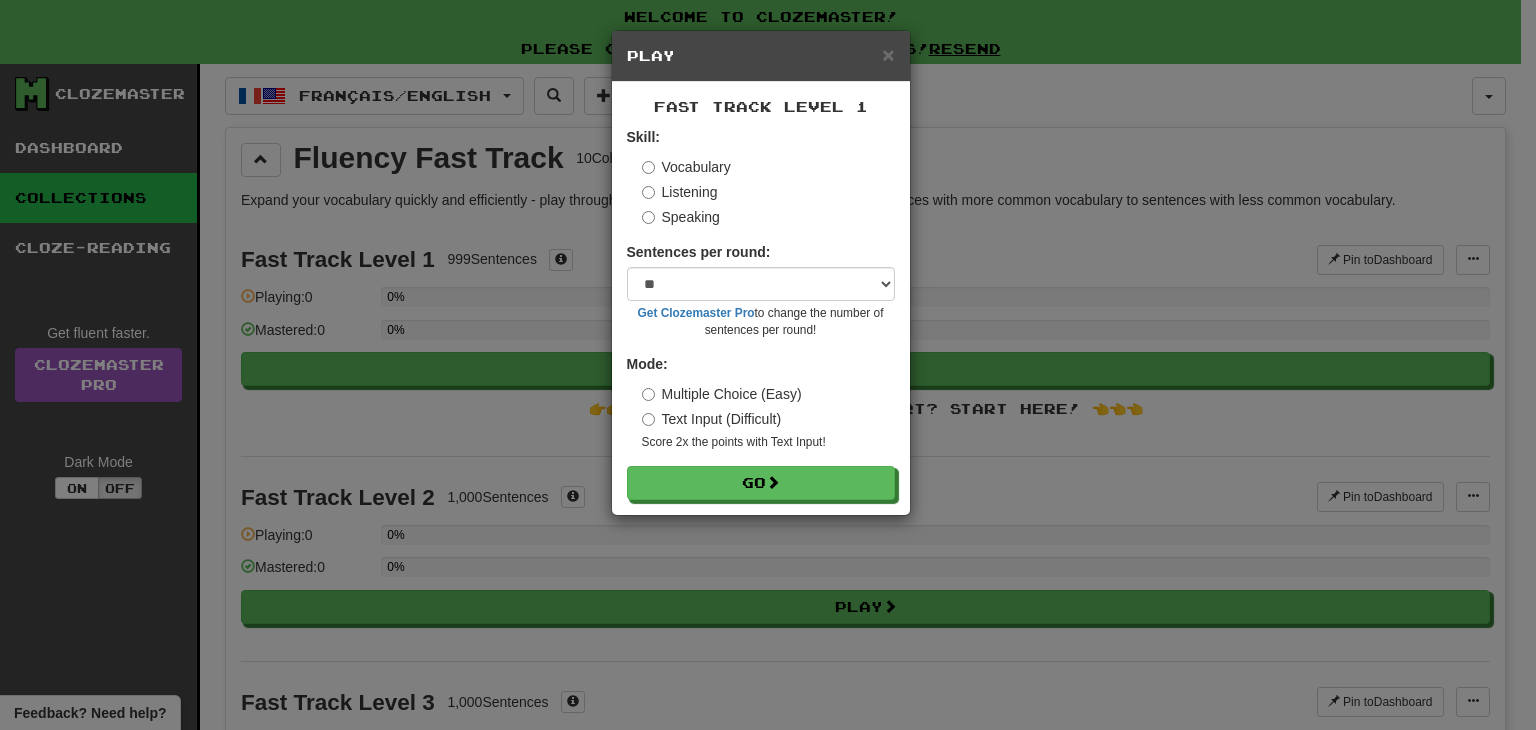 click on "Sentences per round:" at bounding box center (699, 252) 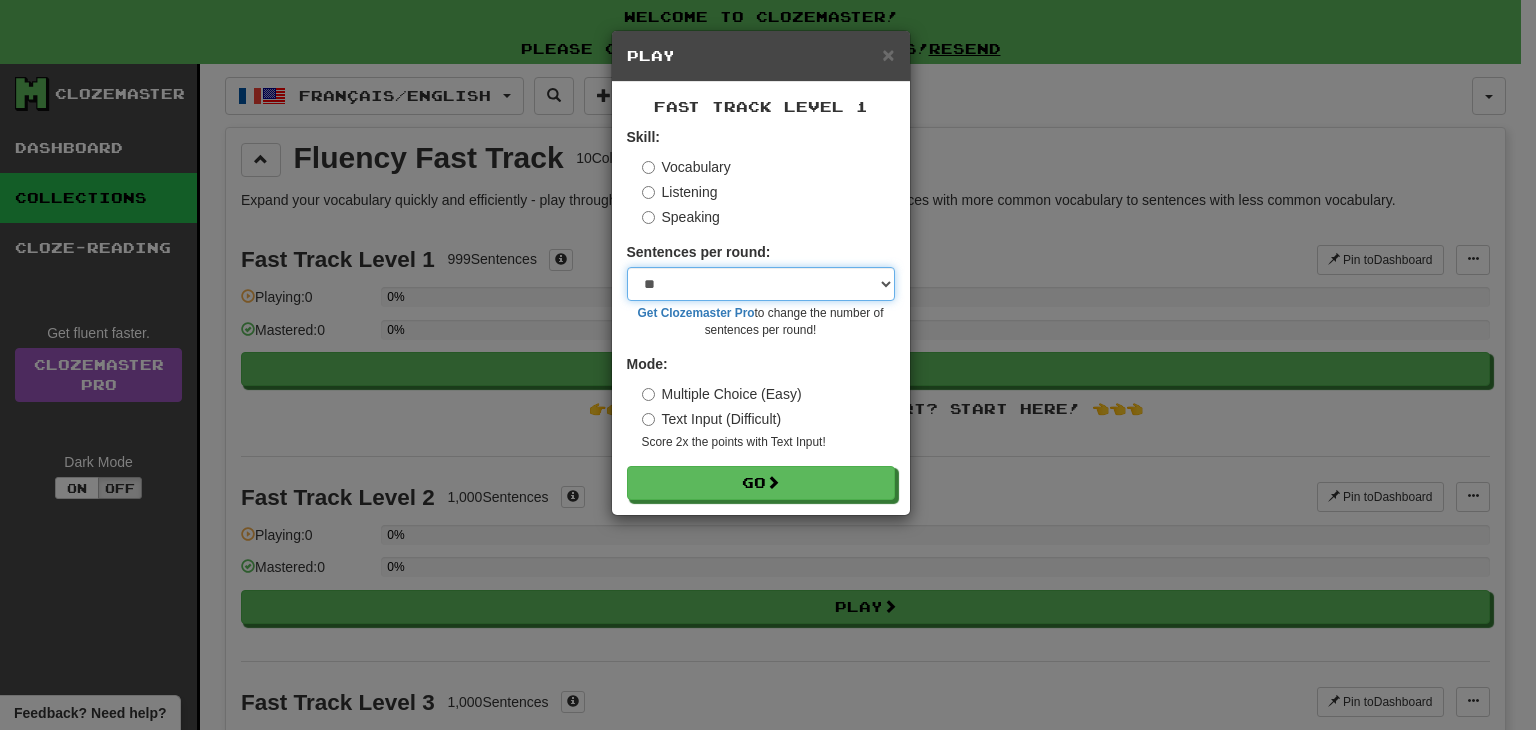 click on "* ** ** ** ** ** *** ********" at bounding box center (761, 284) 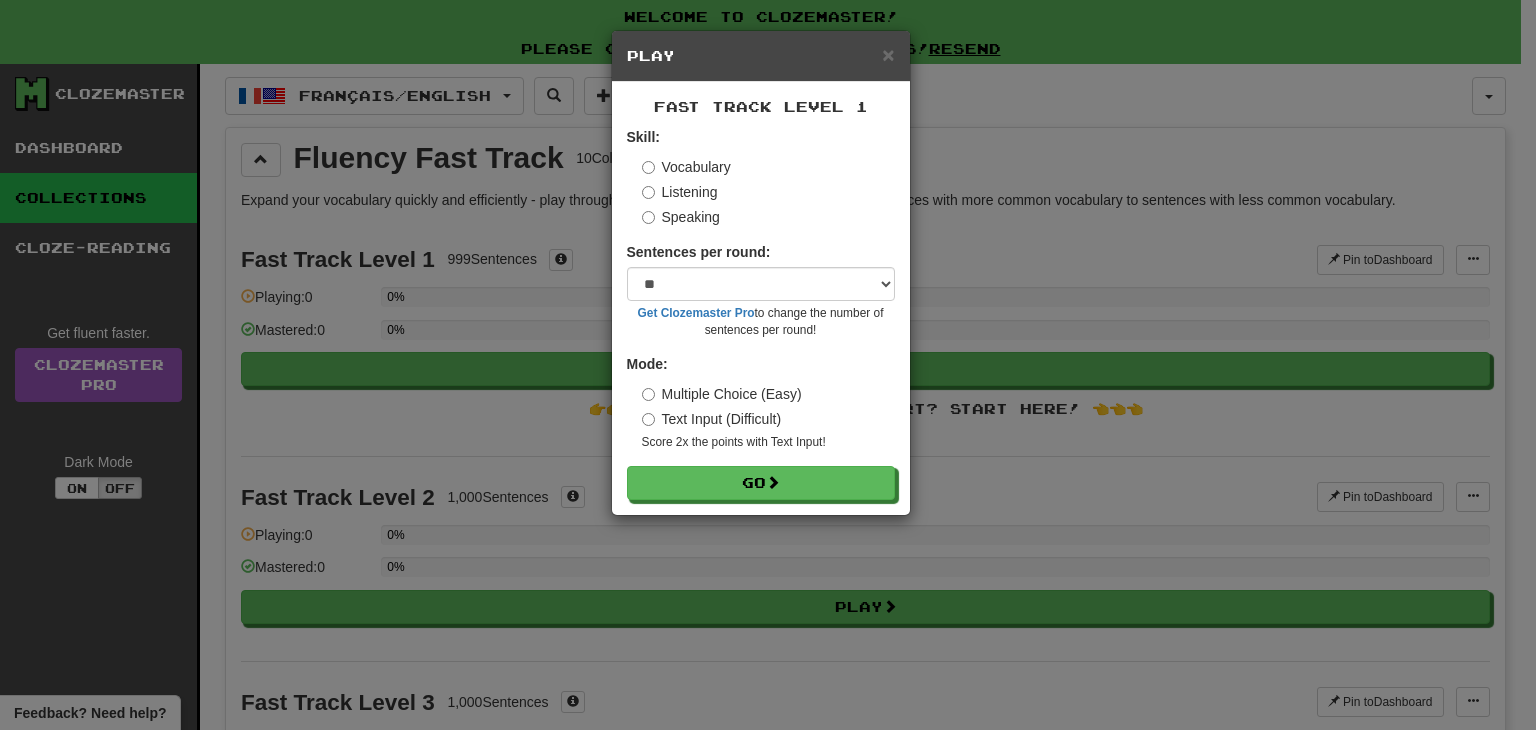 click on "Skill: Vocabulary Listening Speaking Sentences per round: * ** ** ** ** ** *** ******** Get Clozemaster Pro  to change the number of sentences per round! Mode: Multiple Choice (Easy) Text Input (Difficult) Score 2x the points with Text Input ! Go" at bounding box center (761, 313) 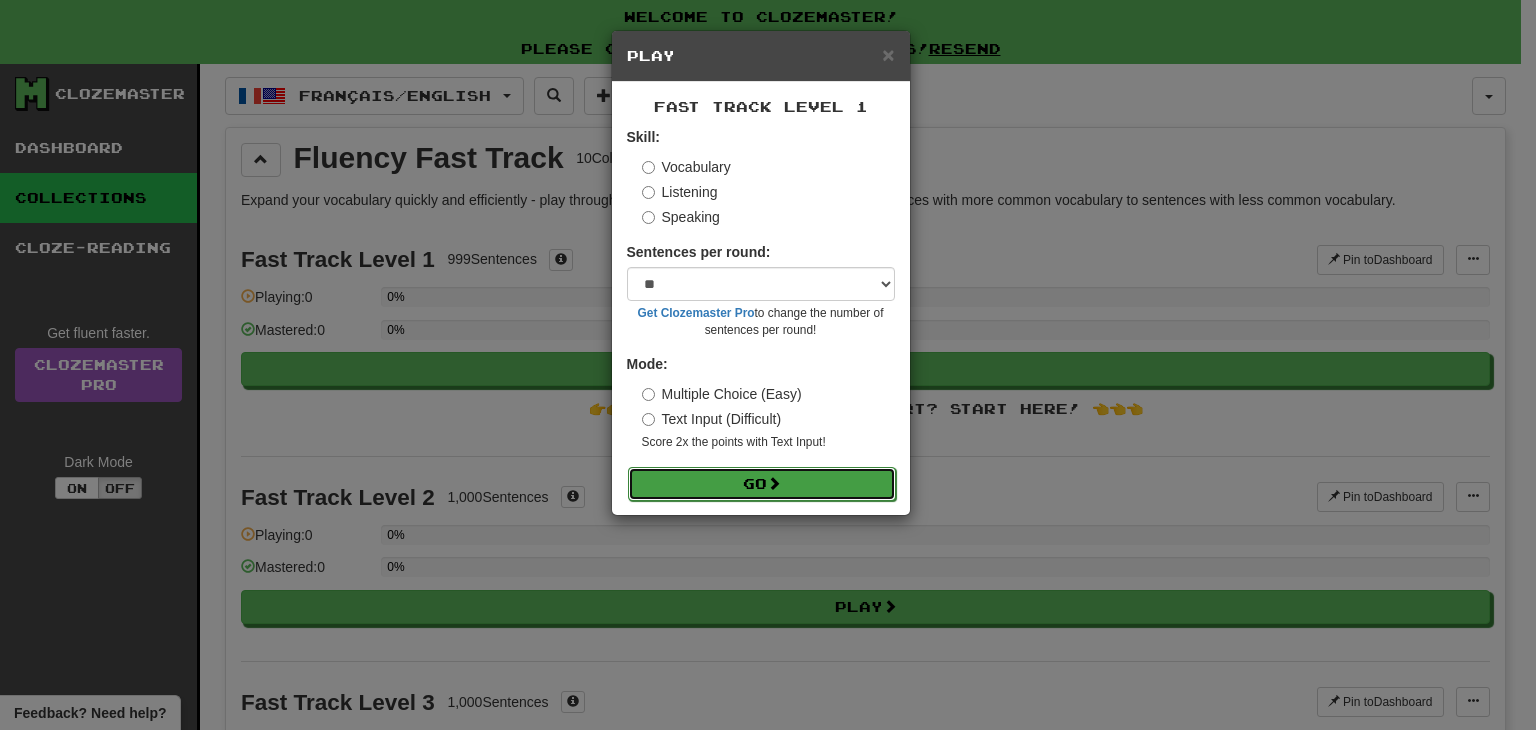 click on "Go" at bounding box center (762, 484) 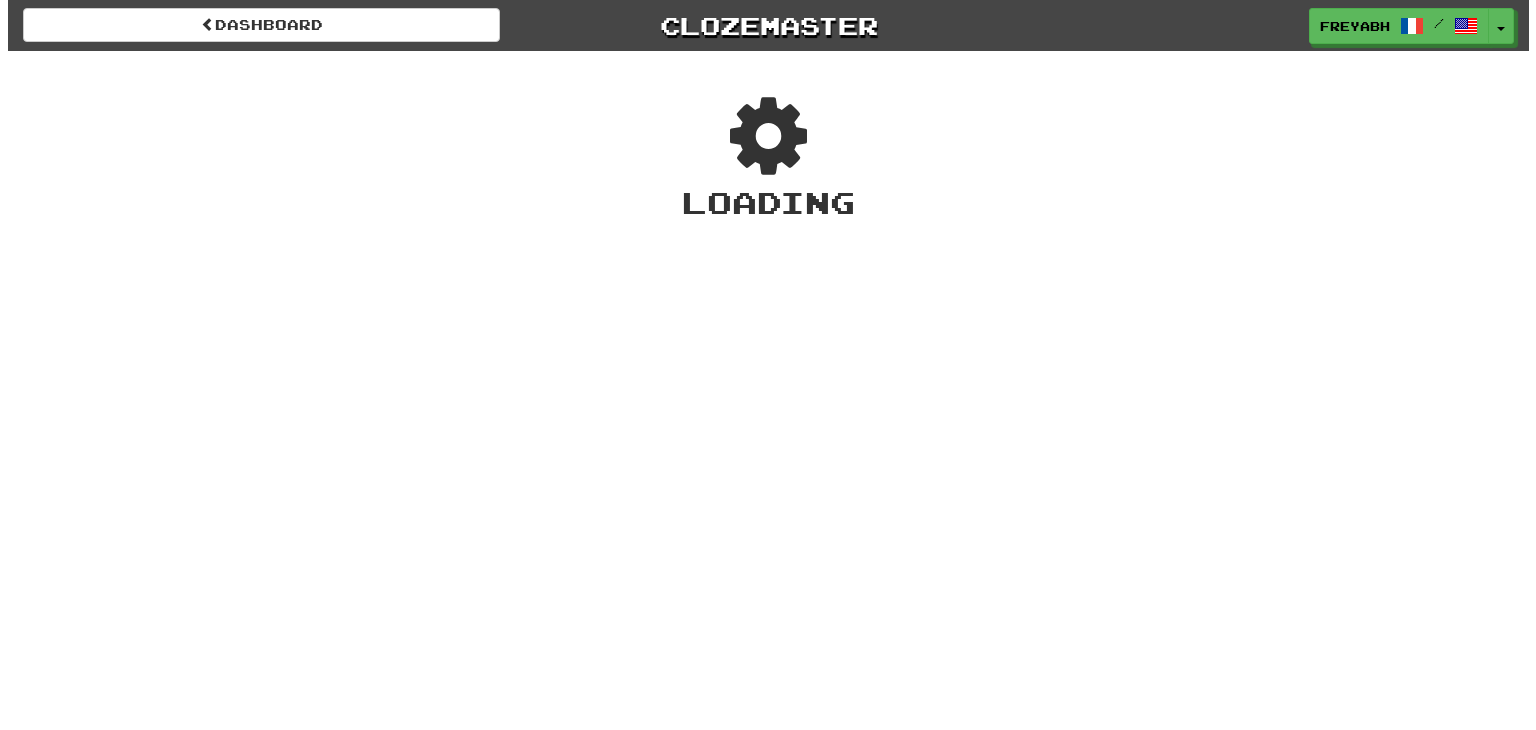 scroll, scrollTop: 0, scrollLeft: 0, axis: both 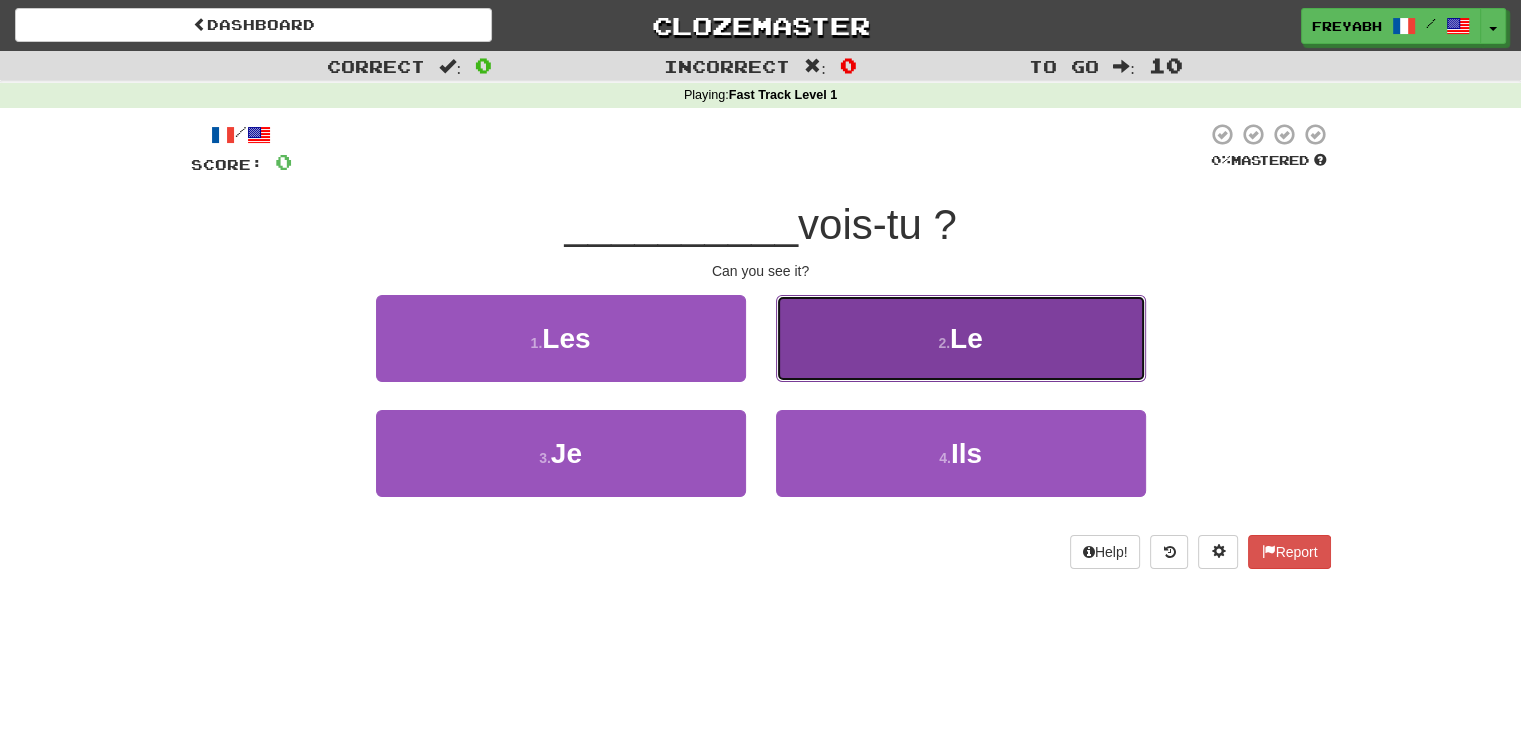 click on "2 .  Le" at bounding box center (961, 338) 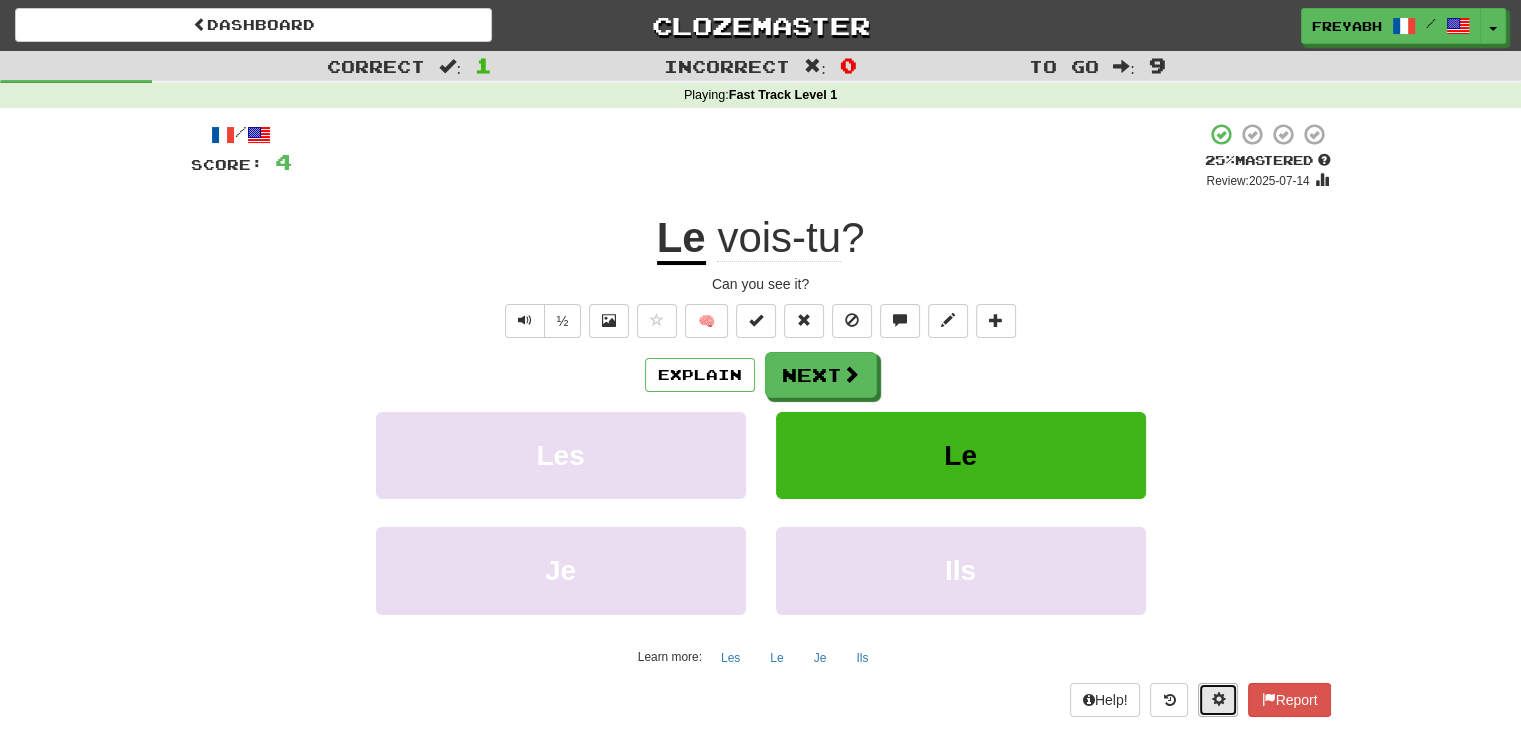 click at bounding box center [1218, 699] 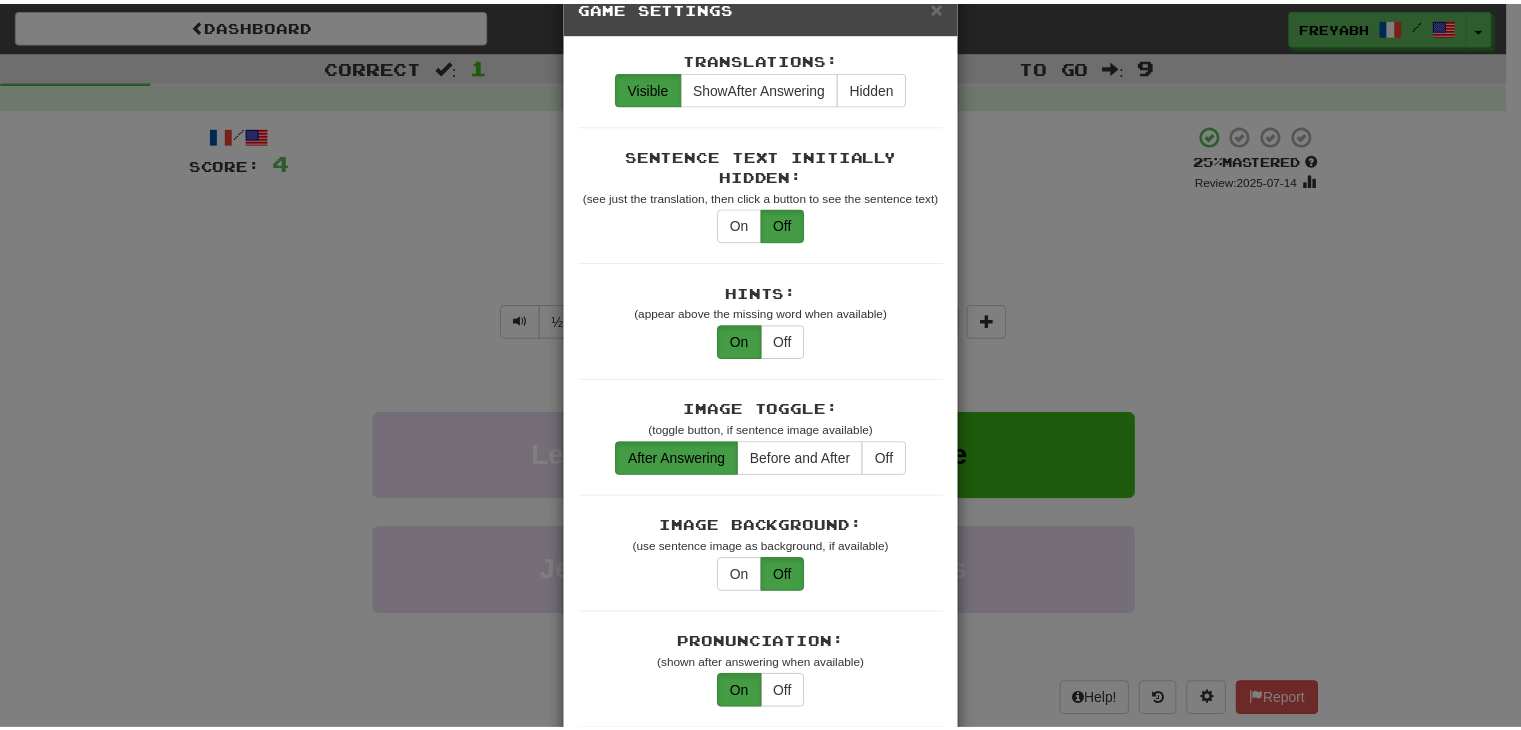 scroll, scrollTop: 0, scrollLeft: 0, axis: both 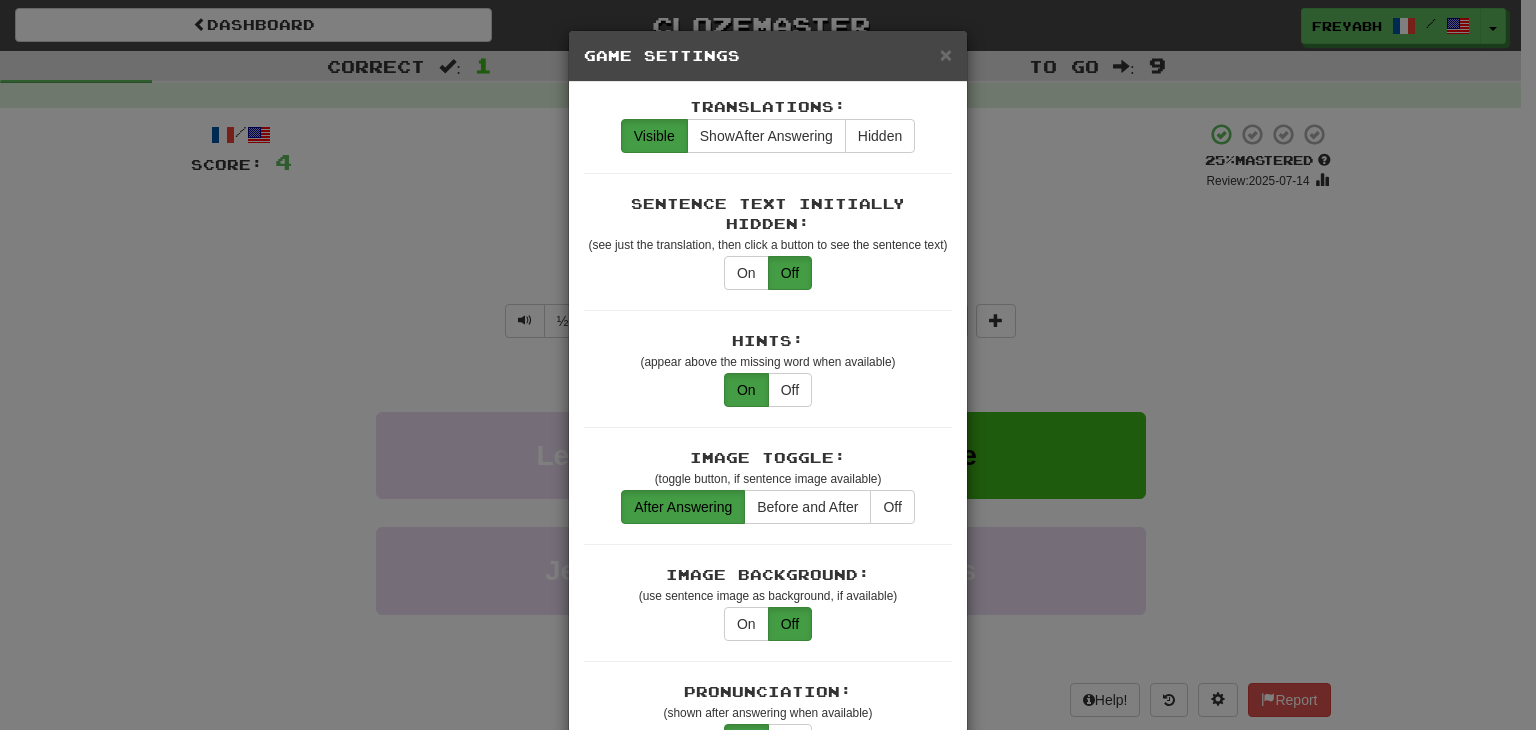 click on "× Game Settings Translations: Visible Show  After Answering Hidden Sentence Text Initially Hidden: (see just the translation, then click a button to see the sentence text) On Off Hints: (appear above the missing word when available) On Off Image Toggle: (toggle button, if sentence image available) After Answering Before and After Off Image Background: (use sentence image as background, if available) On Off Pronunciation: (shown after answering when available) On Off Sound Effects: On Off Text-to-Speech Auto-Play: On Off Loop: (sentence audio will play on repeat for chorusing) On Off Use Clozemaster Voice: On Off Speed: 0.5x 0.75x 1x 1.25x 1.5x 2x Dark Mode: On Off Leveled Up Notifications: On Off Manual Master/Reset Confirmation: On Off Font Sizes: Hint 1 x Sample text. Notes 1 x Sample text. Pronunciation 1 x Sample text. Translation 1 x Sample text. Transliteration 1 x Sample text. Shortcut Hotkeys:  Enabled Enter Submit answer, next sentence, next round 1-4 Select multiple choice answer ctl+Space alt+a" at bounding box center [768, 365] 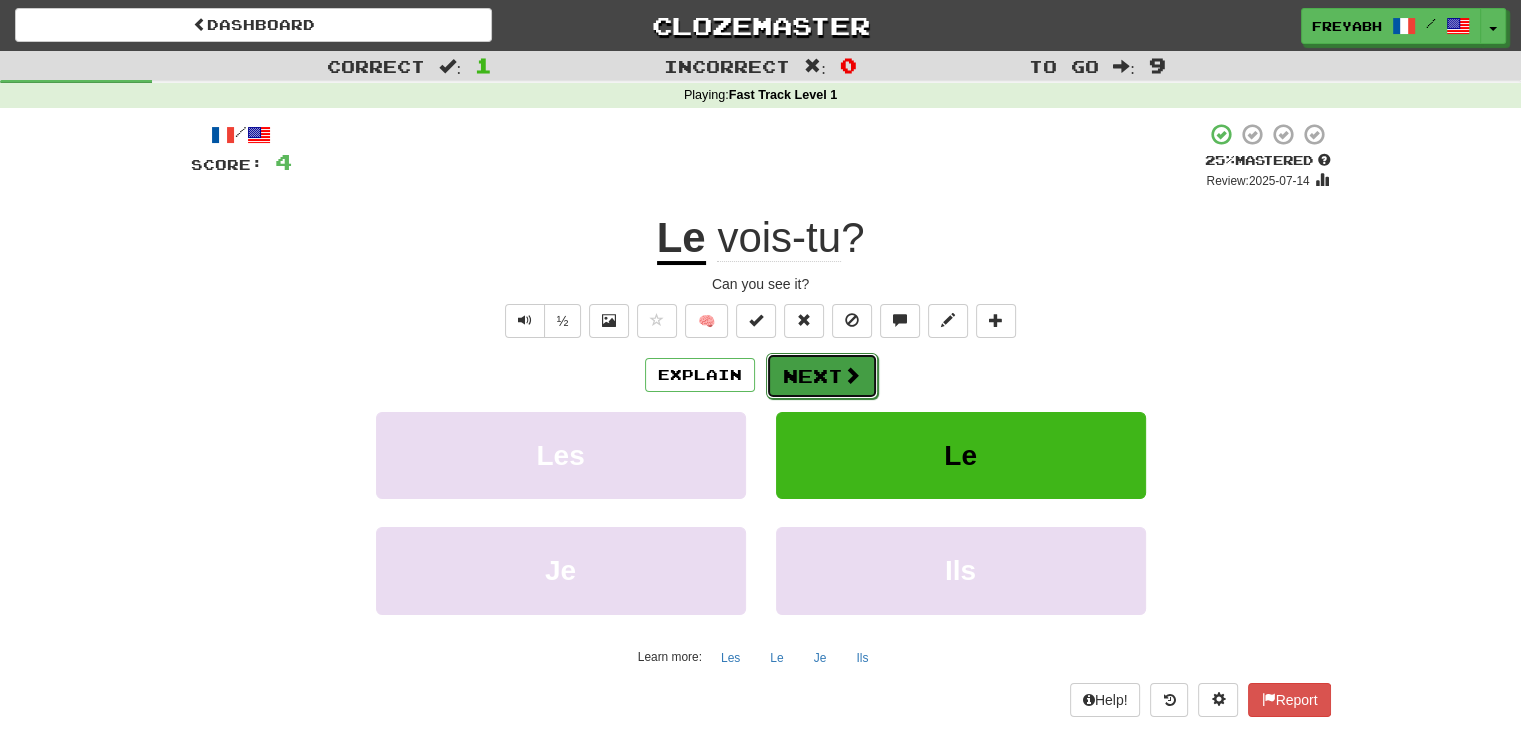 click on "Next" at bounding box center [822, 376] 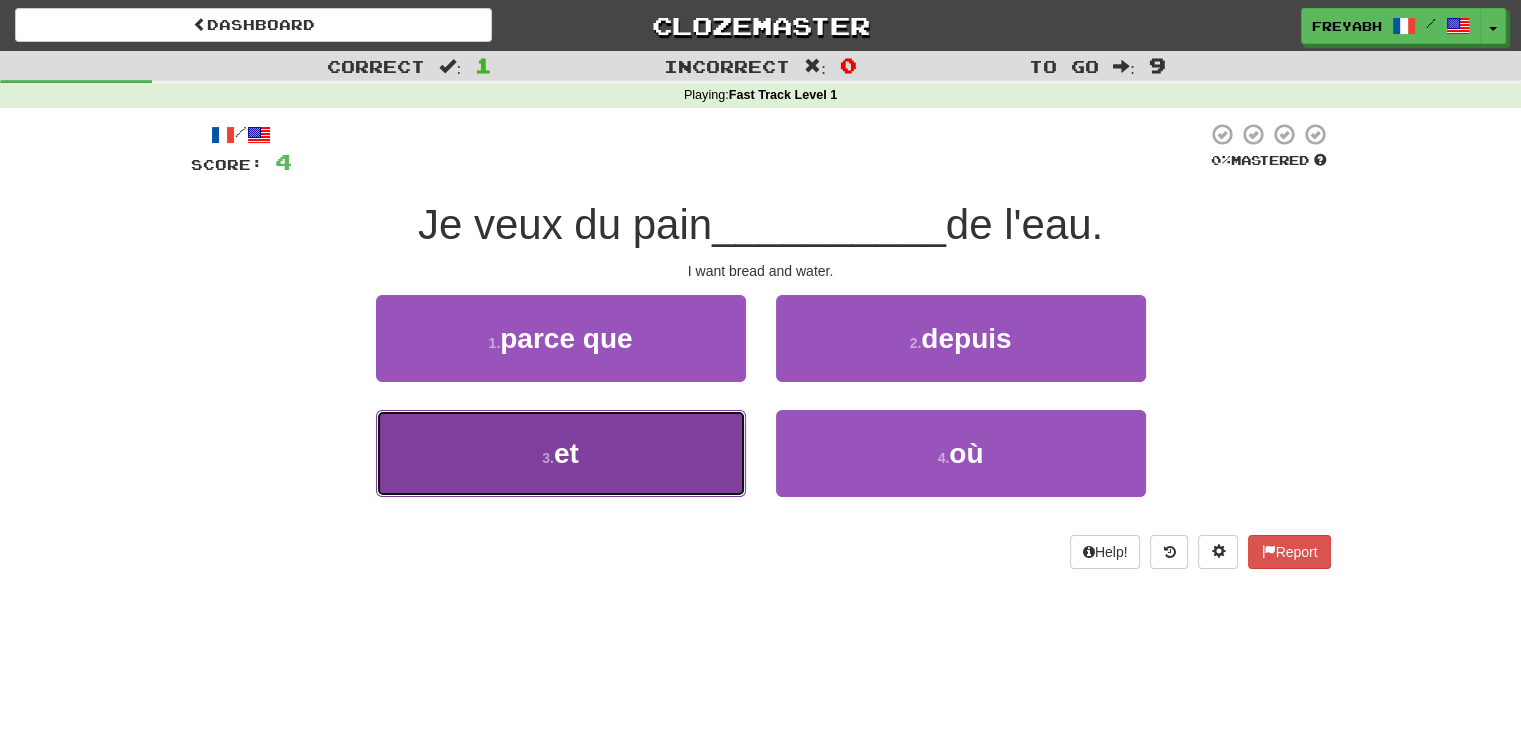 click on "3 .  et" at bounding box center [561, 453] 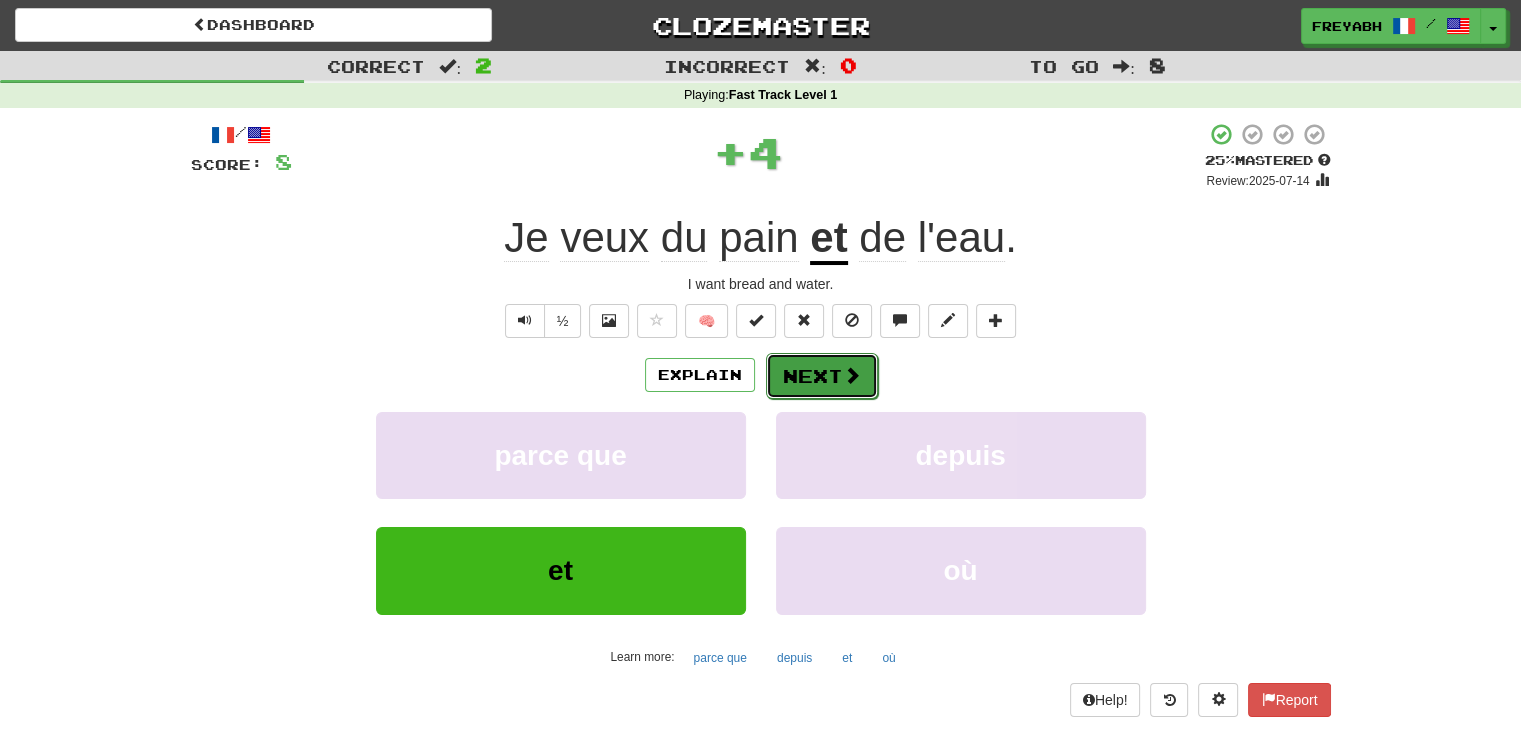 click at bounding box center (852, 375) 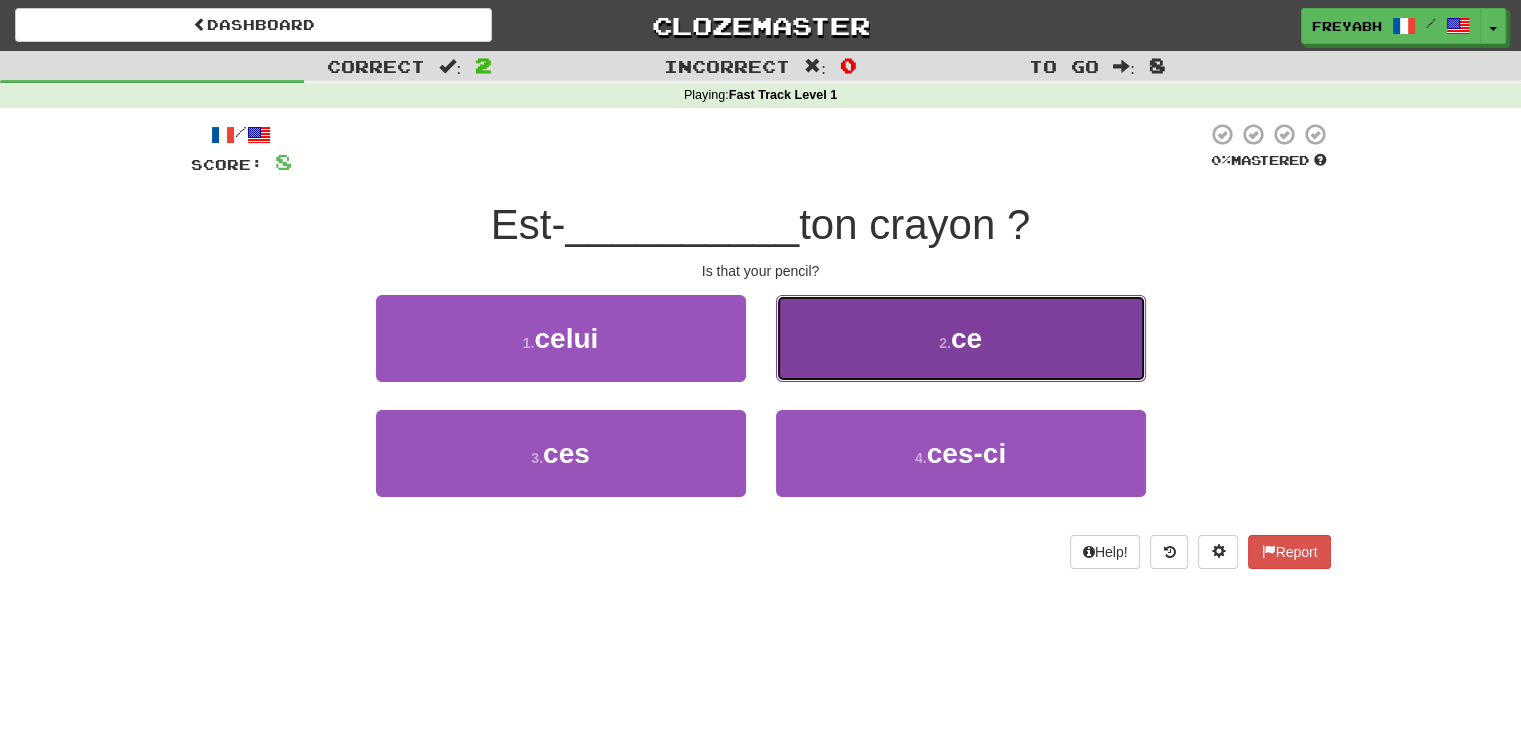 click on "2 .  ce" at bounding box center (961, 338) 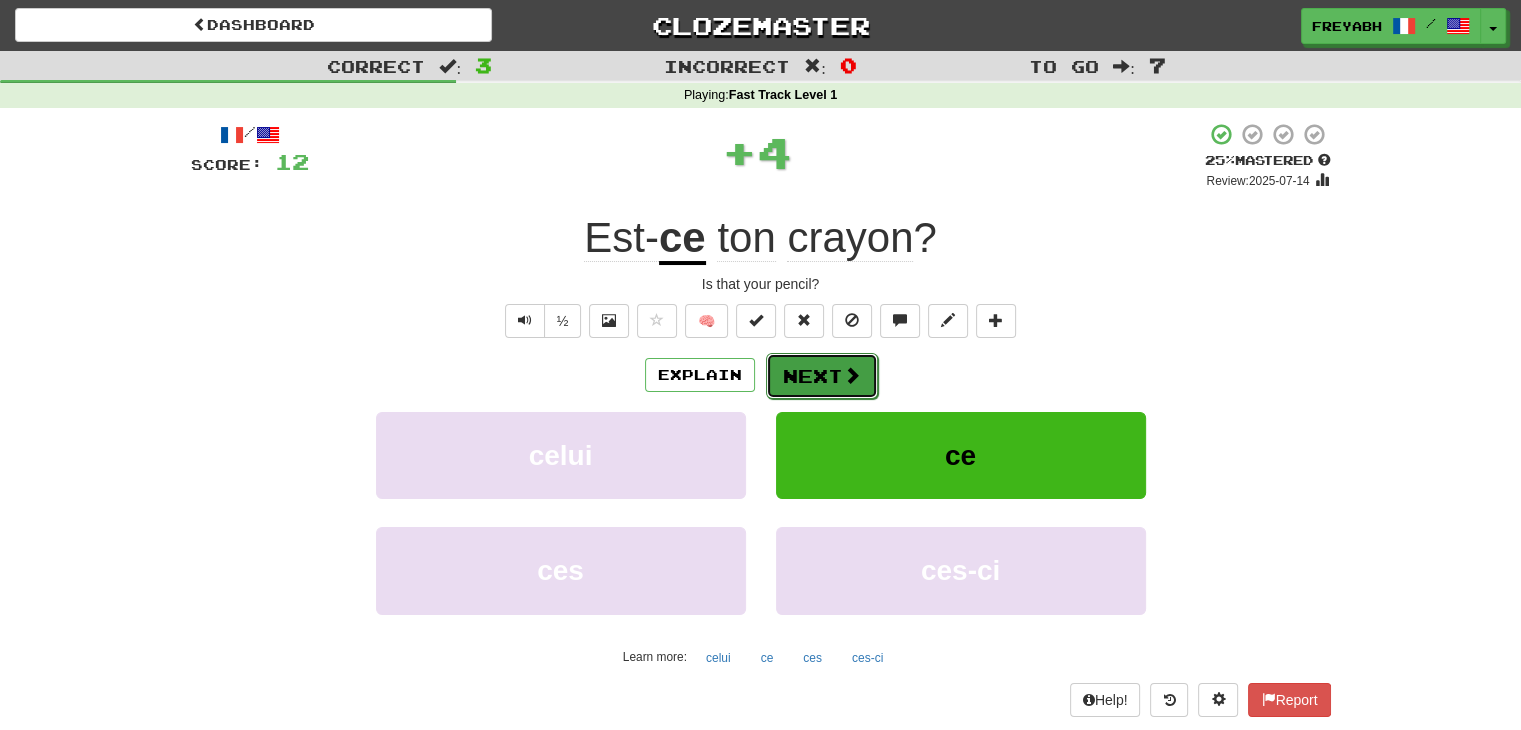 click at bounding box center (852, 375) 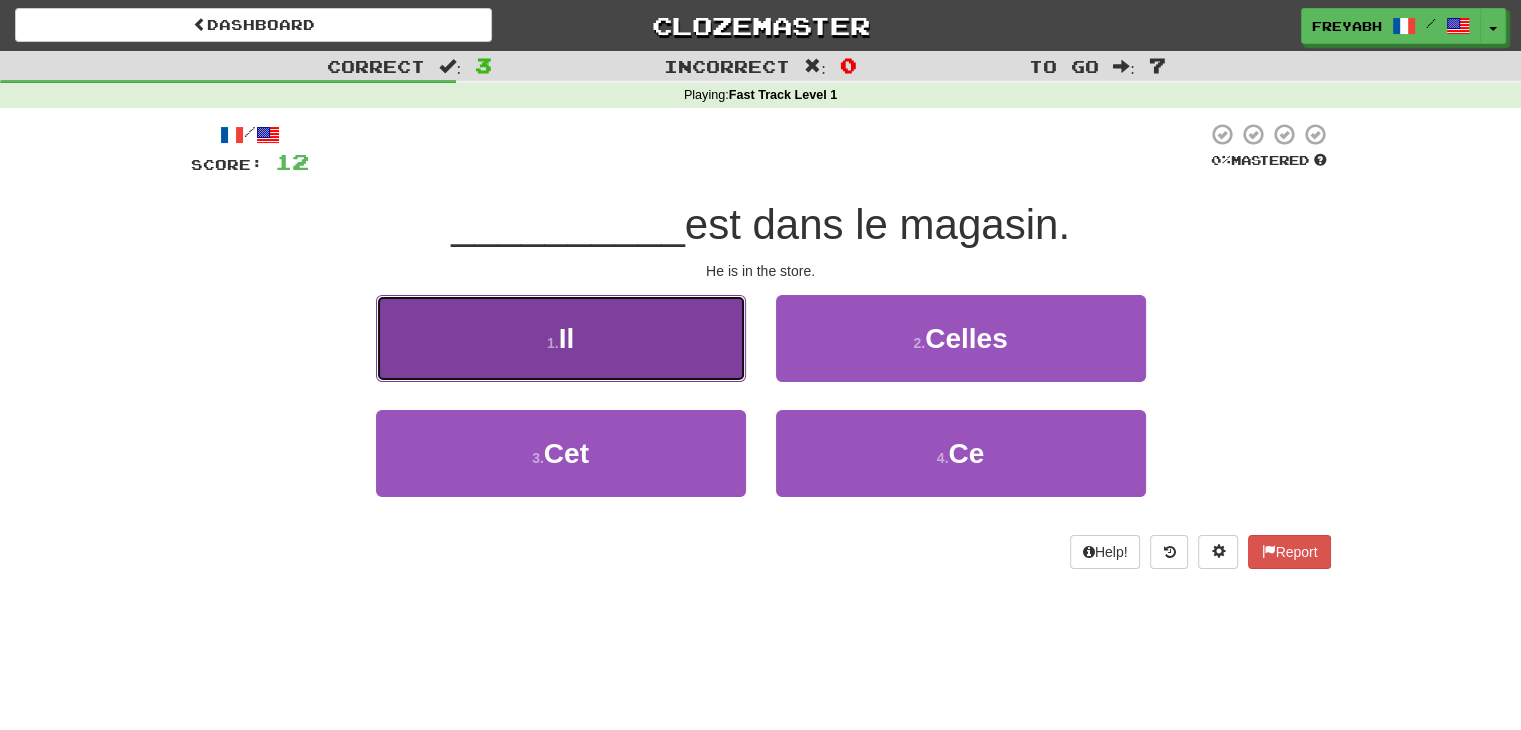 click on "1 .  Il" at bounding box center [561, 338] 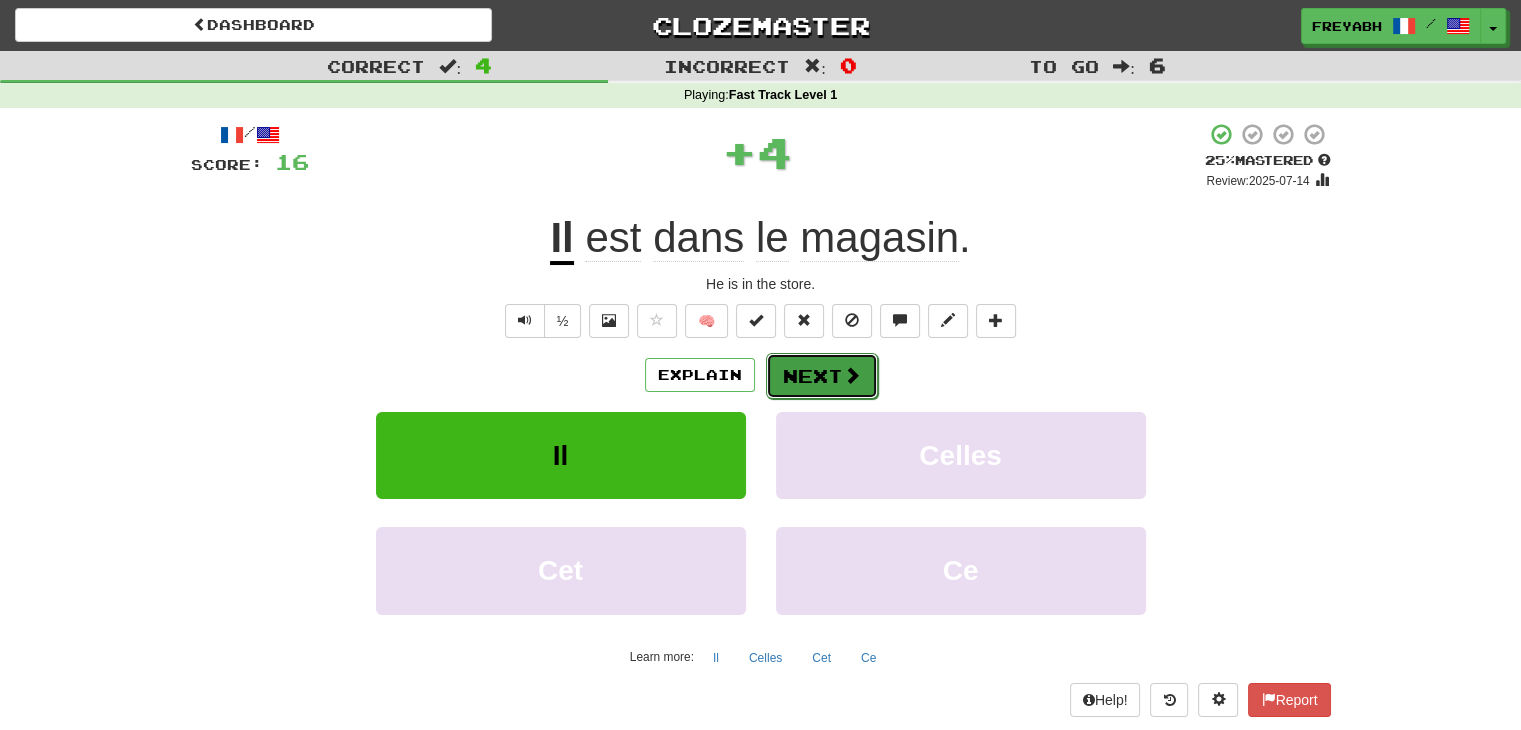 click on "Next" at bounding box center [822, 376] 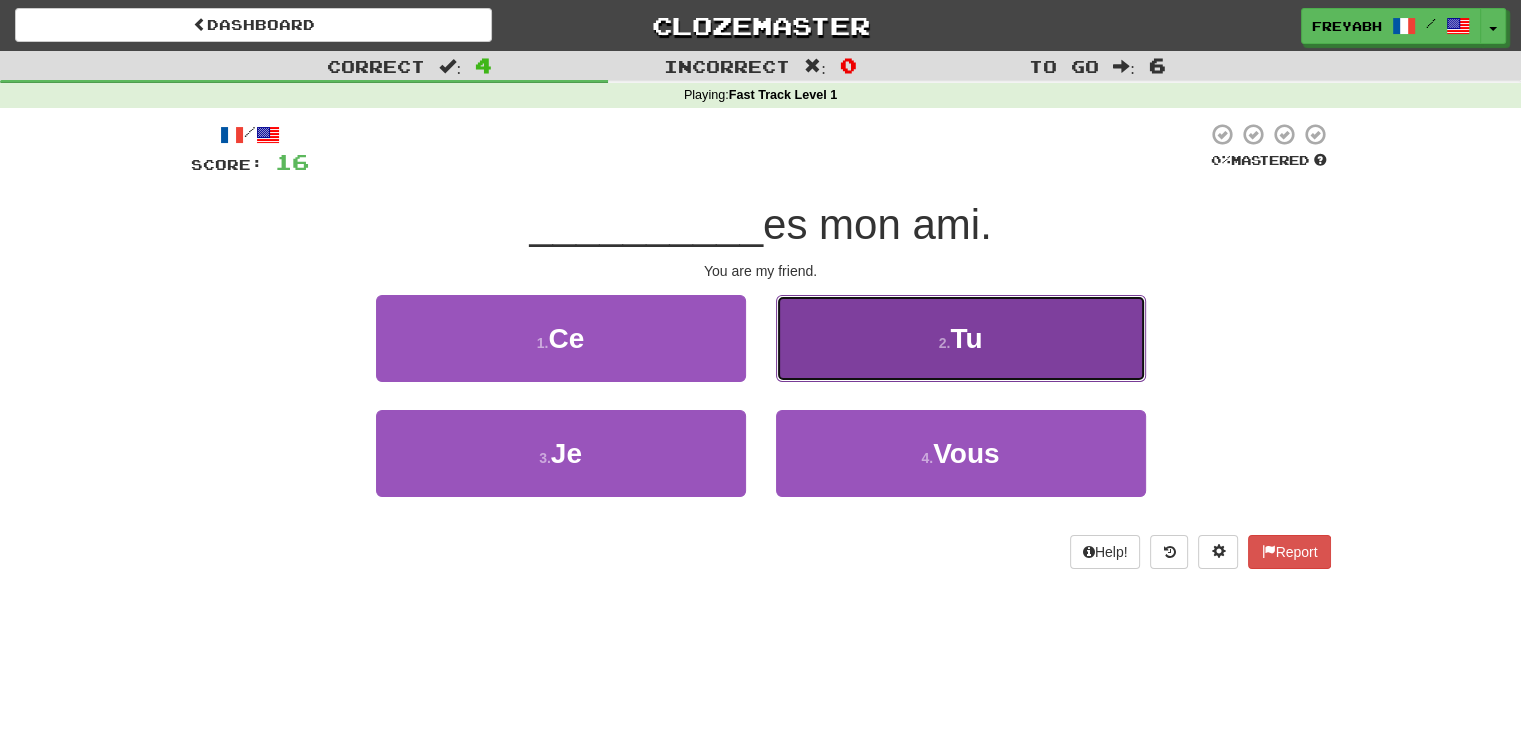 click on "2 .  Tu" at bounding box center (961, 338) 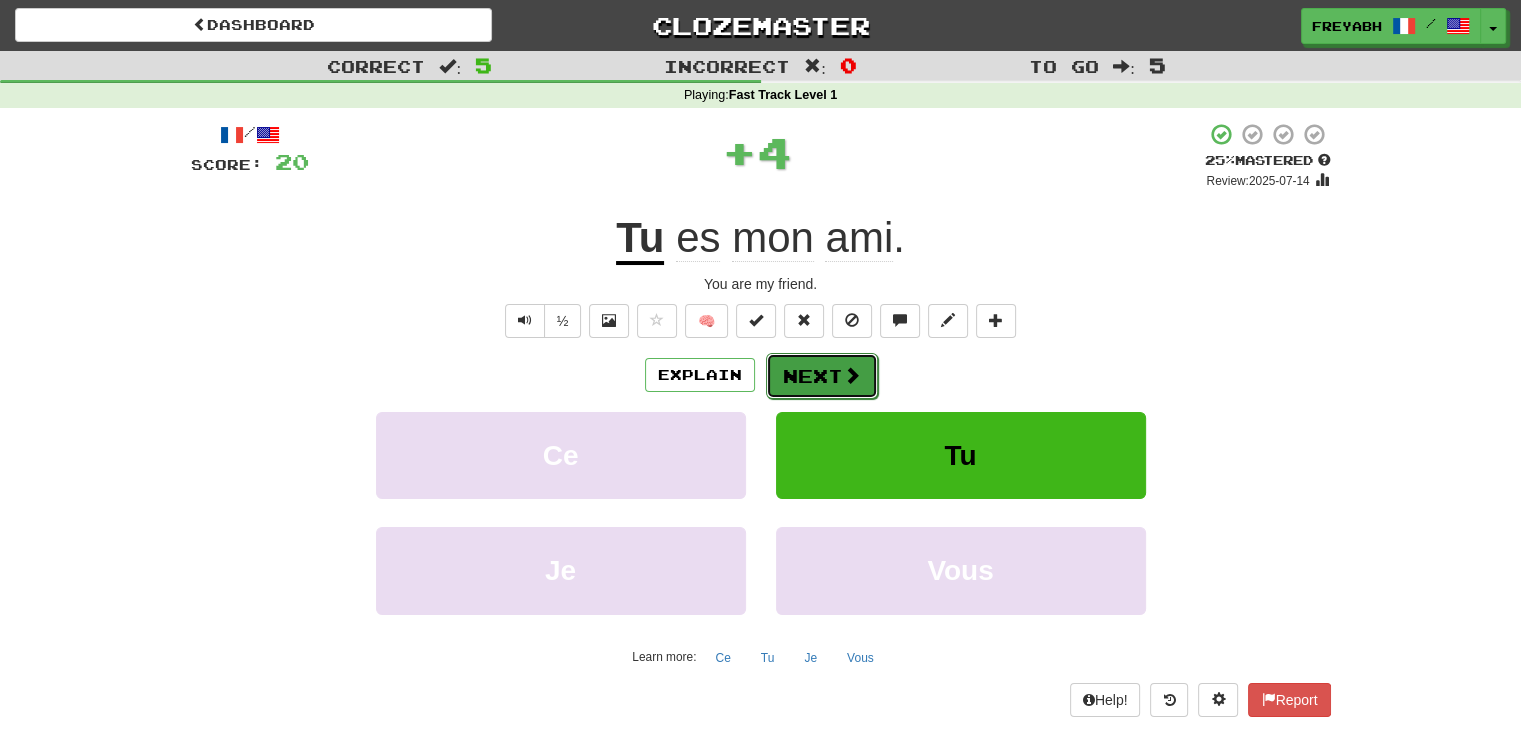click on "Next" at bounding box center [822, 376] 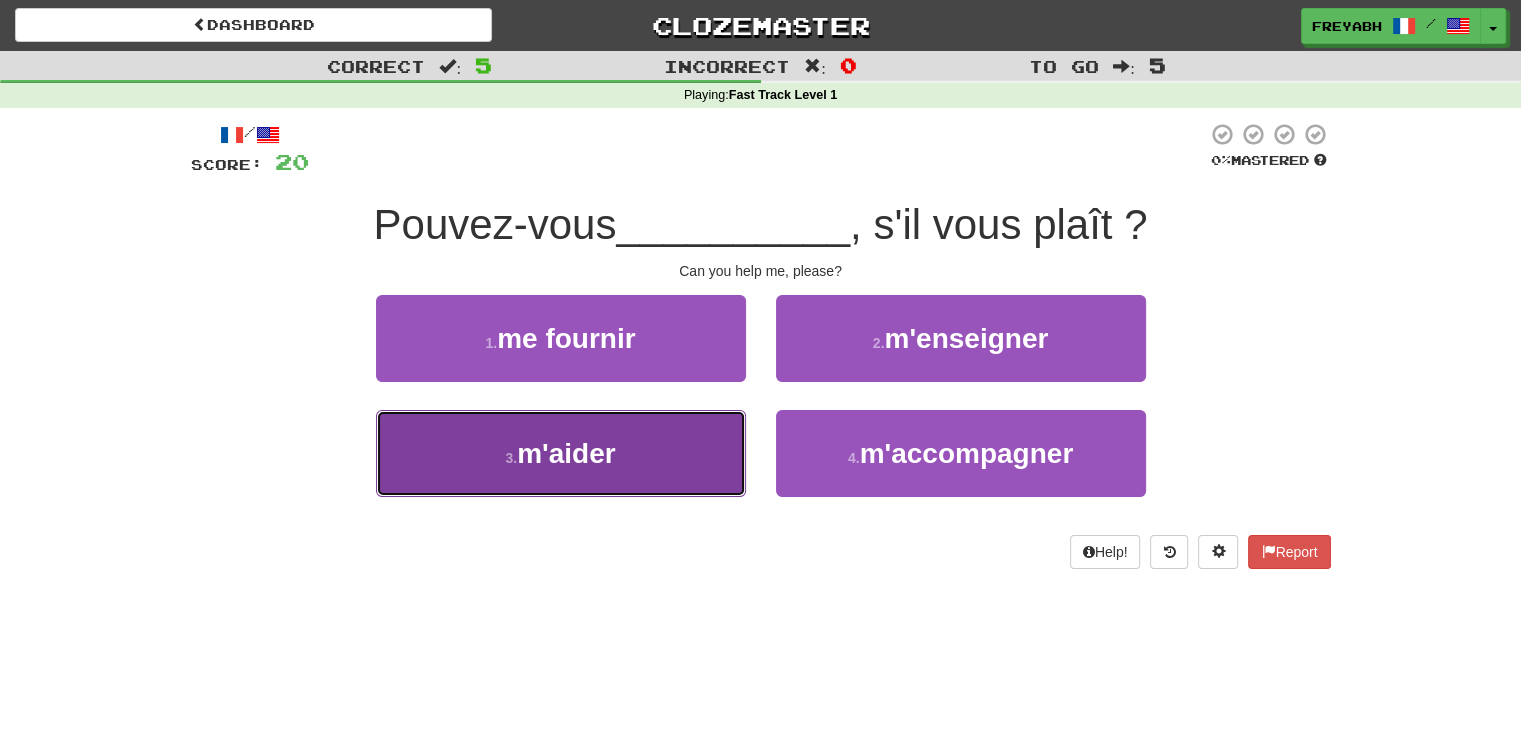 click on "3 .  m'aider" at bounding box center [561, 453] 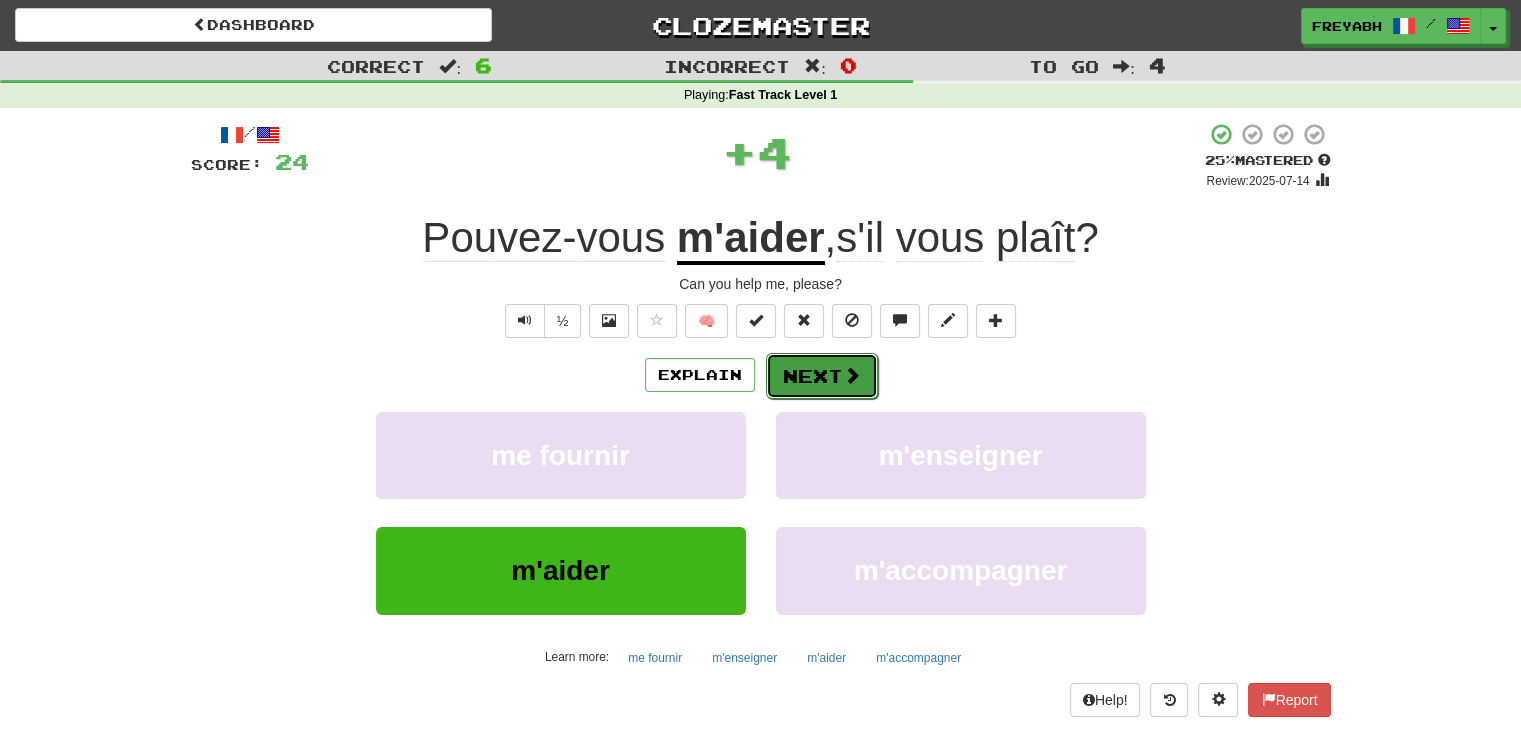 click at bounding box center (852, 375) 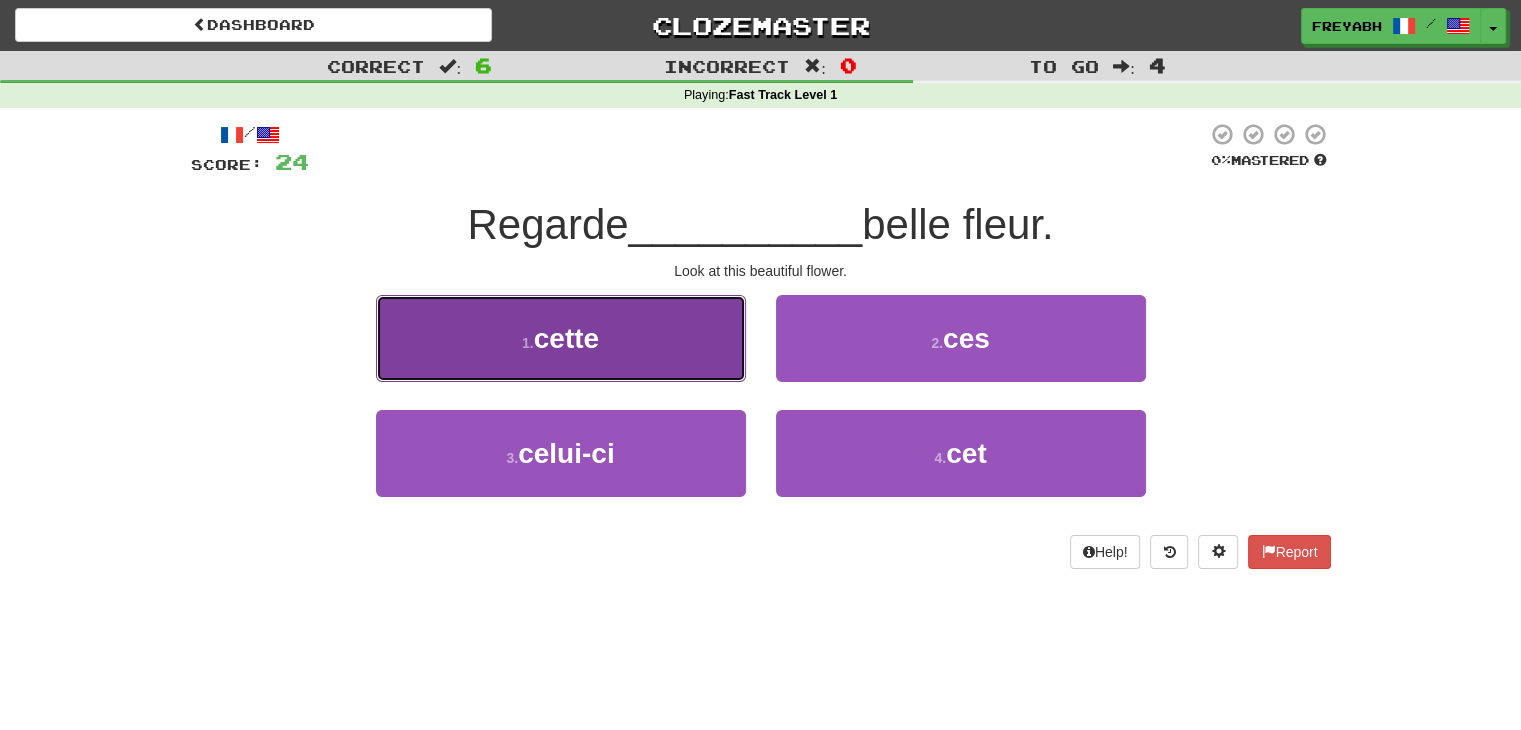 click on "1 .  cette" at bounding box center [561, 338] 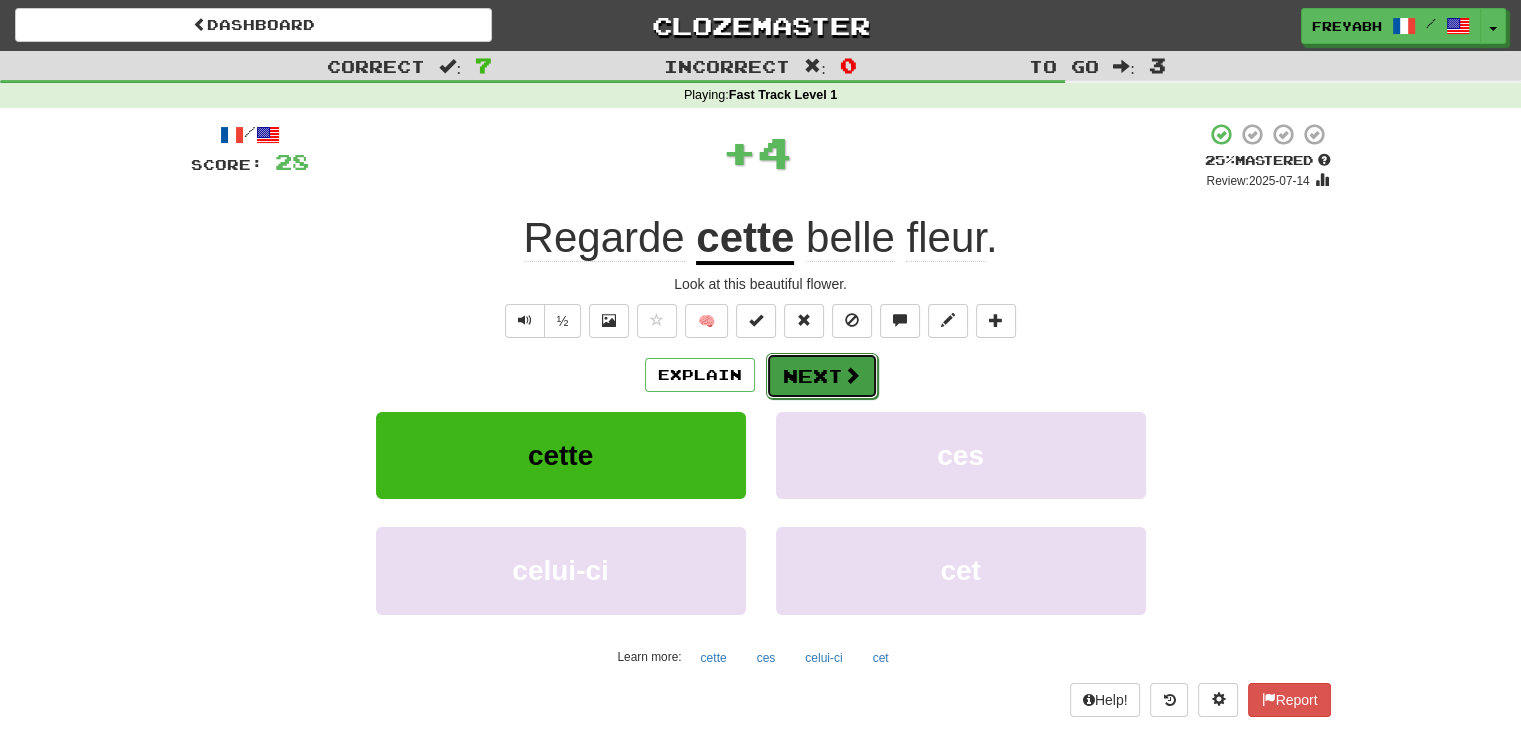 click on "Next" at bounding box center (822, 376) 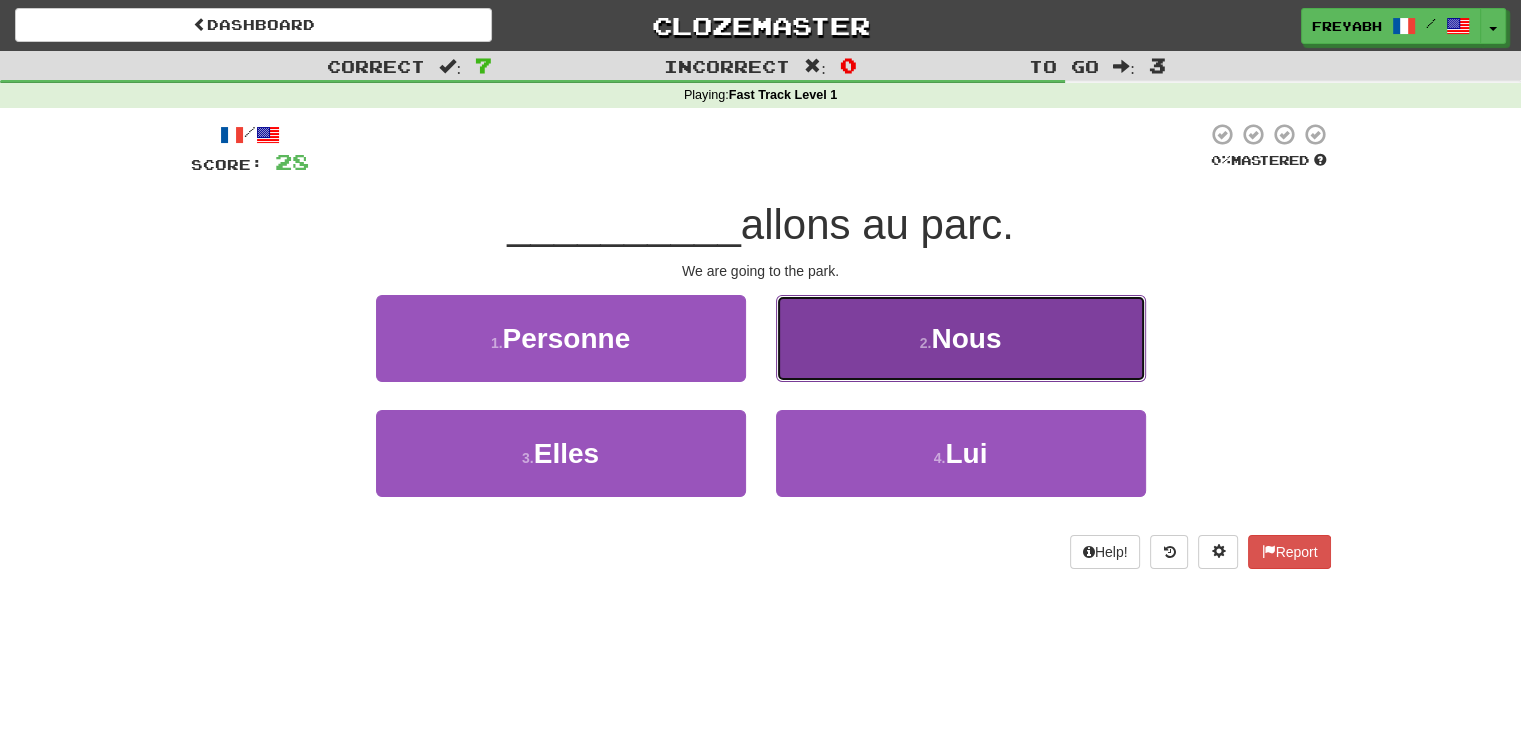 click on "2 .  Nous" at bounding box center [961, 338] 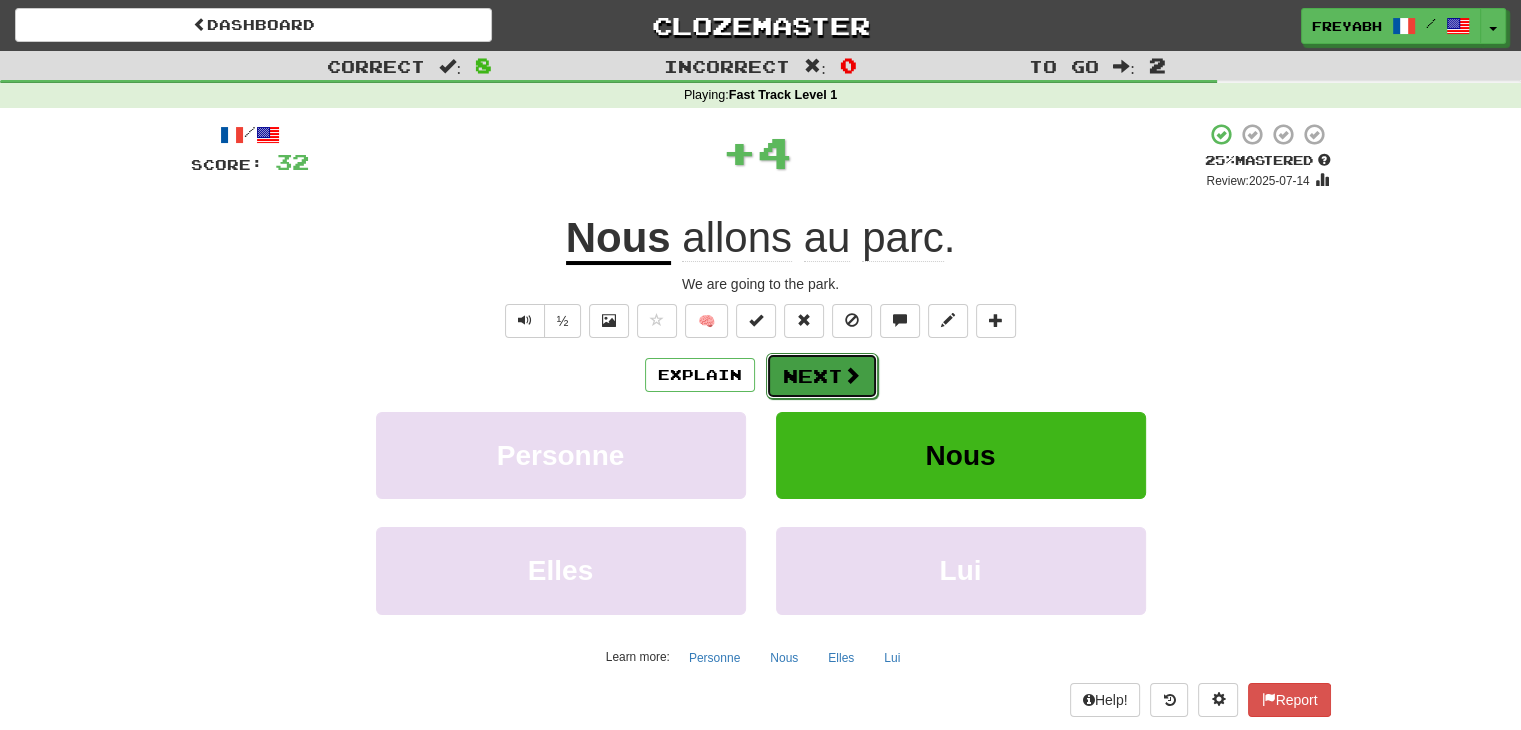 click on "Next" at bounding box center (822, 376) 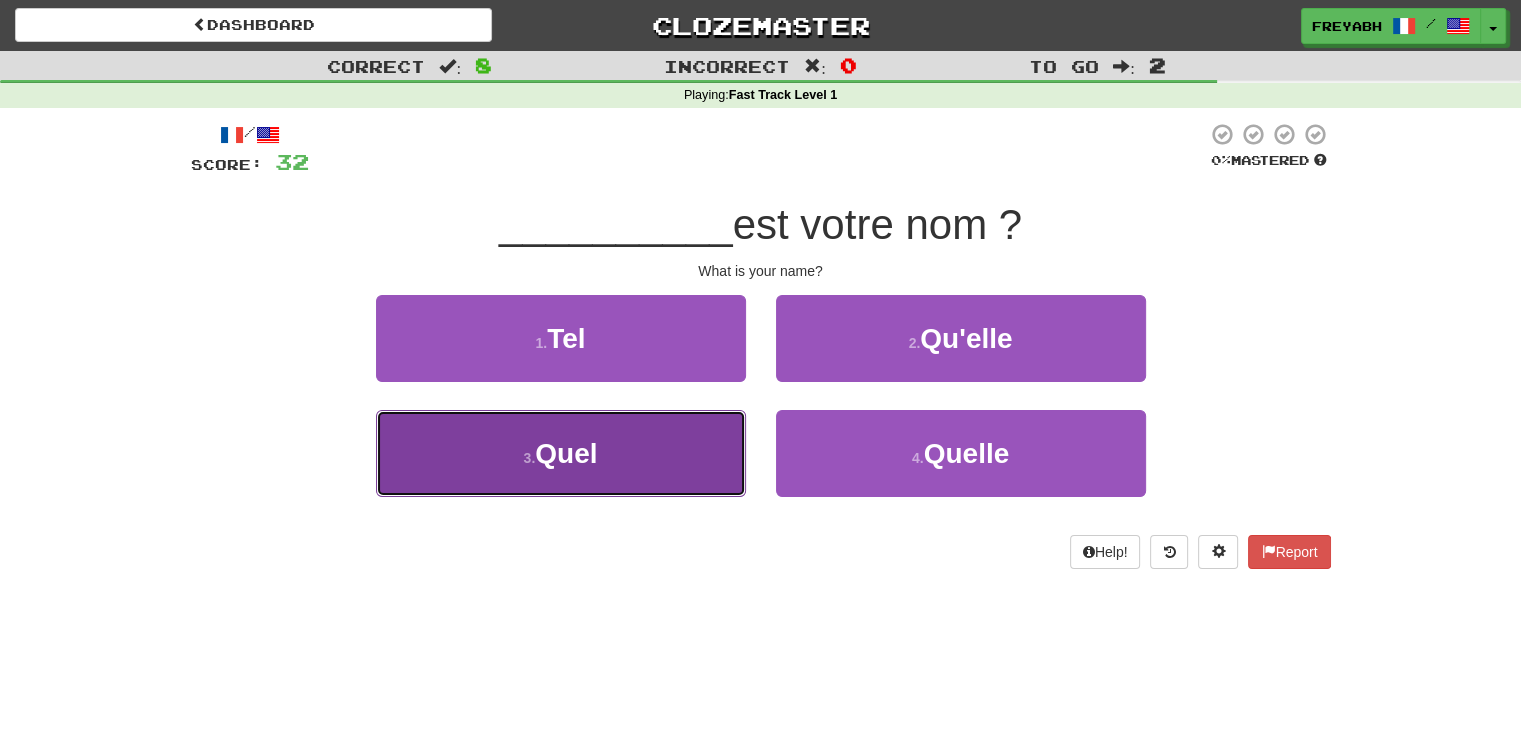 click on "3 .  Quel" at bounding box center (561, 453) 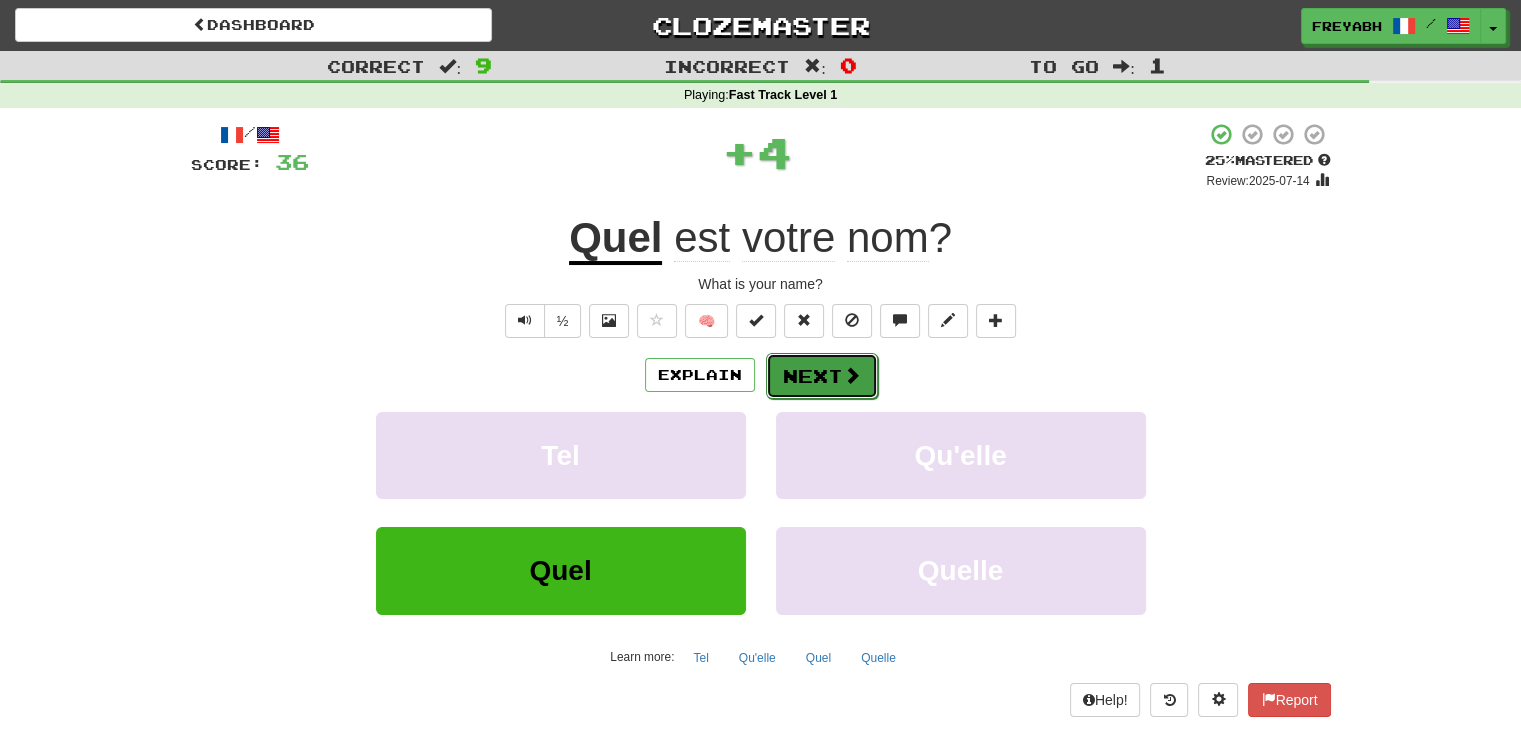 click on "Next" at bounding box center (822, 376) 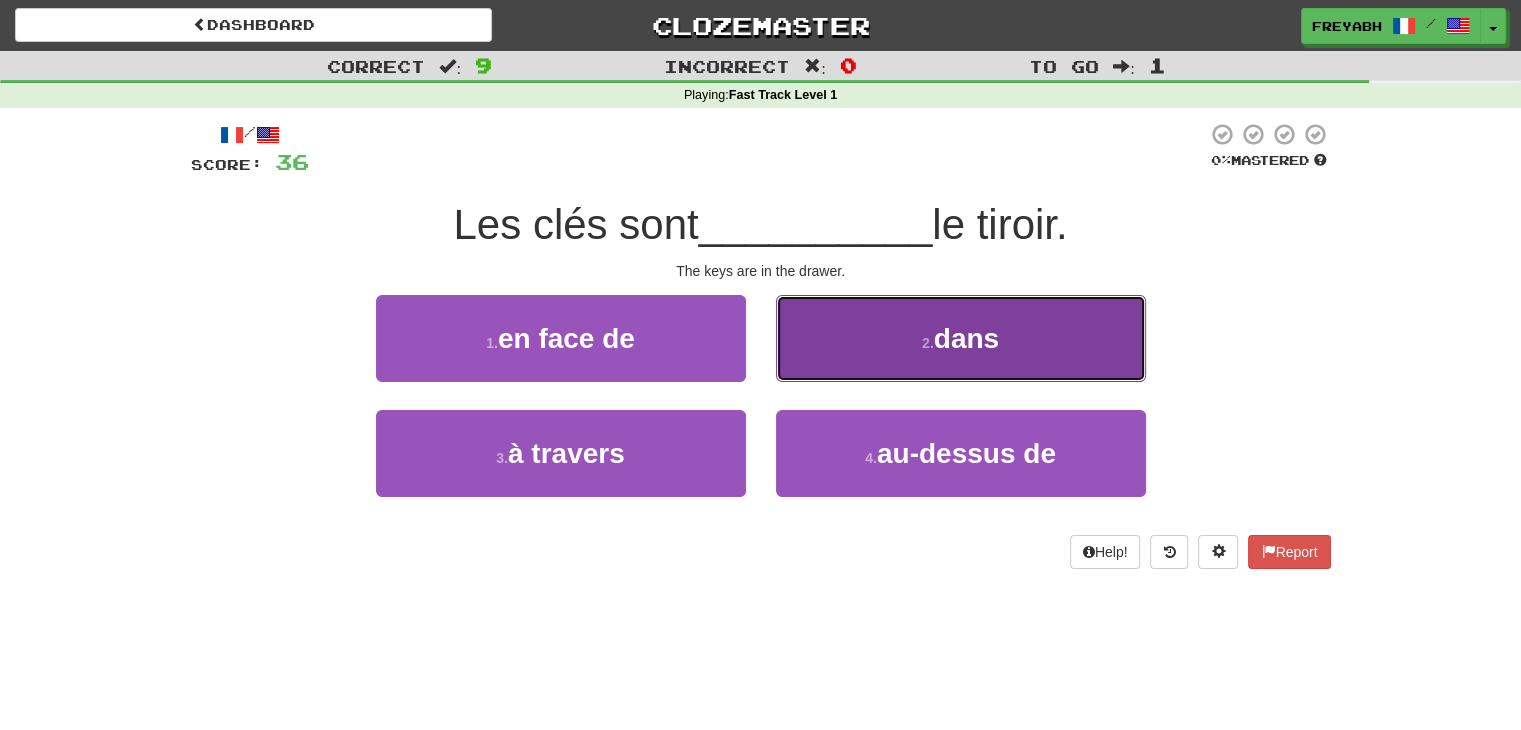 click on "2 .  dans" at bounding box center [961, 338] 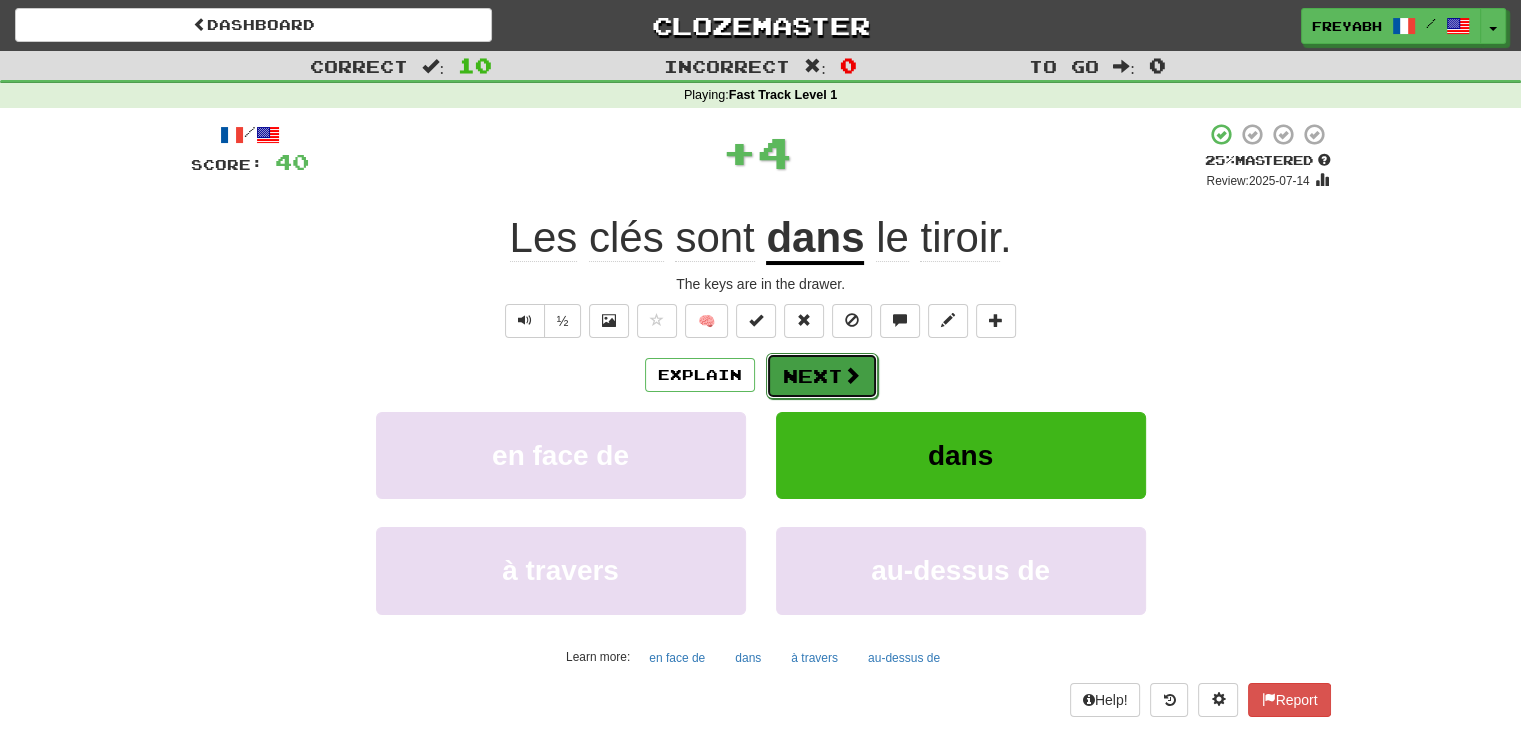 click at bounding box center [852, 375] 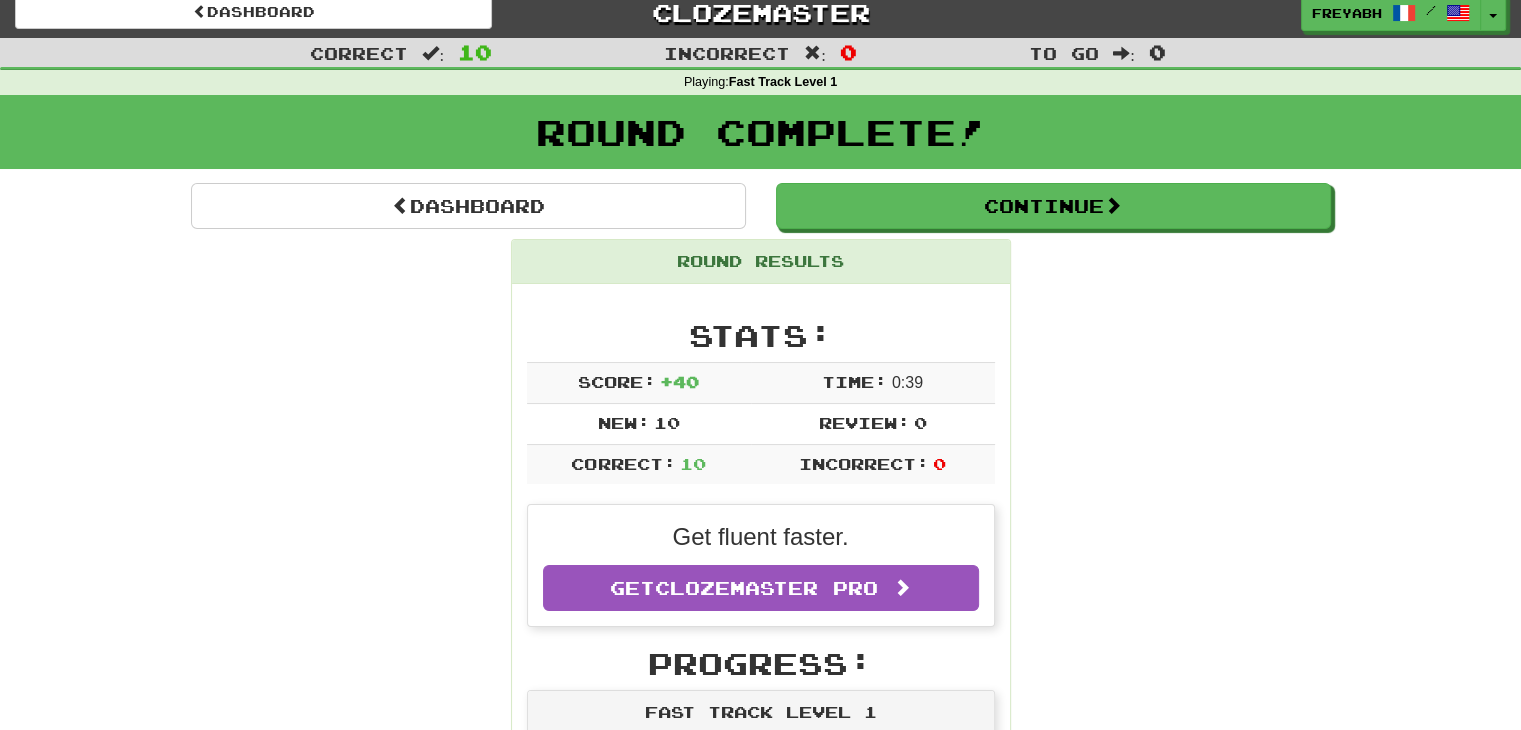 scroll, scrollTop: 0, scrollLeft: 0, axis: both 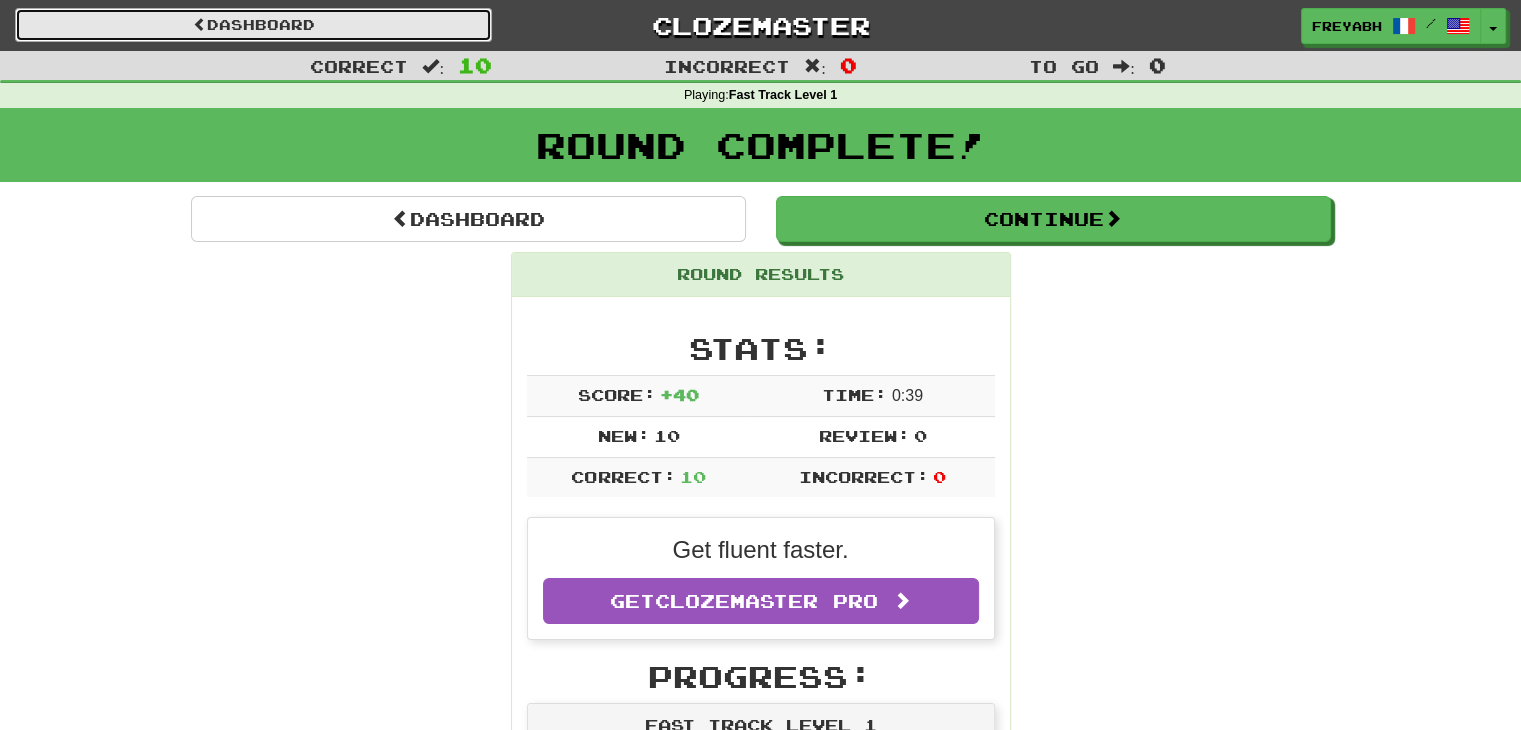 click on "Dashboard" at bounding box center [253, 25] 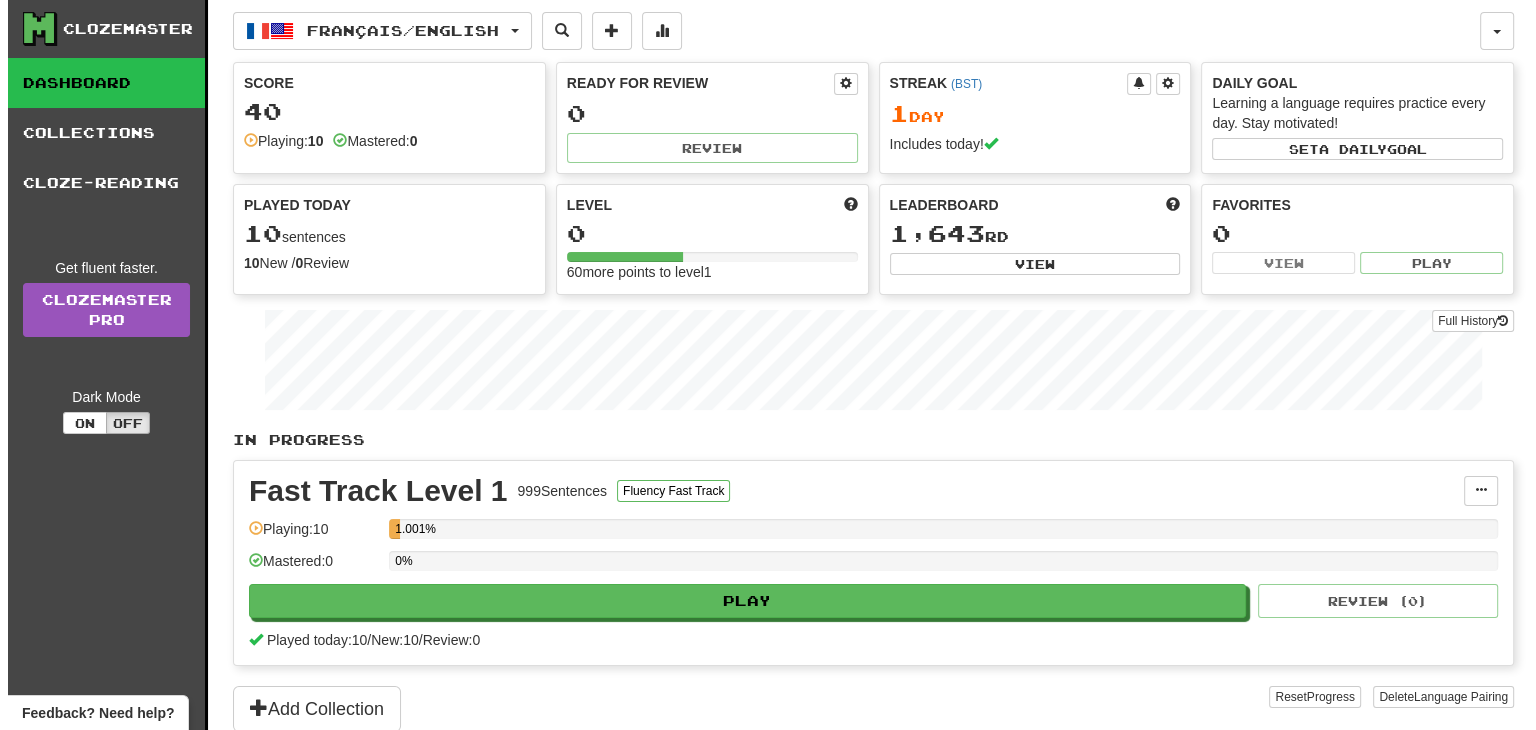 scroll, scrollTop: 32, scrollLeft: 0, axis: vertical 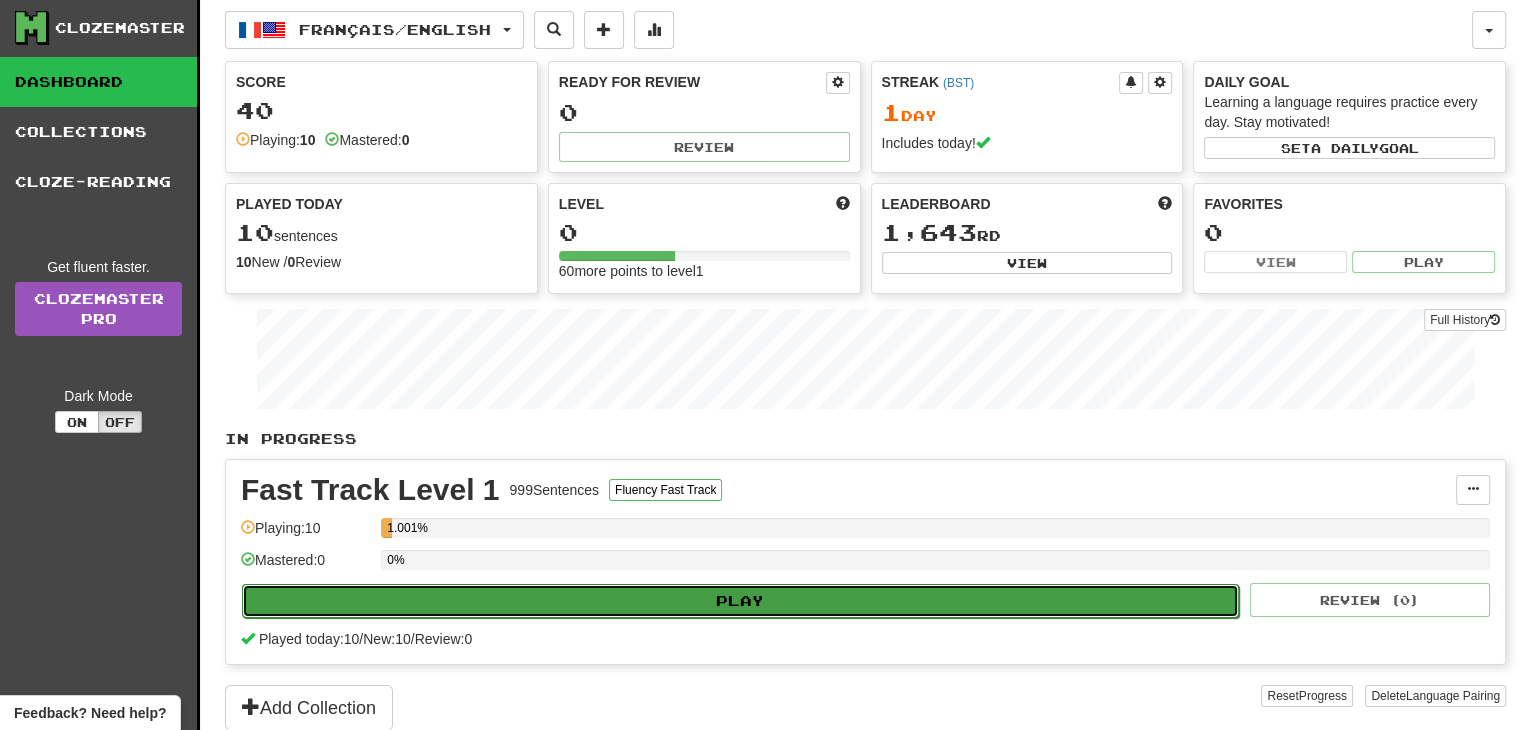 click on "Play" at bounding box center (740, 601) 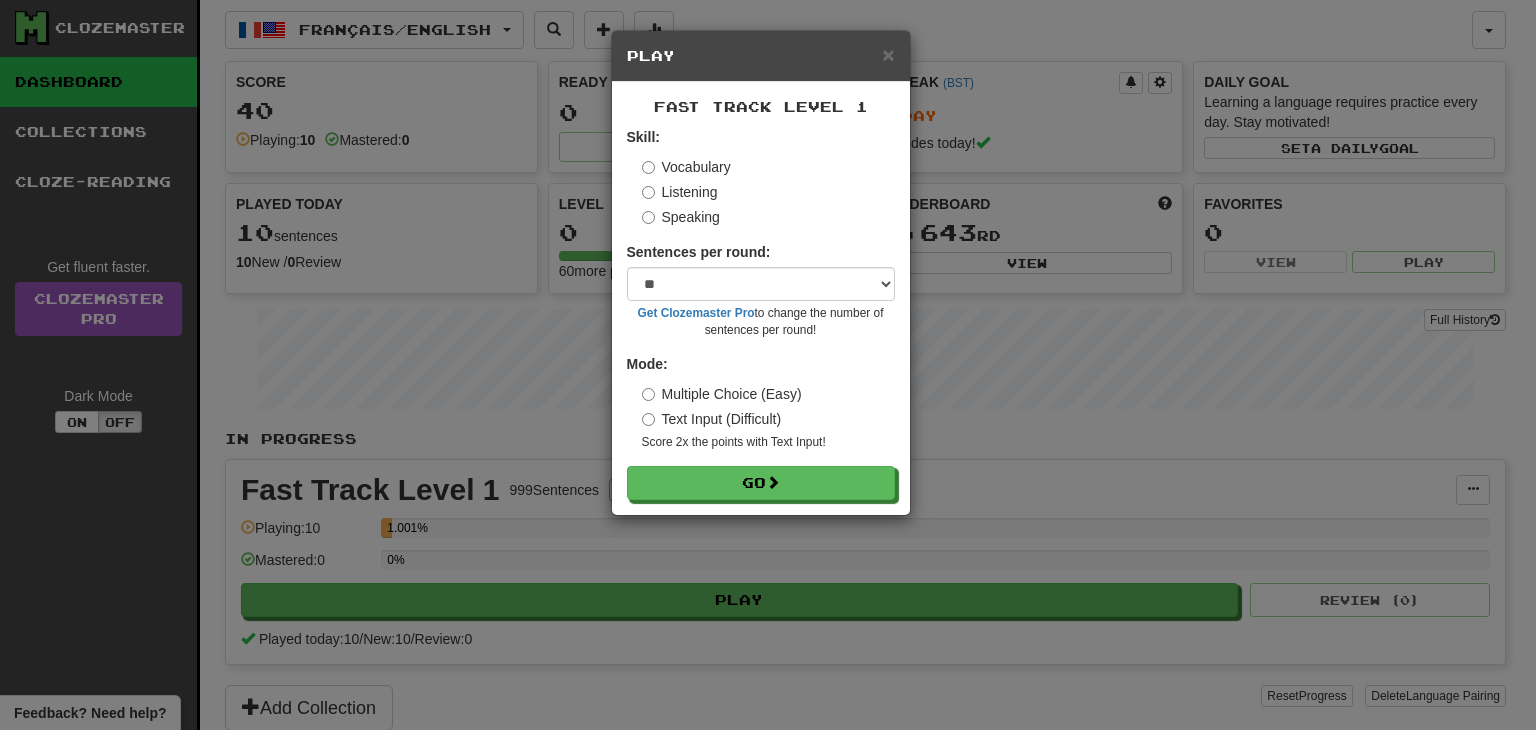 click on "Text Input (Difficult)" at bounding box center [712, 419] 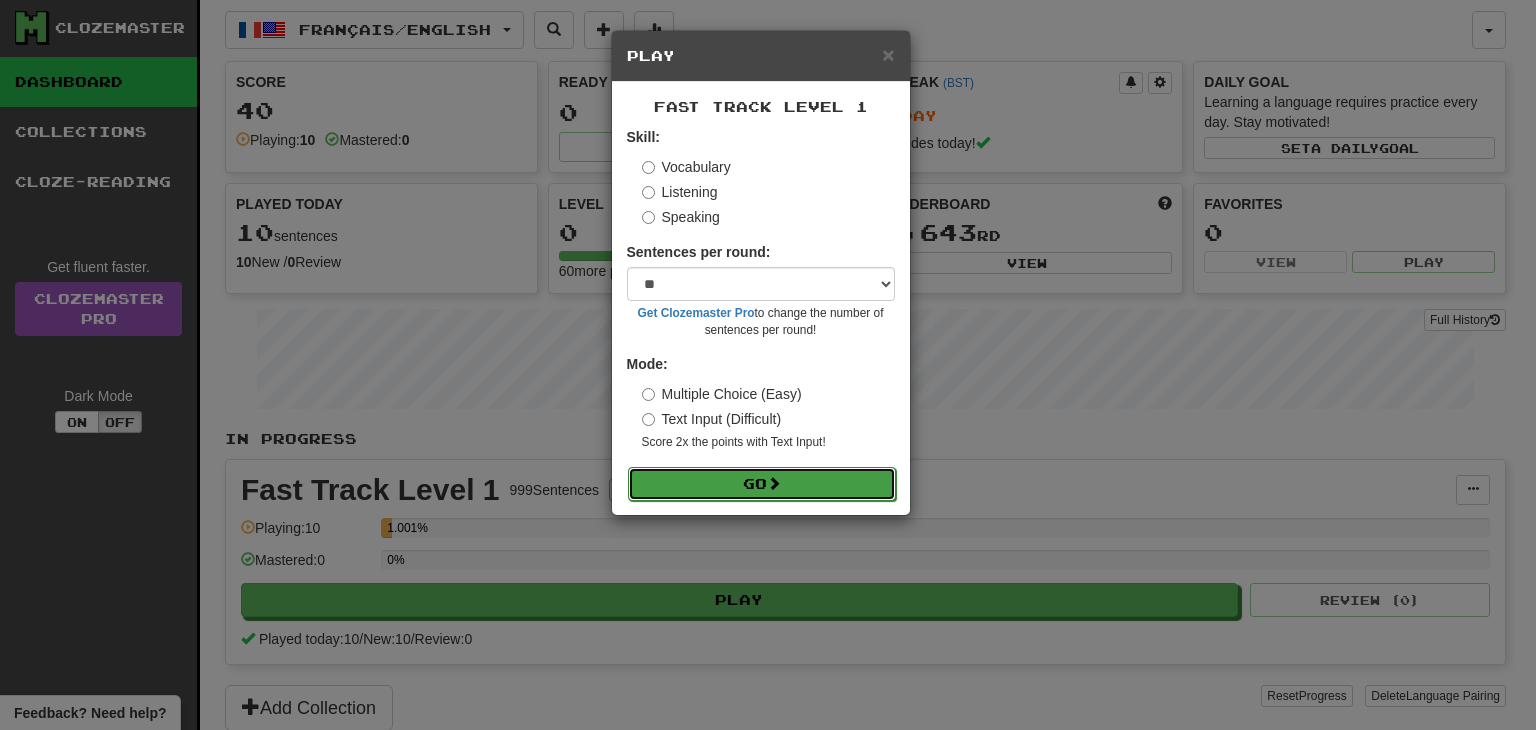 click on "Go" at bounding box center [762, 484] 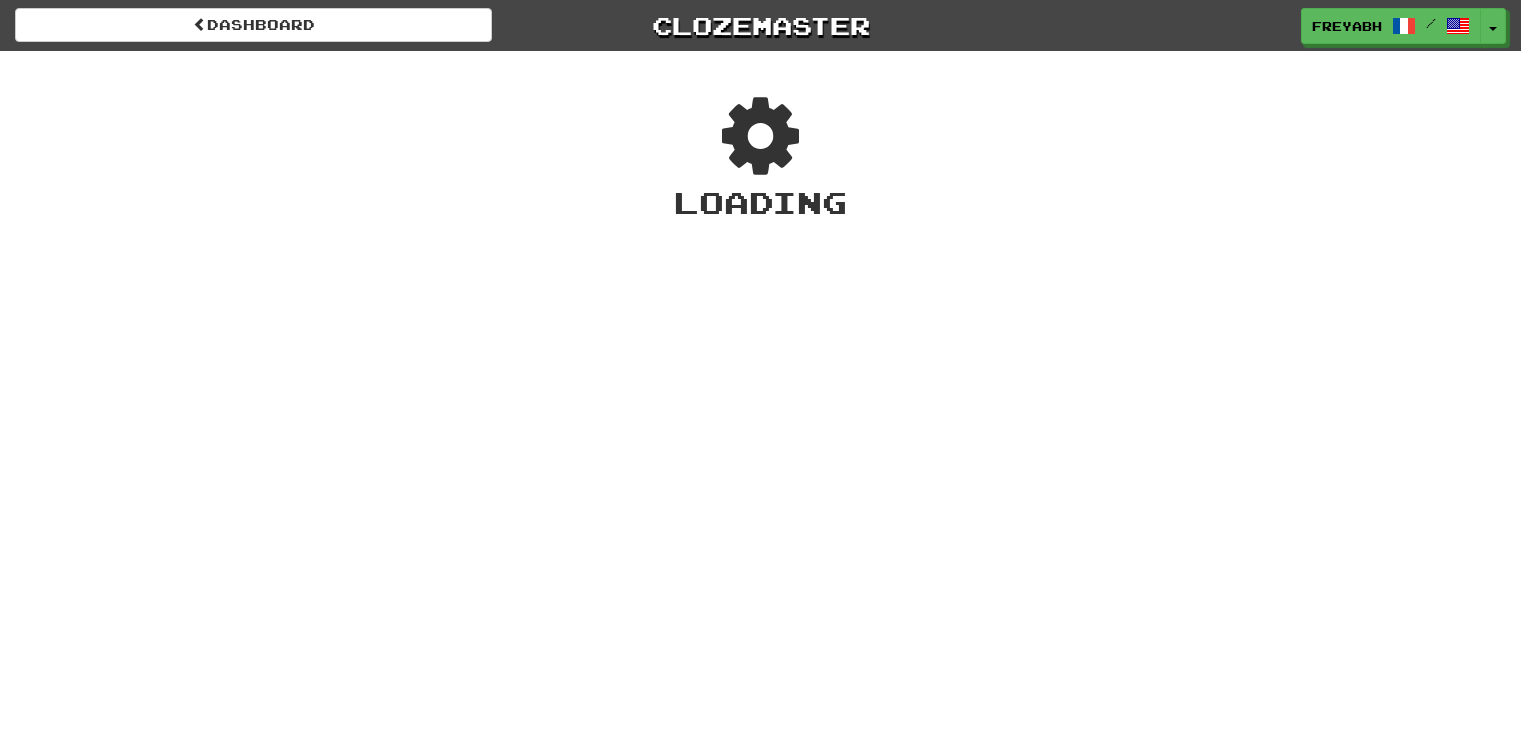 scroll, scrollTop: 0, scrollLeft: 0, axis: both 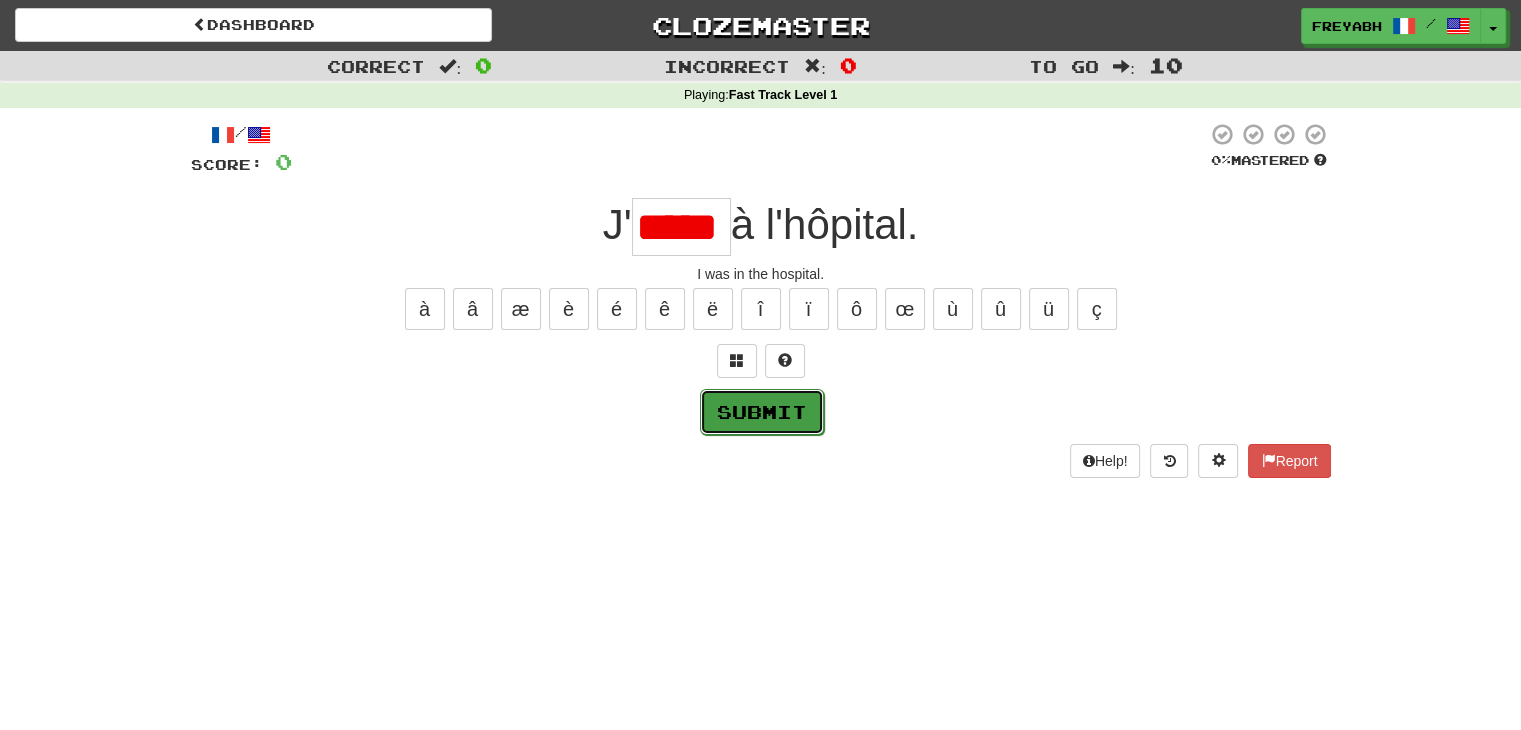 click on "Submit" at bounding box center [762, 412] 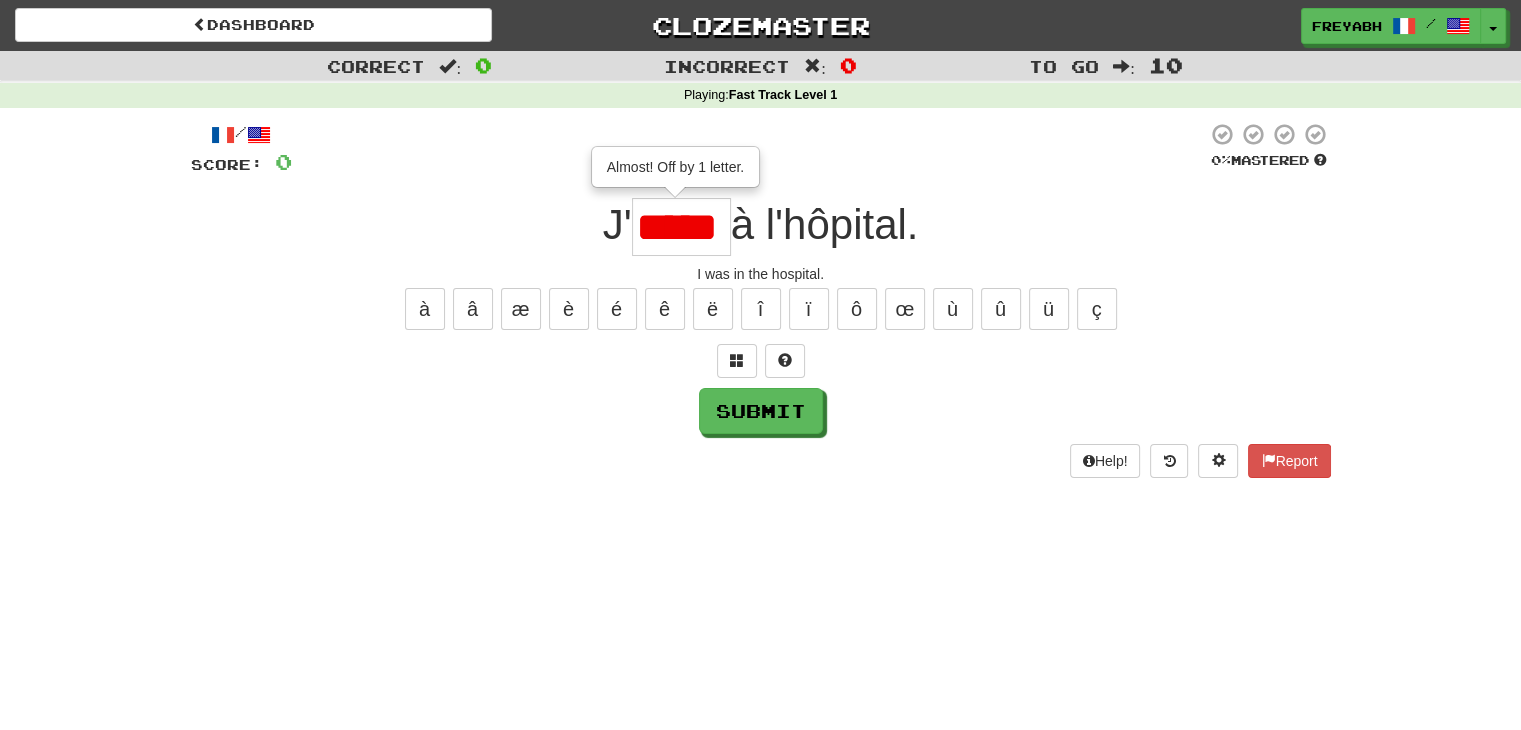 click on "*****" at bounding box center [681, 227] 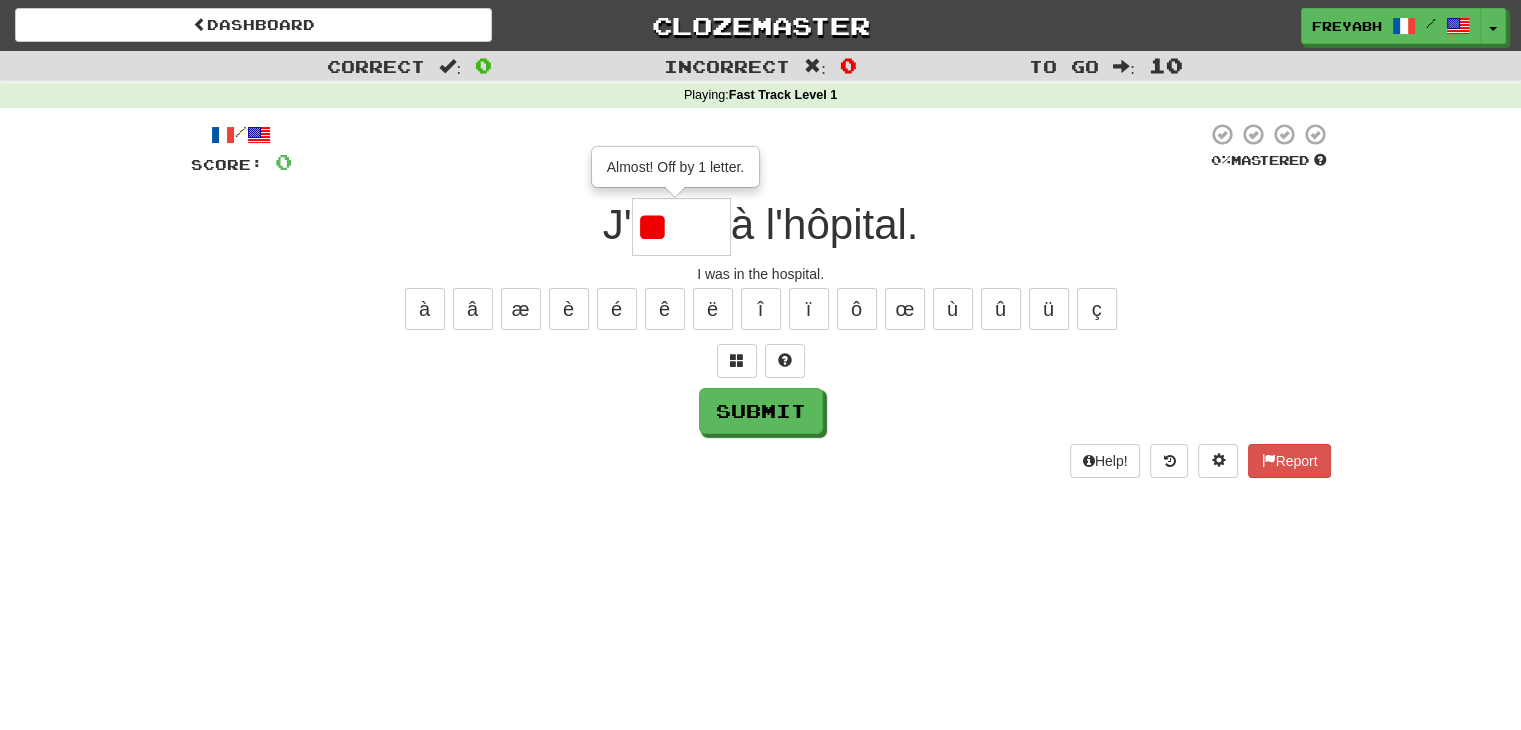 type on "*" 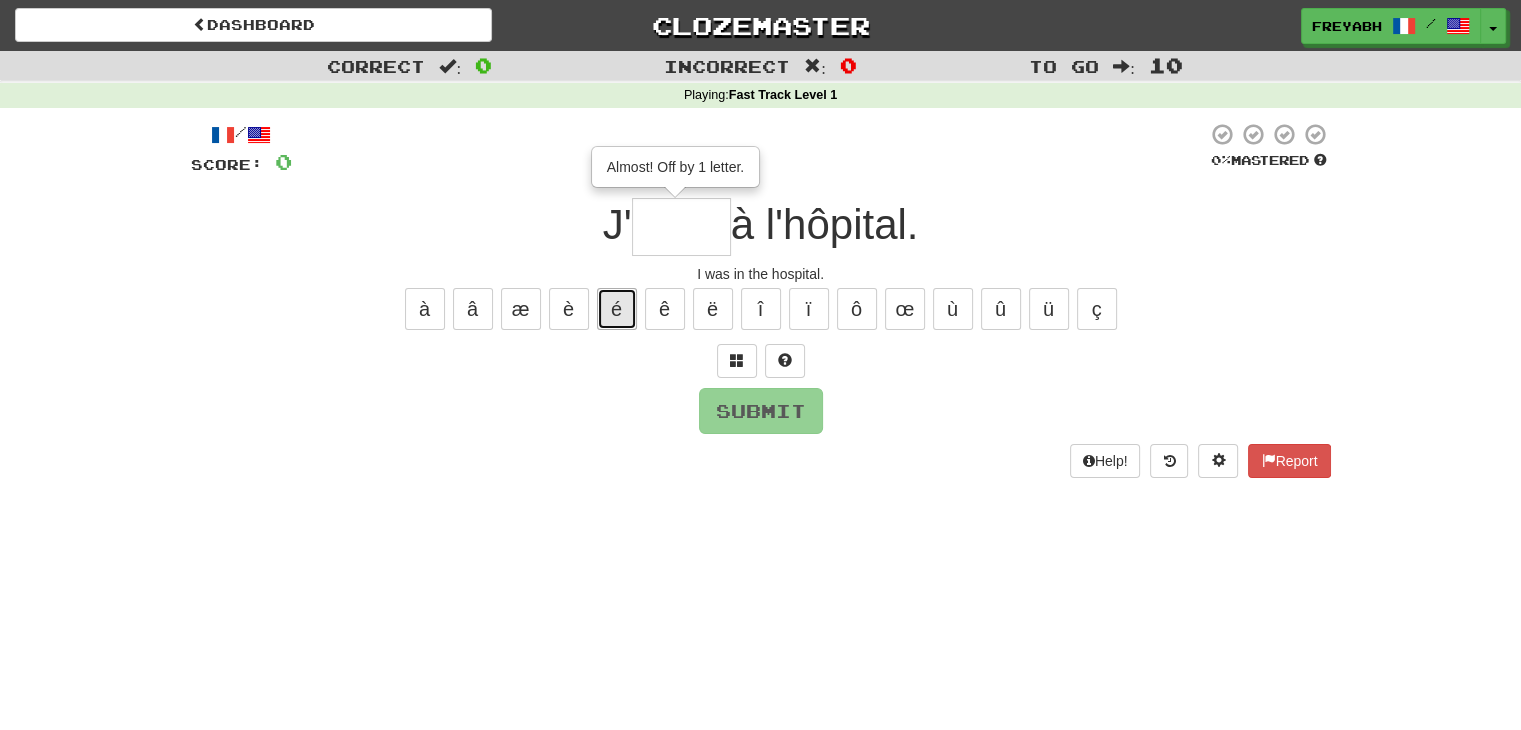 click on "é" at bounding box center [617, 309] 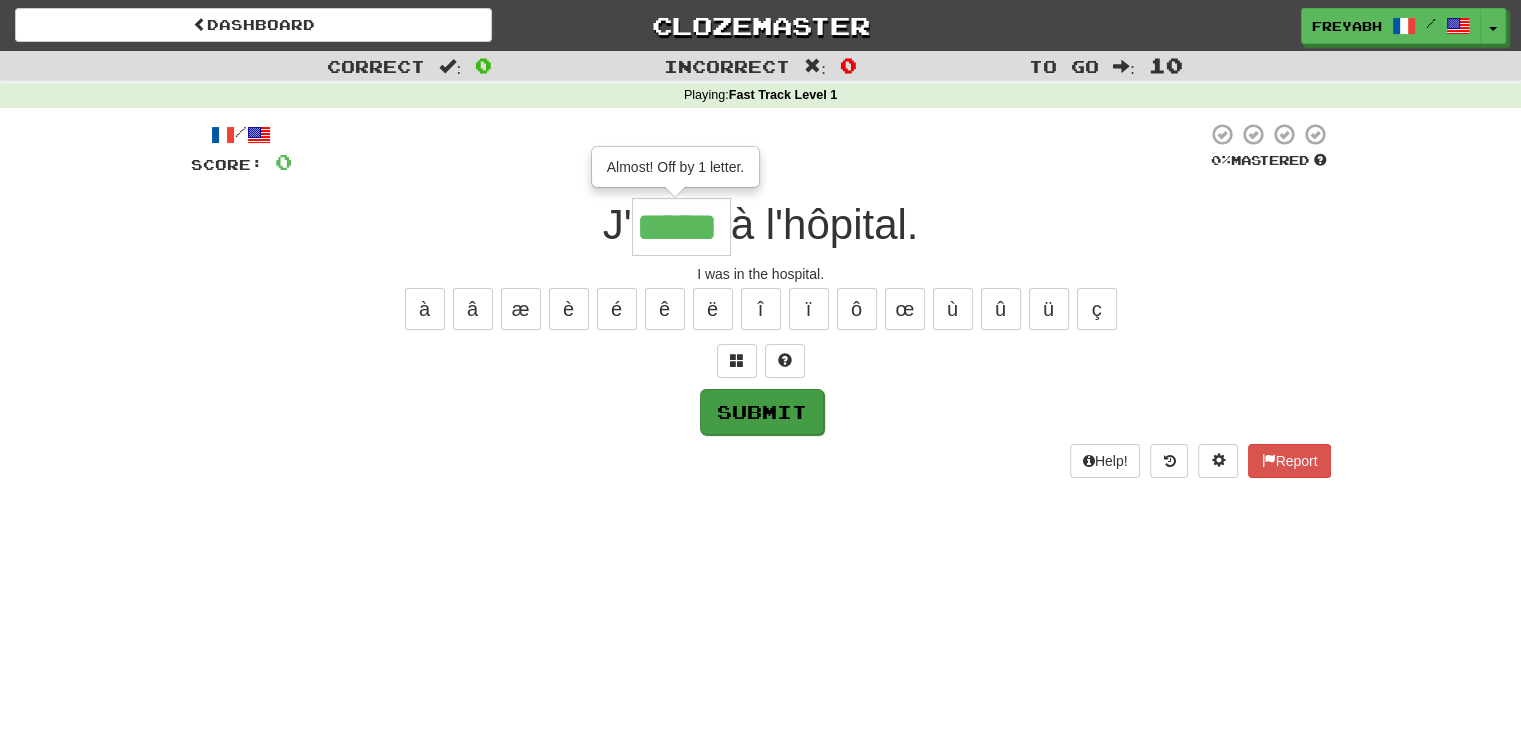 type on "*****" 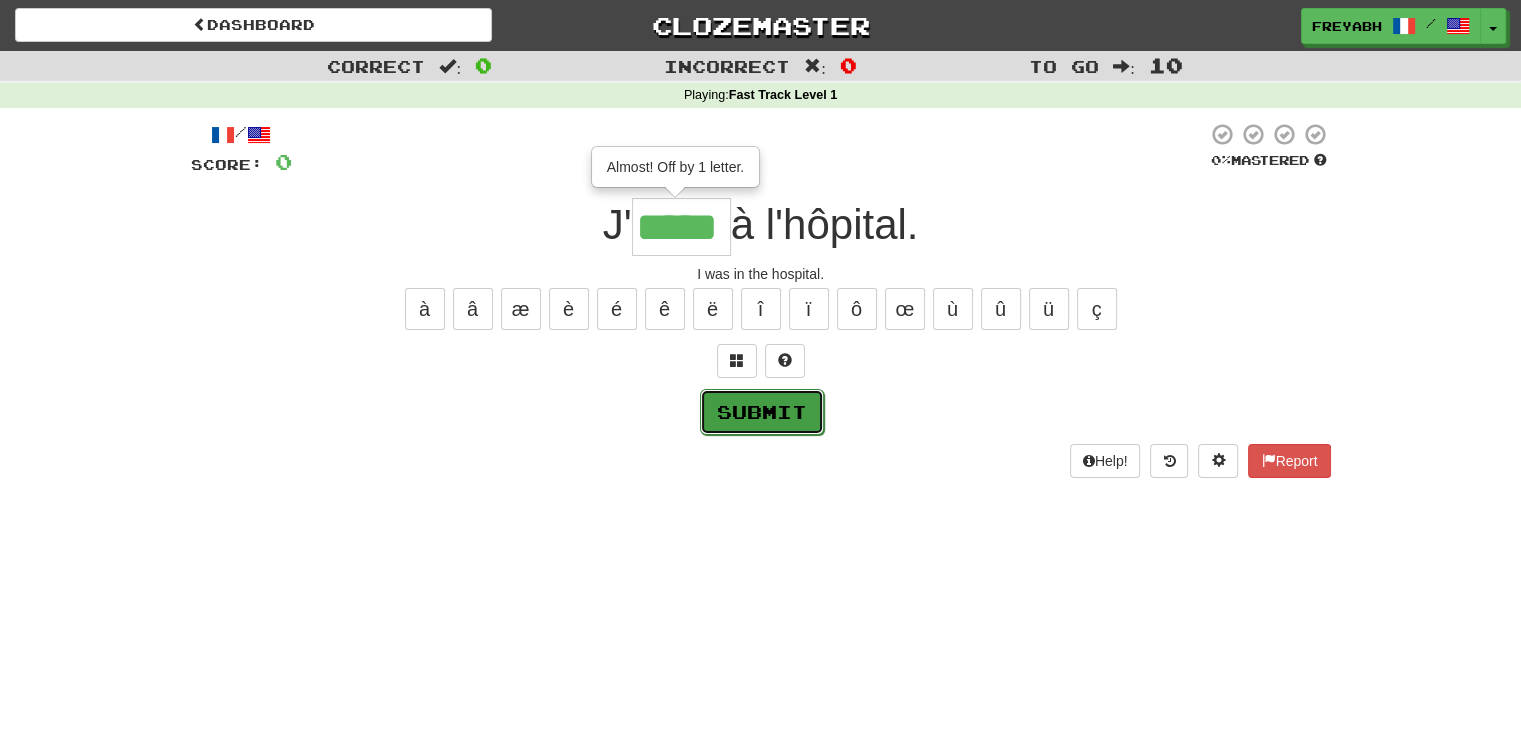 click on "Submit" at bounding box center [762, 412] 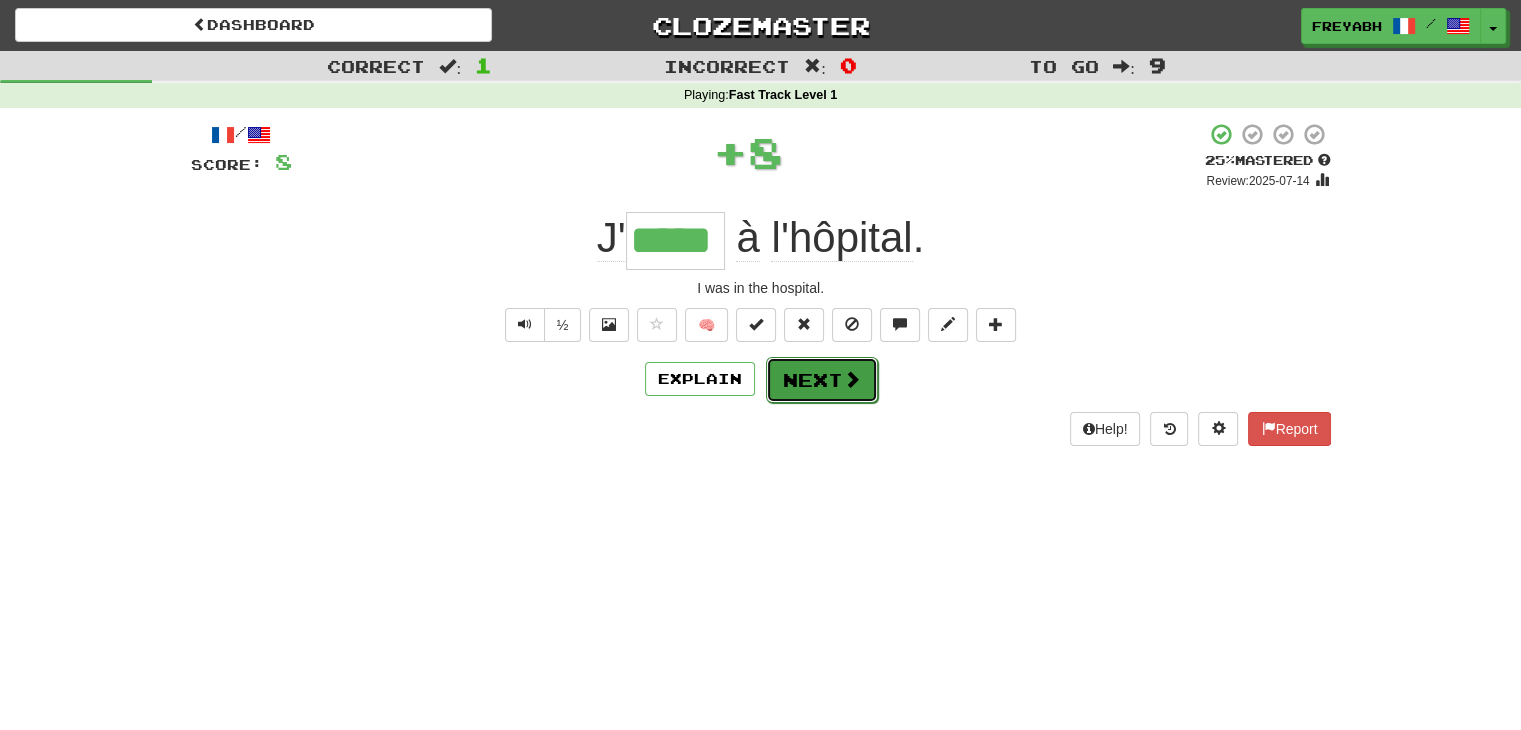 click on "Next" at bounding box center [822, 380] 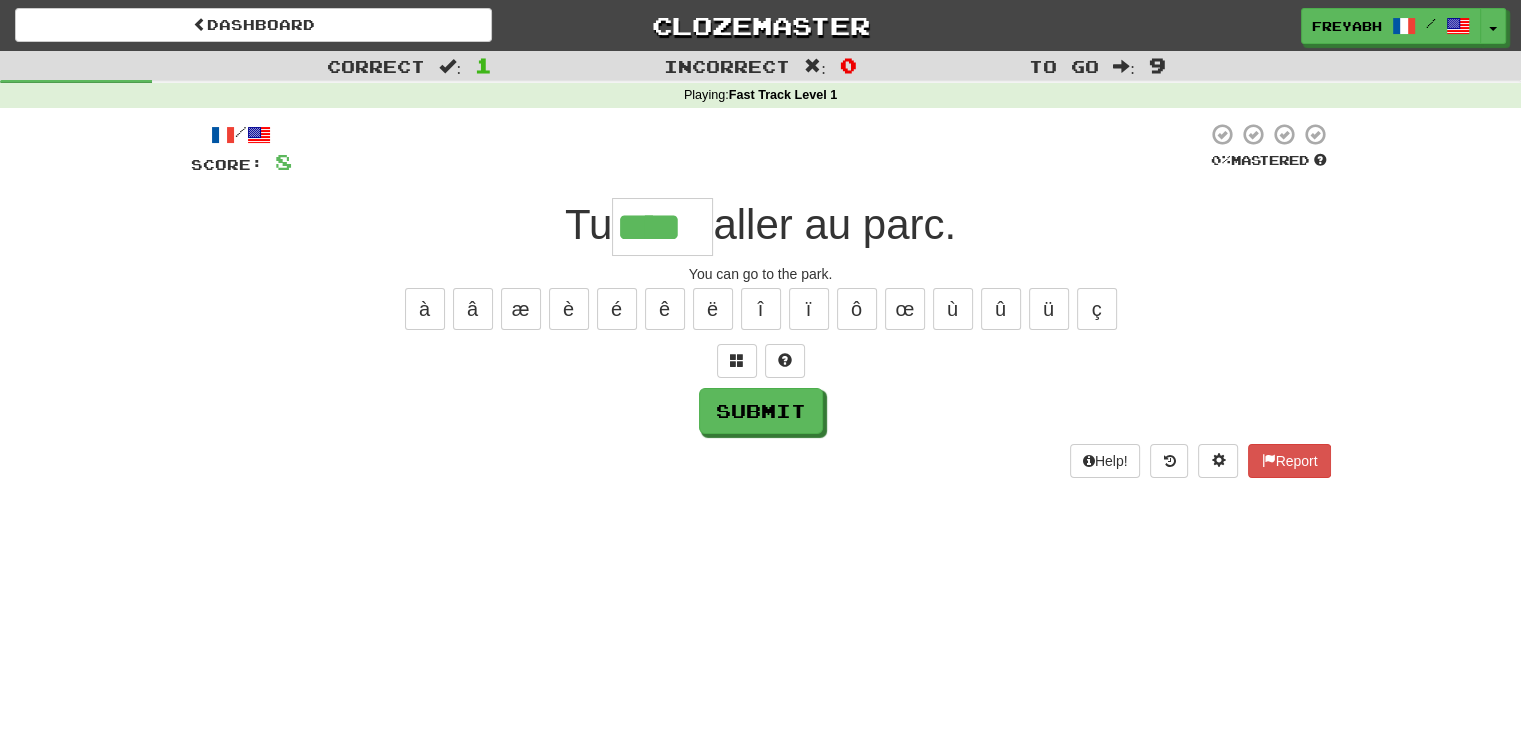 type on "****" 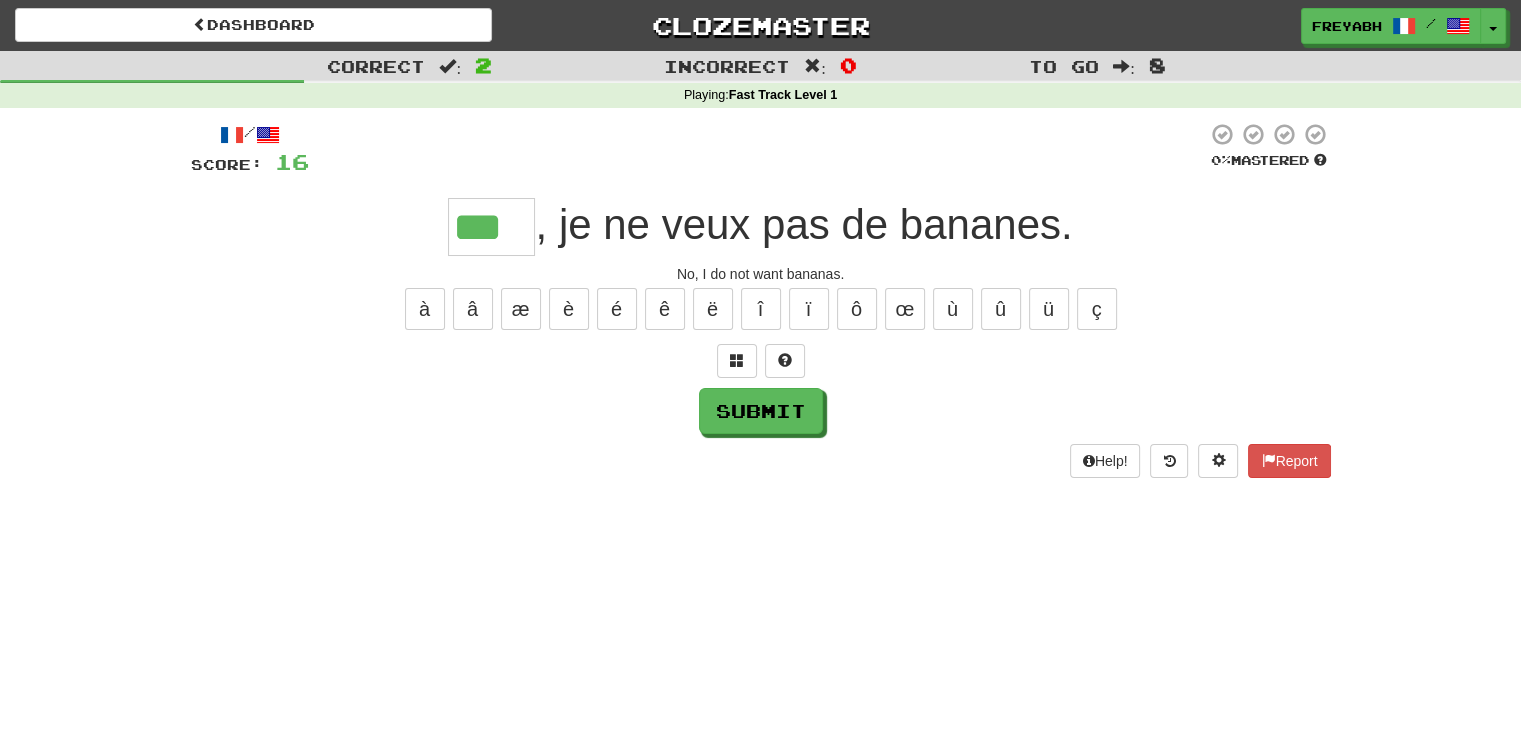 type on "***" 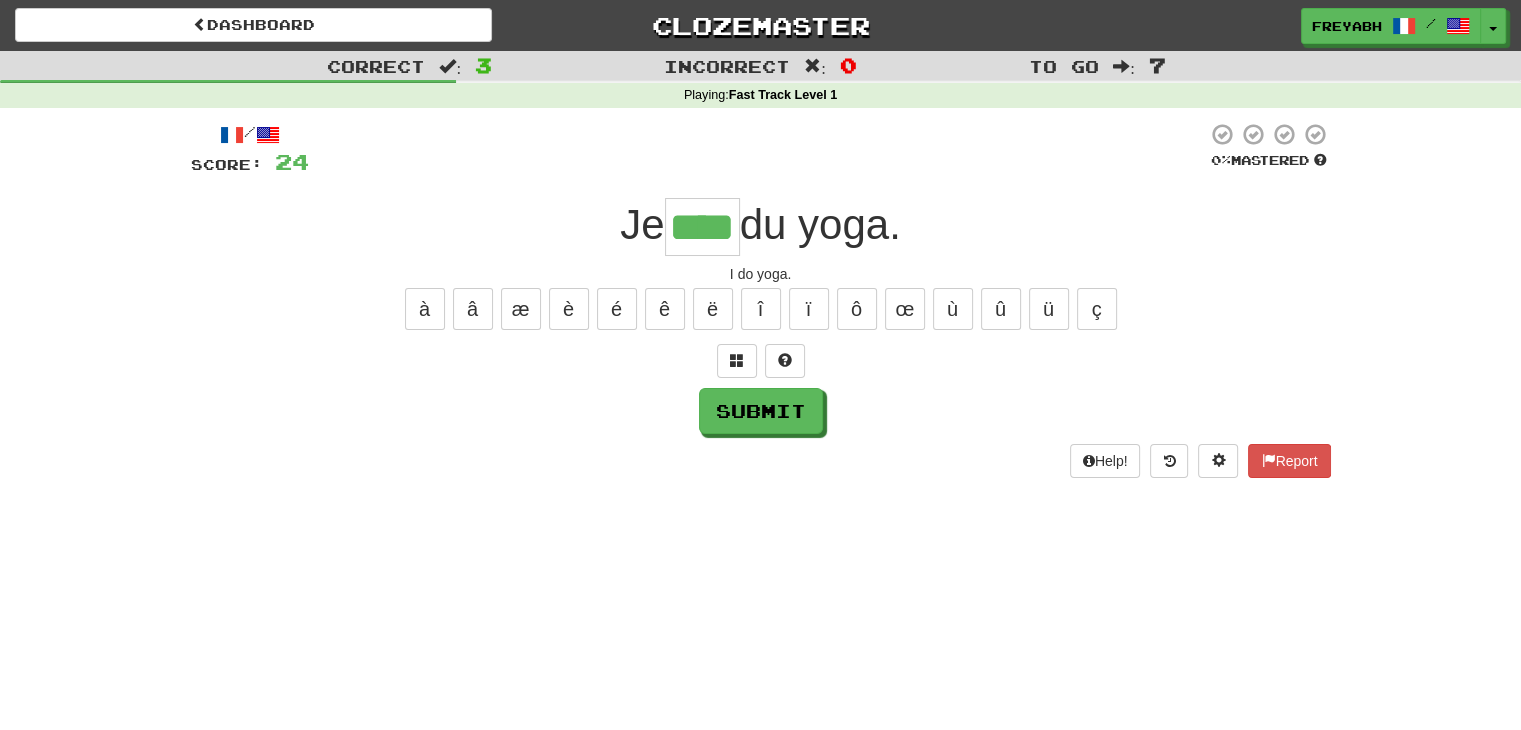 type on "****" 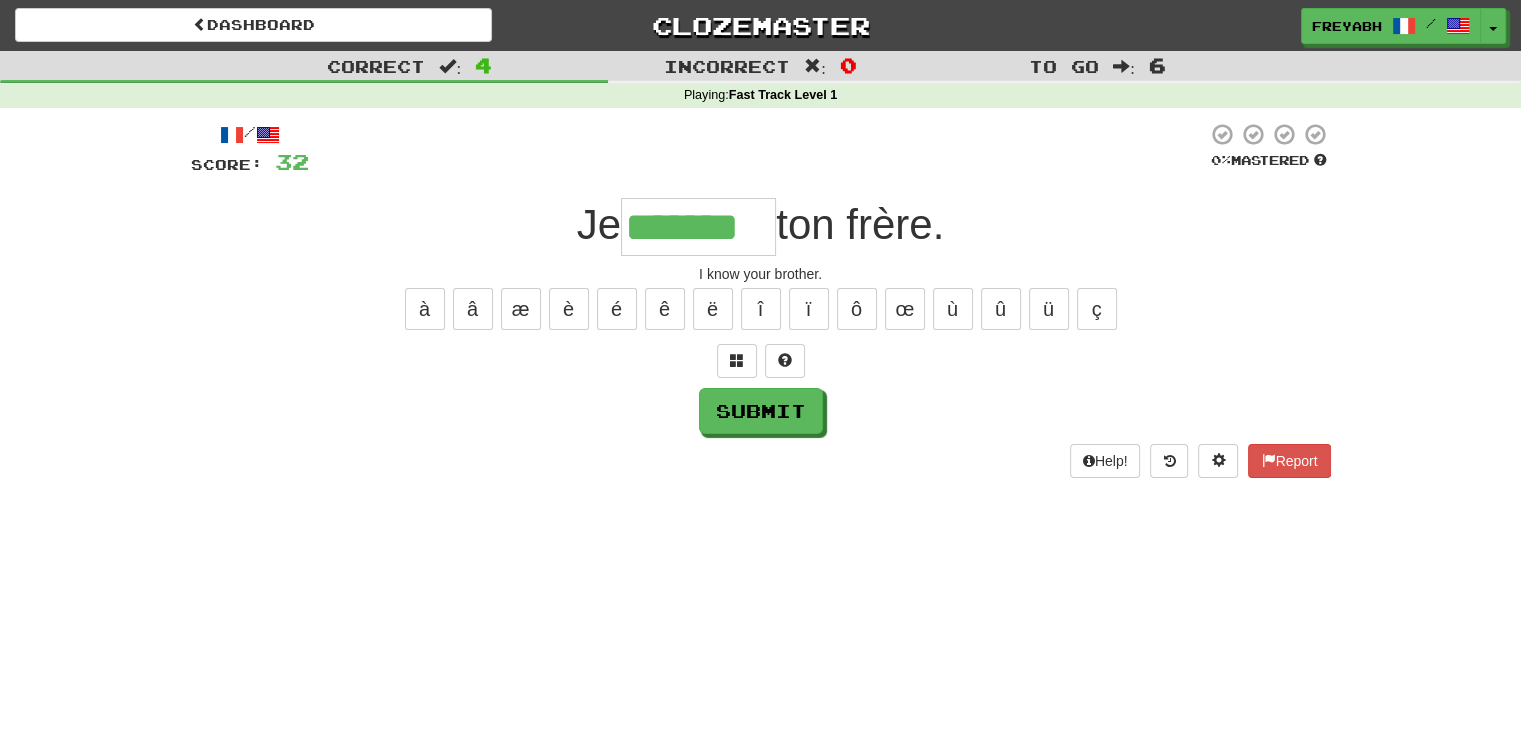 type on "*******" 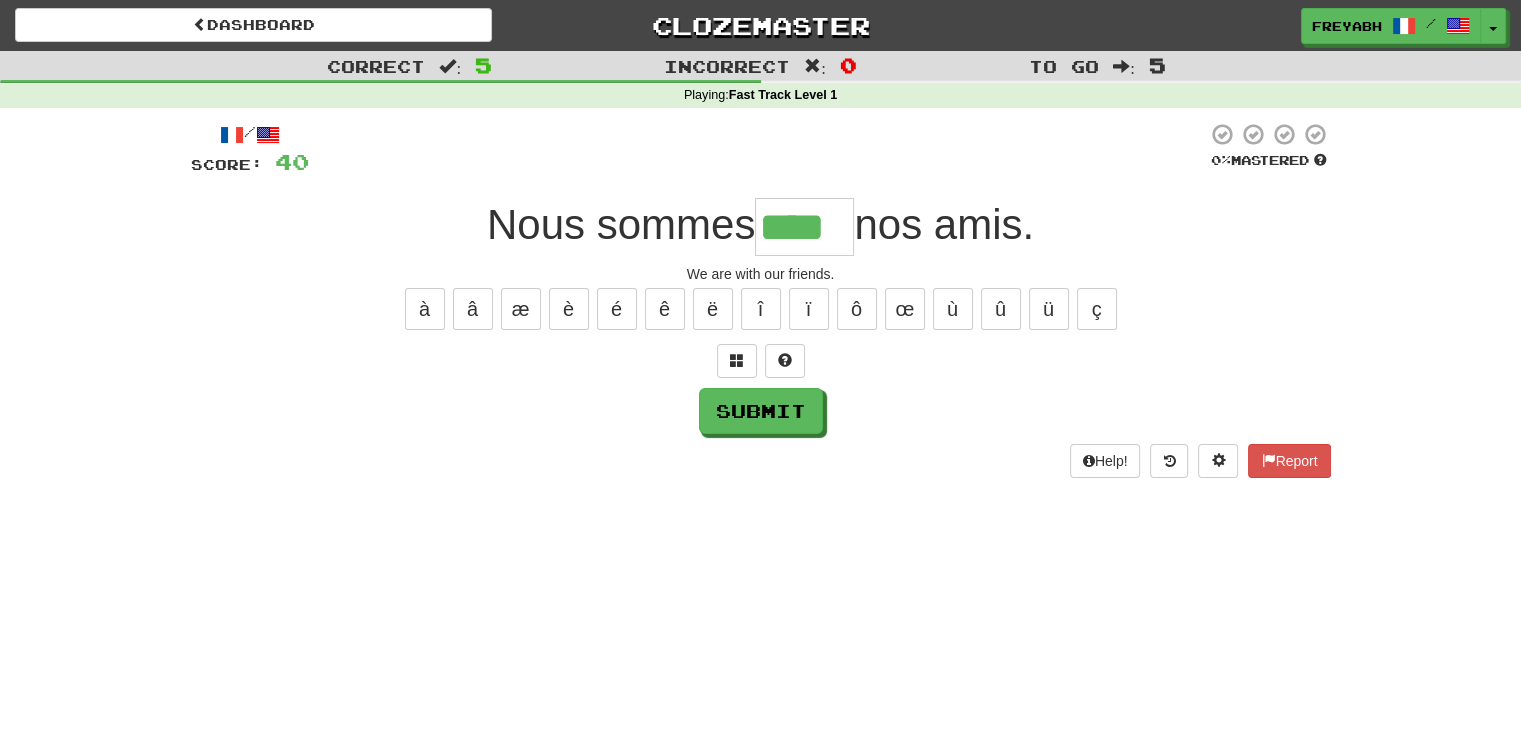 type on "****" 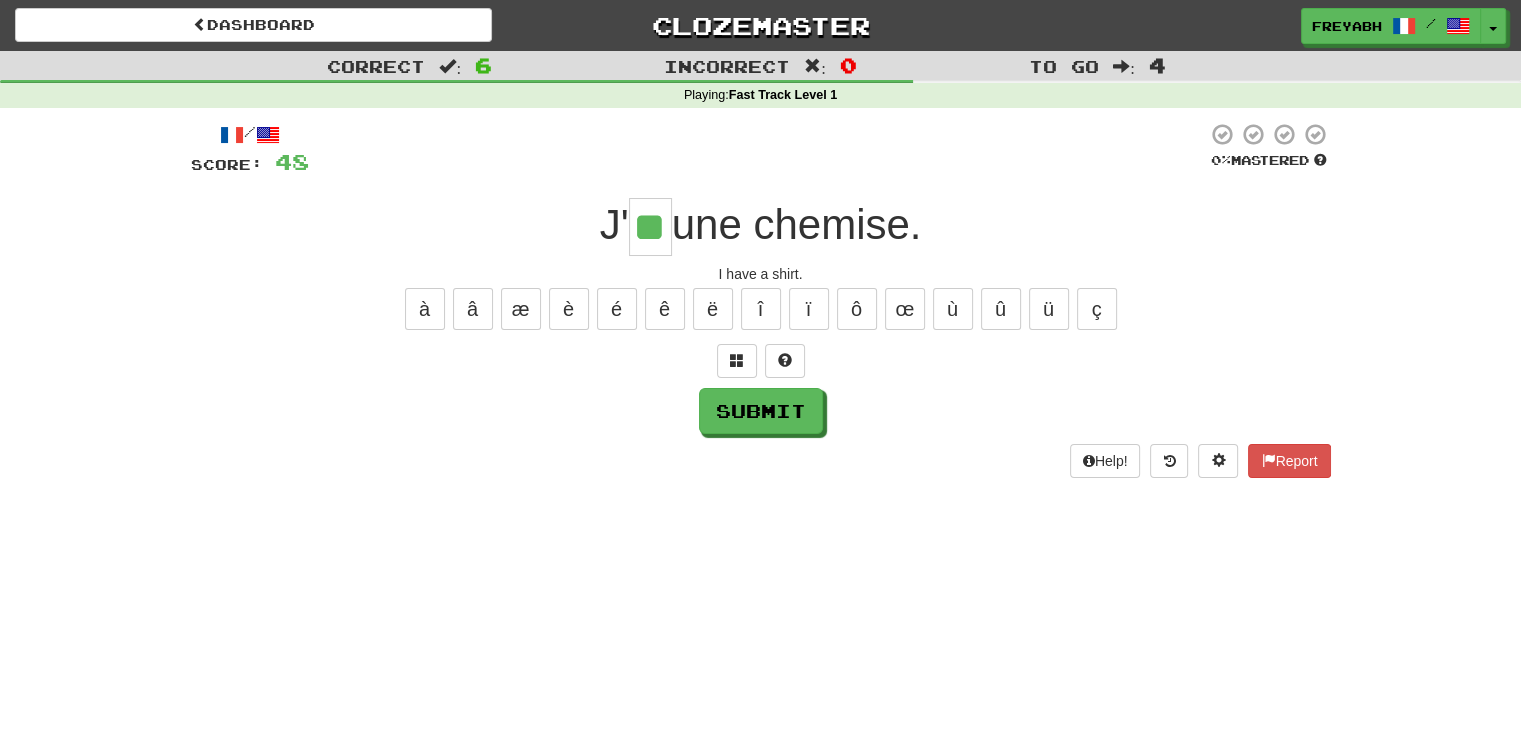 type on "**" 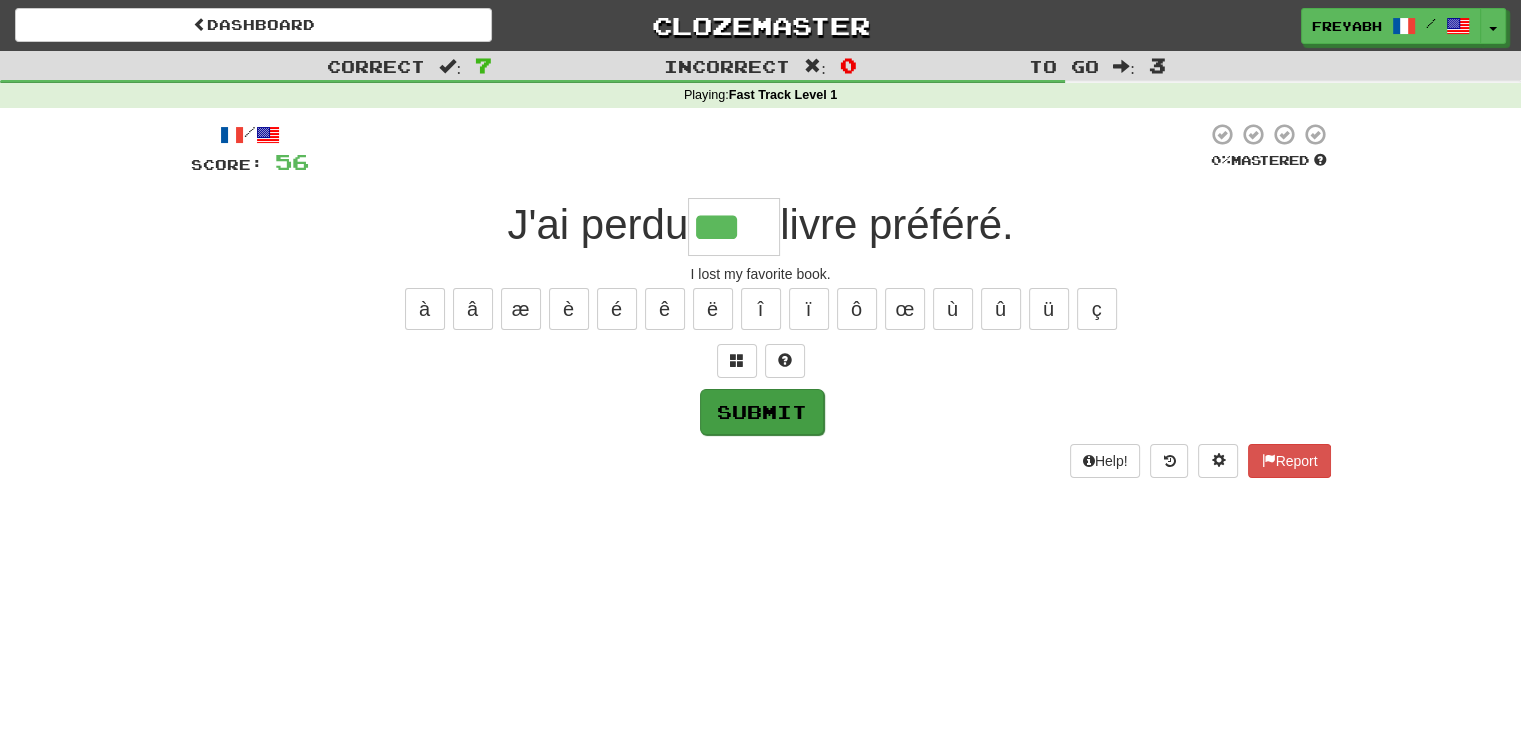 type on "***" 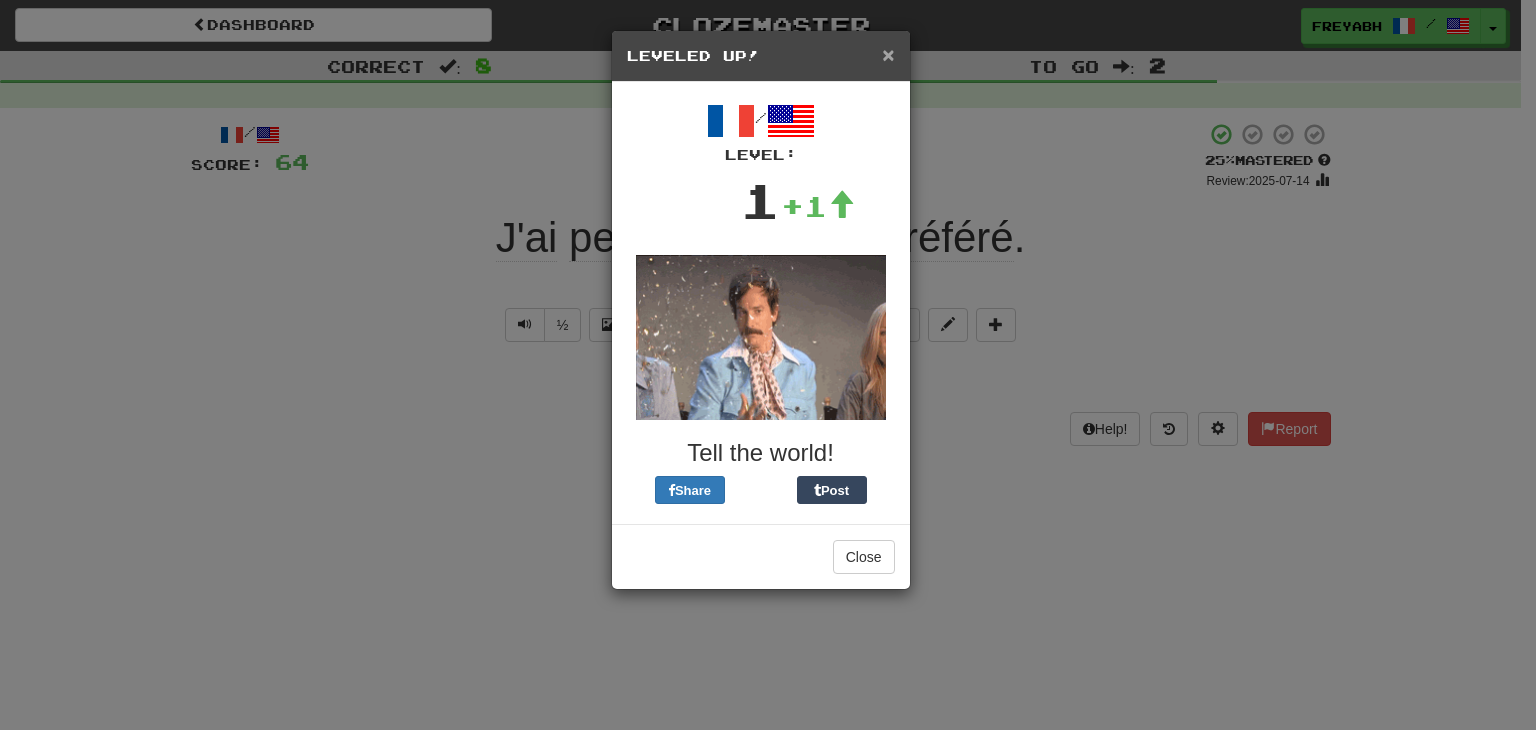click on "×" at bounding box center [888, 54] 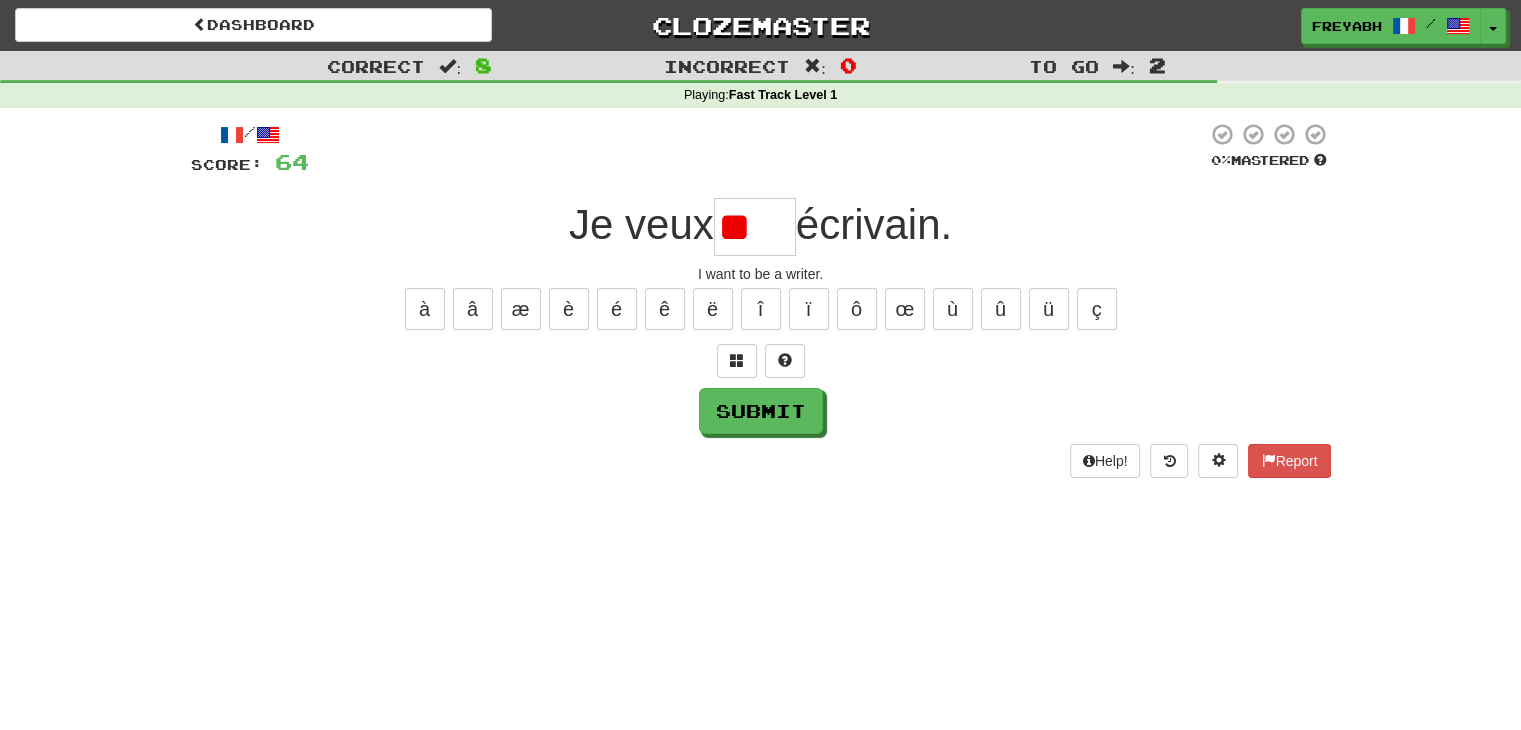 type on "*" 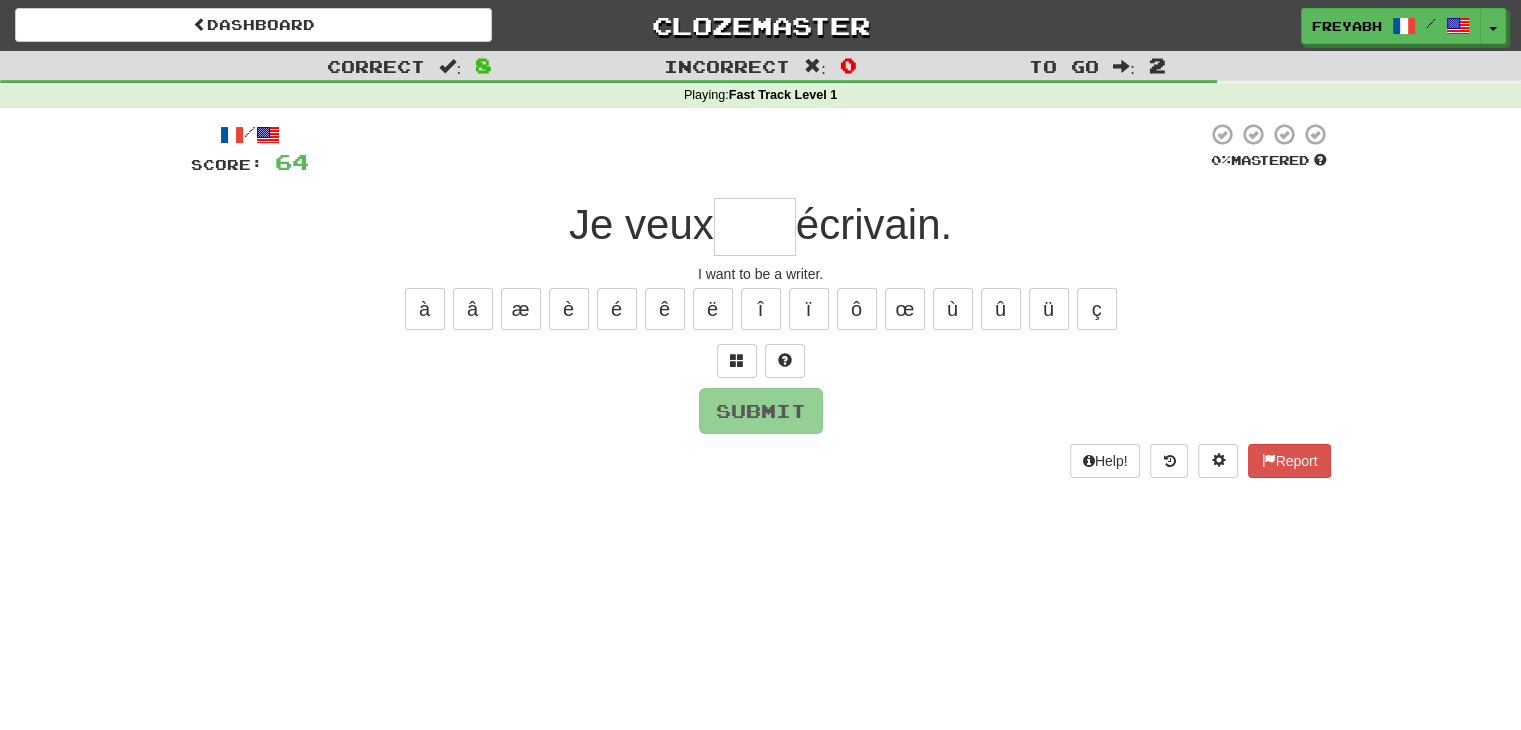 type on "*" 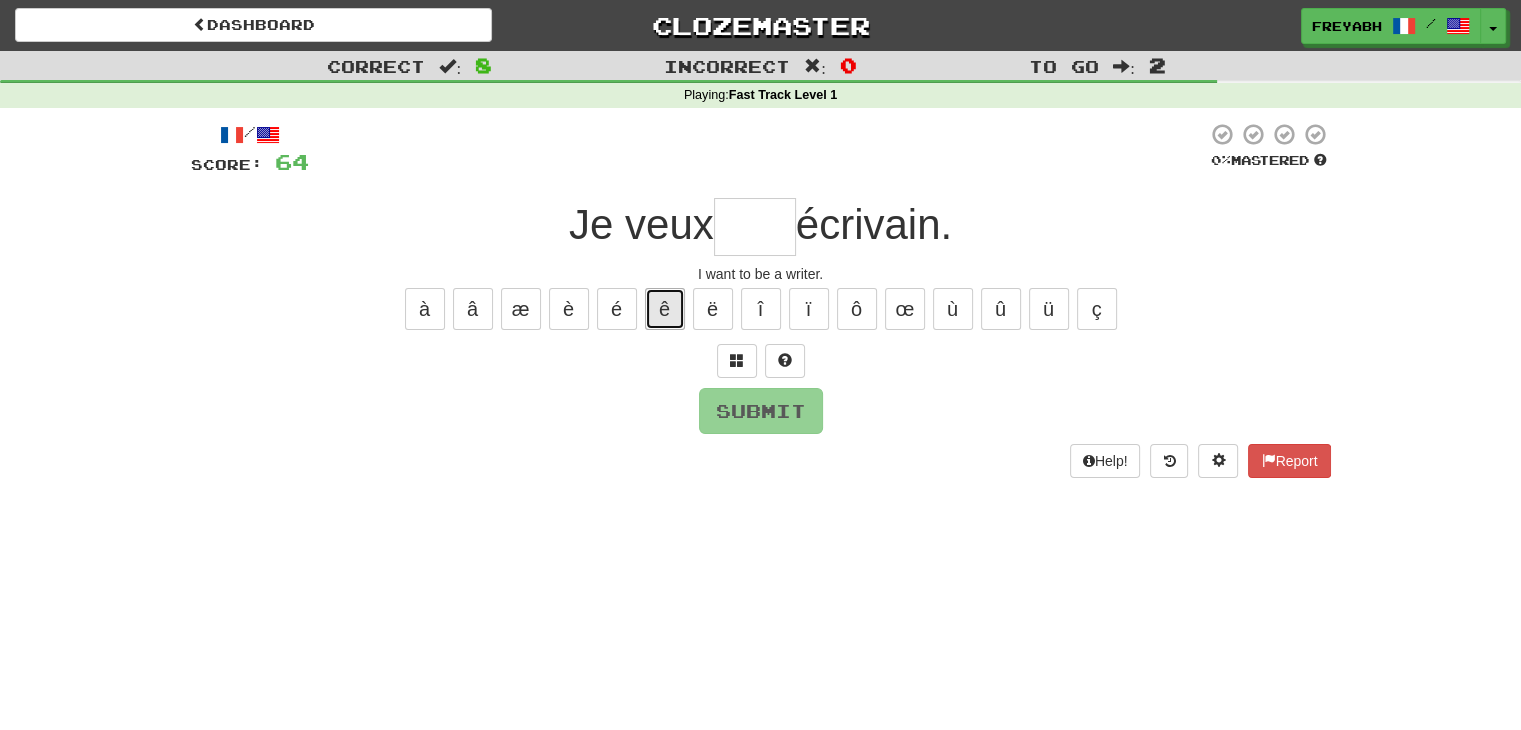 click on "ê" at bounding box center [665, 309] 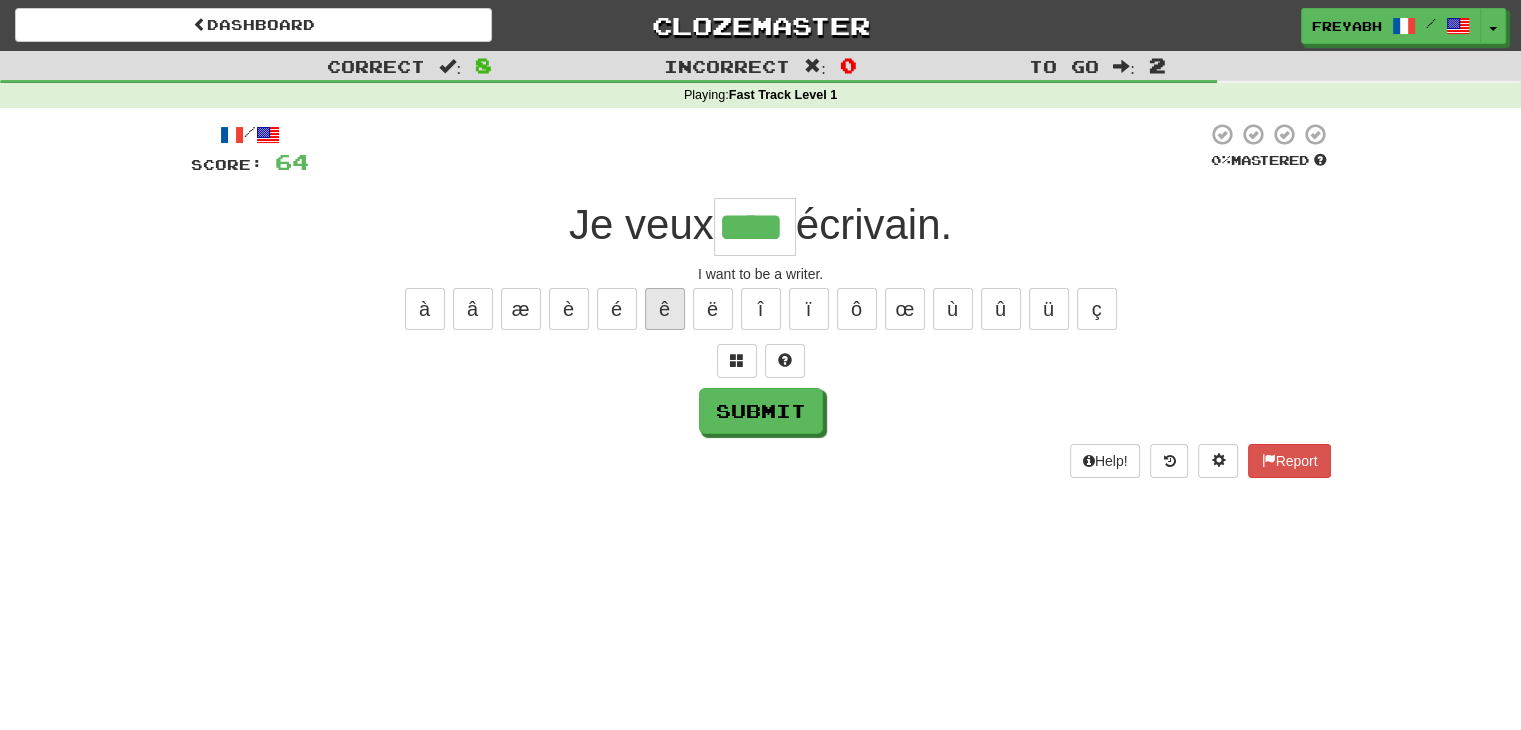 type on "****" 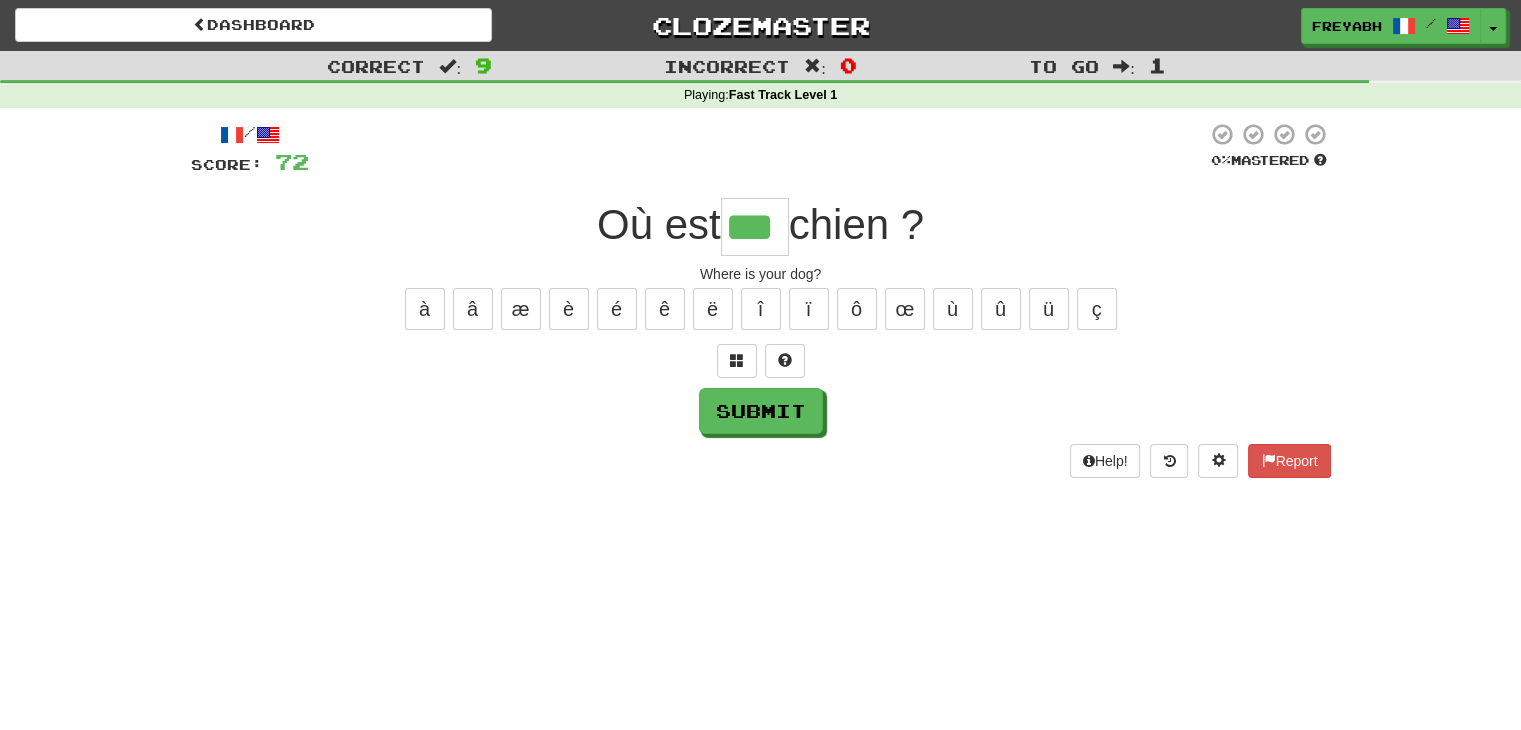 type on "***" 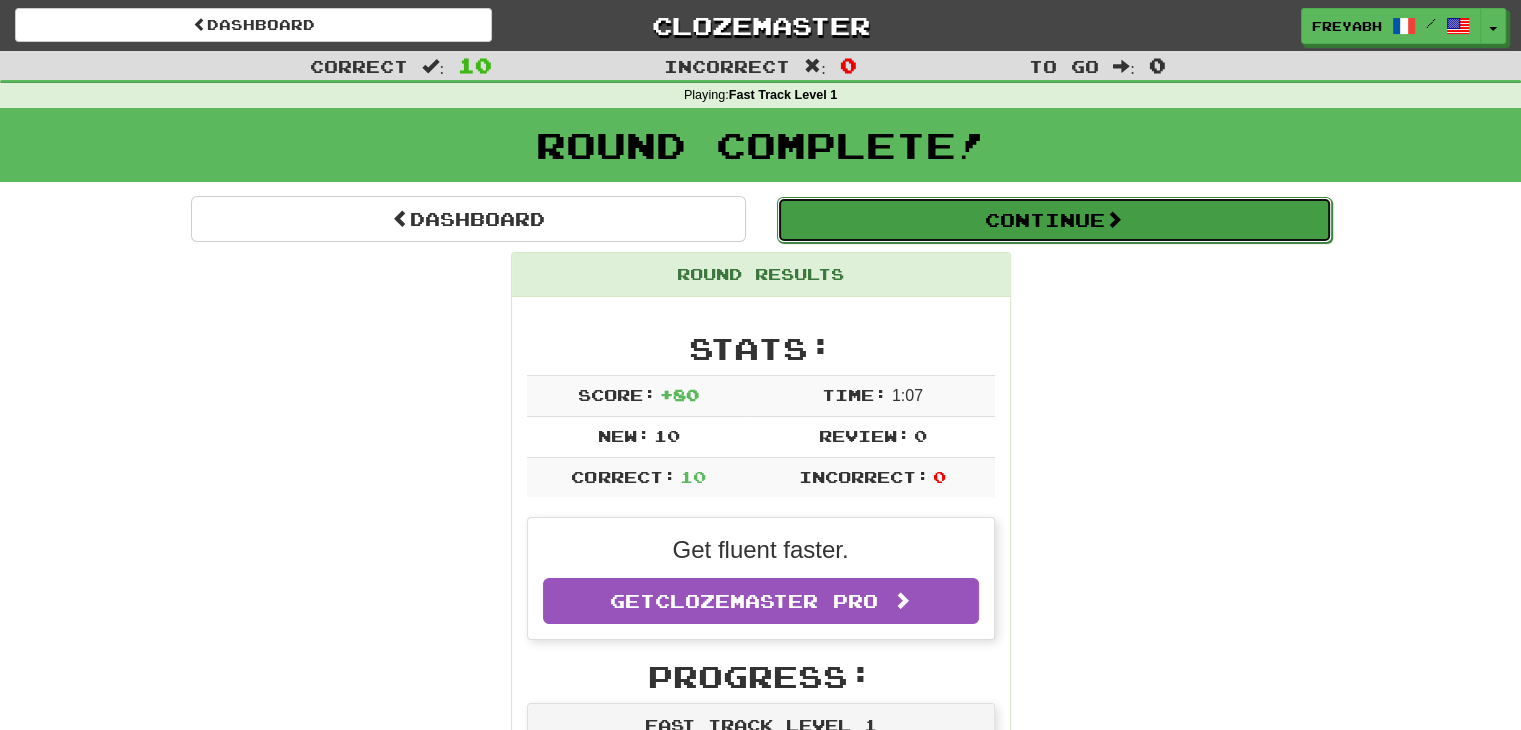 click on "Continue" at bounding box center [1054, 220] 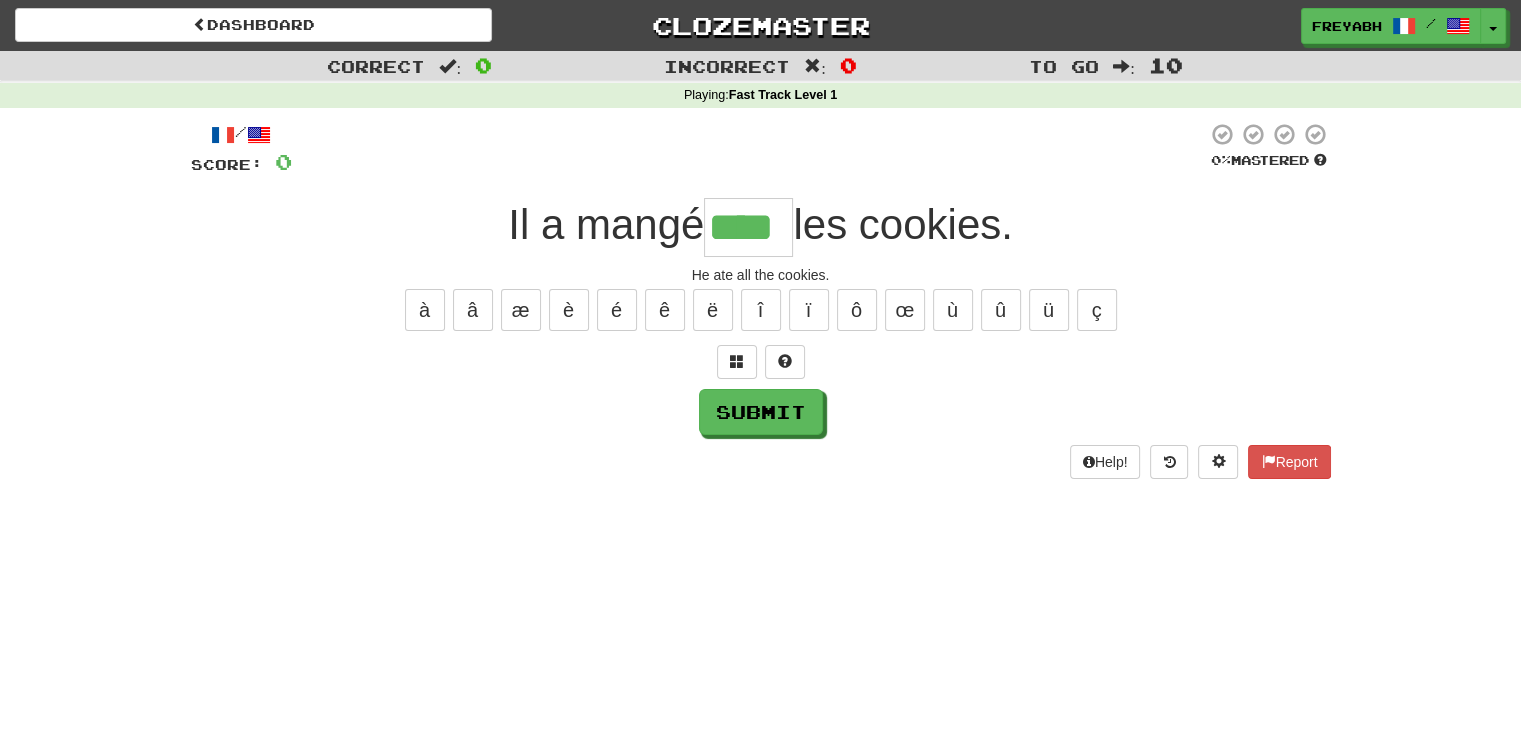 type on "****" 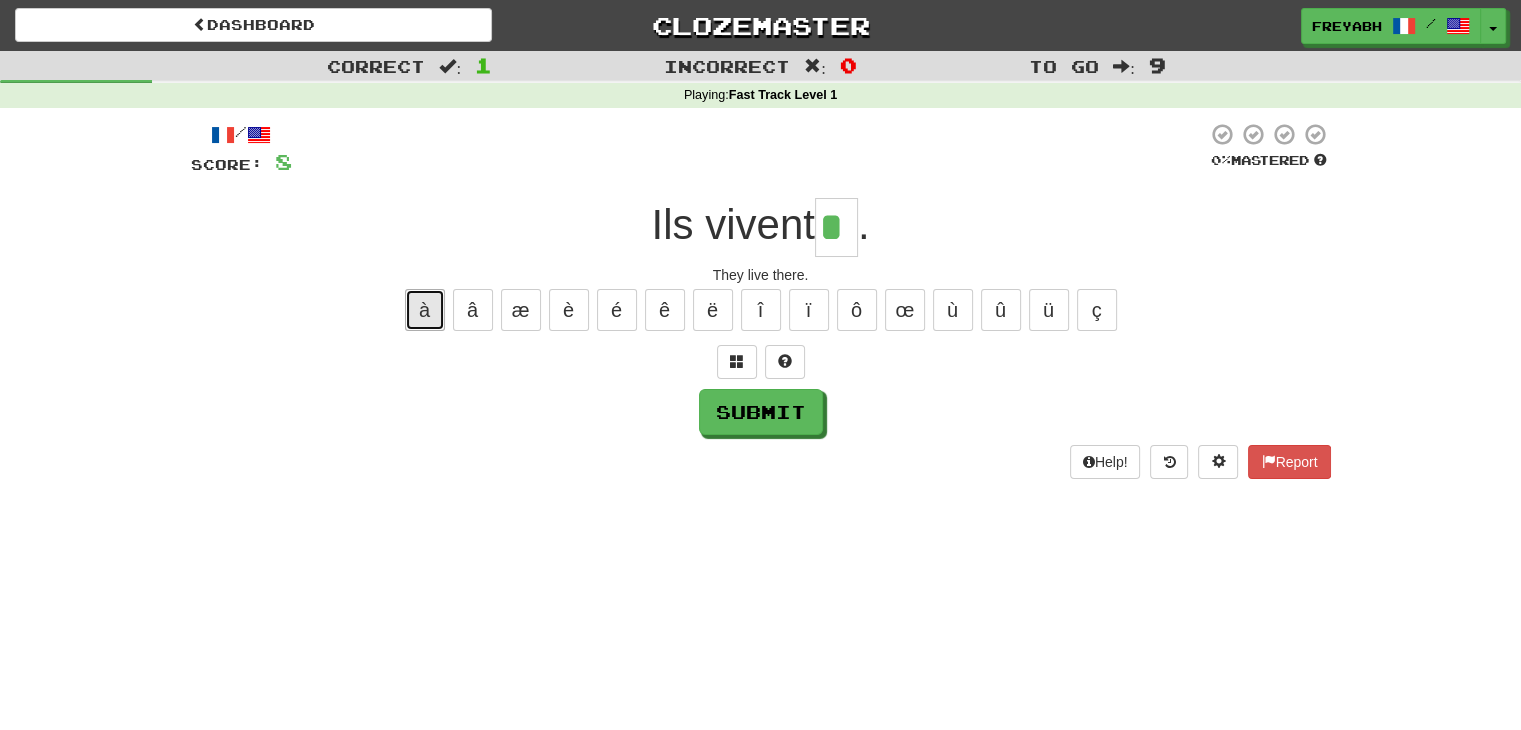 click on "à" at bounding box center (425, 310) 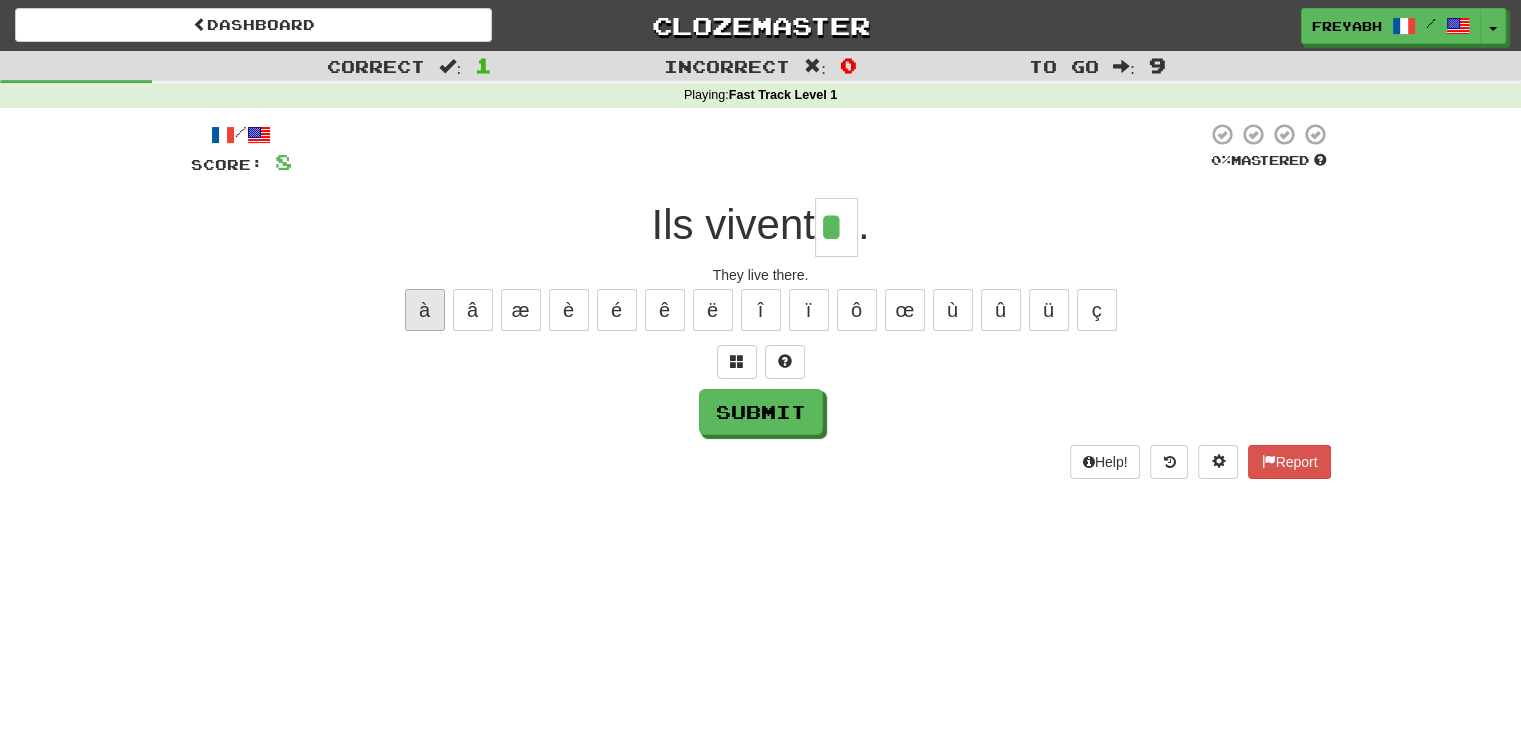 type on "**" 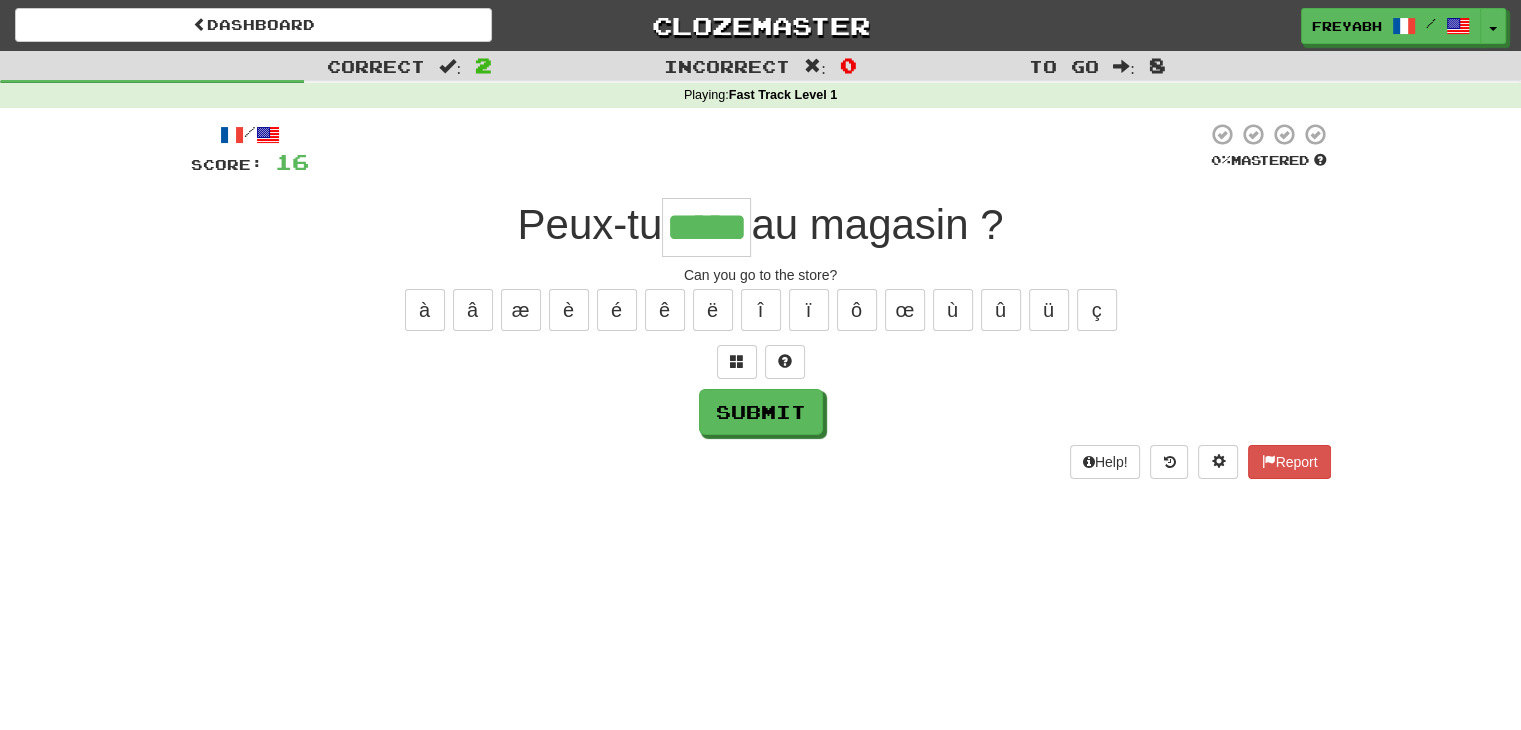 type on "*****" 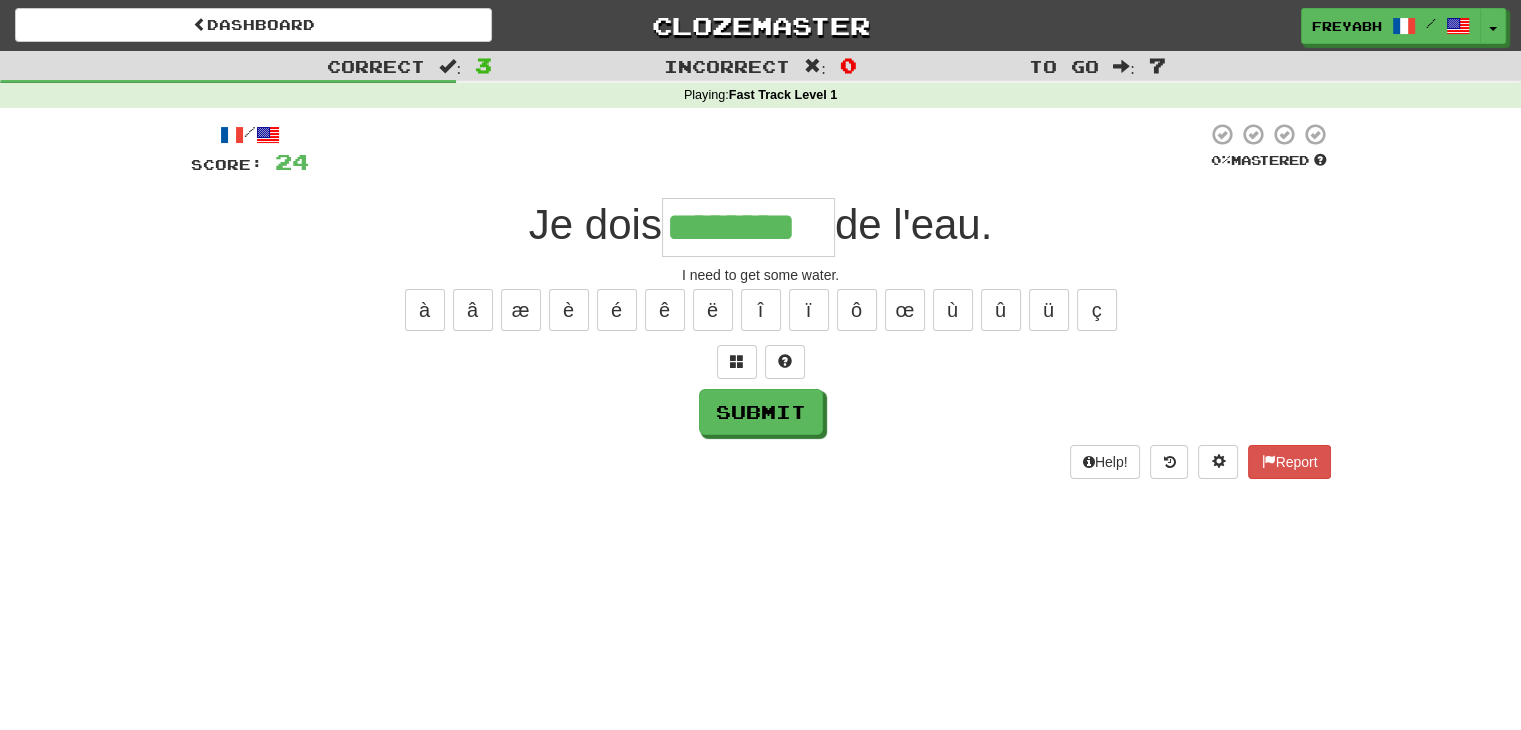 type on "********" 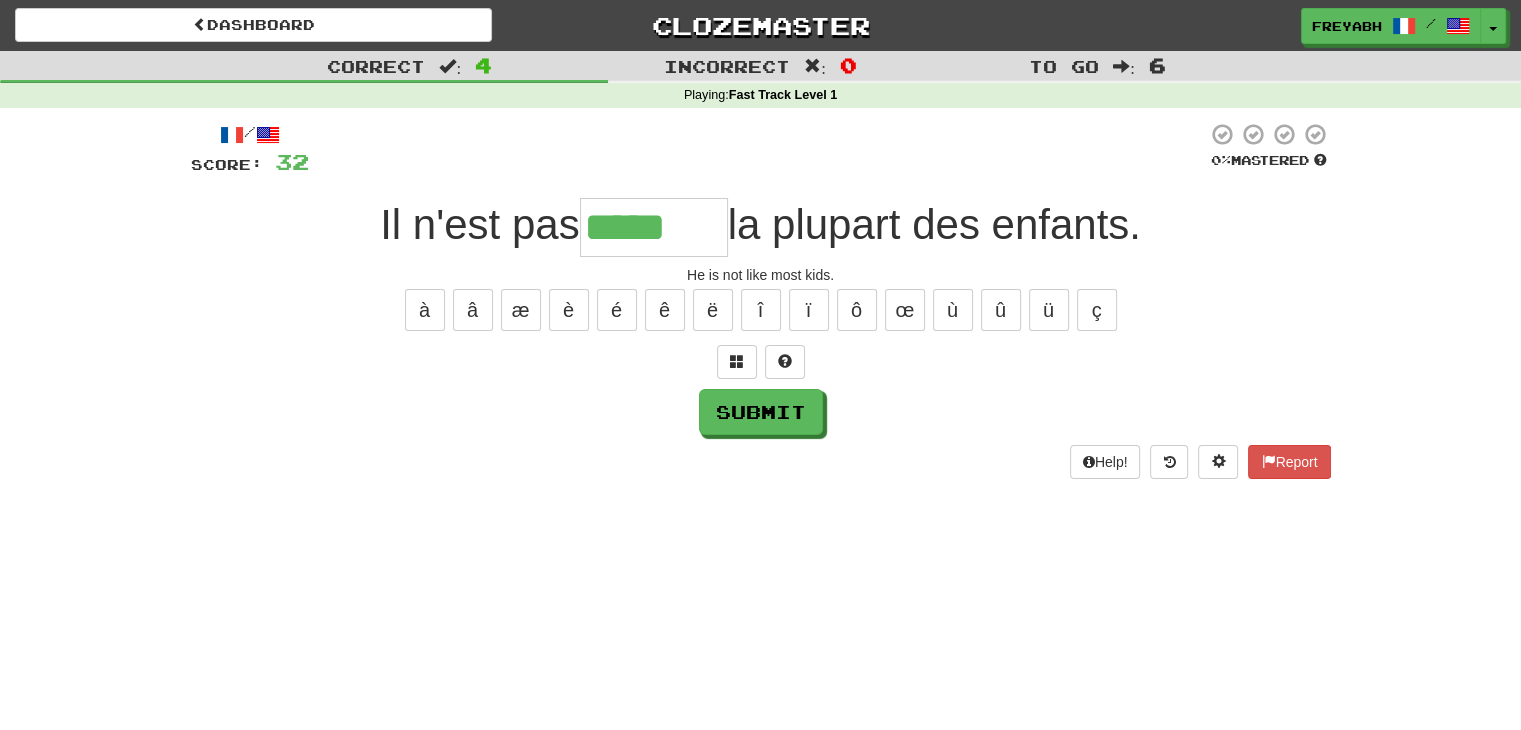 type on "*****" 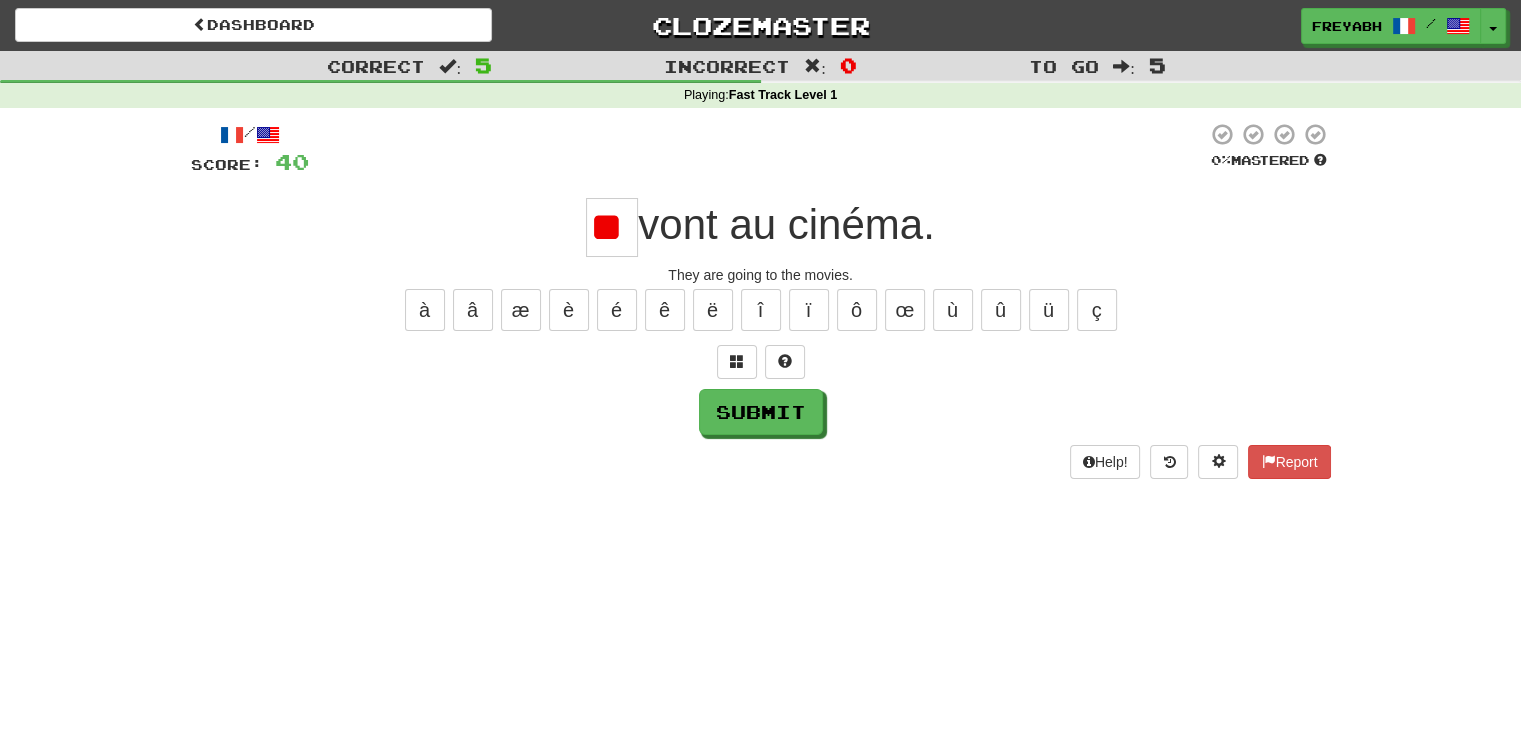type on "*" 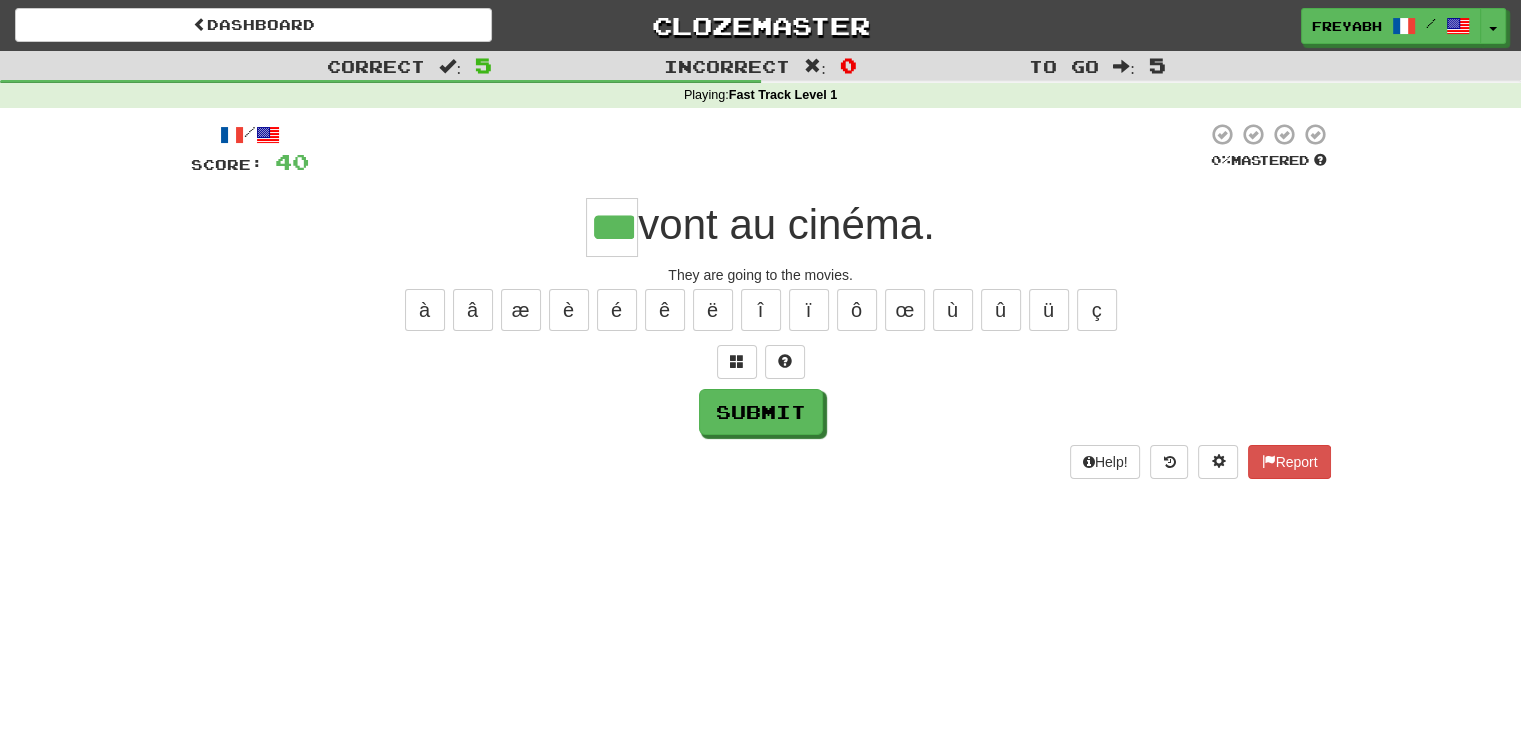 type on "***" 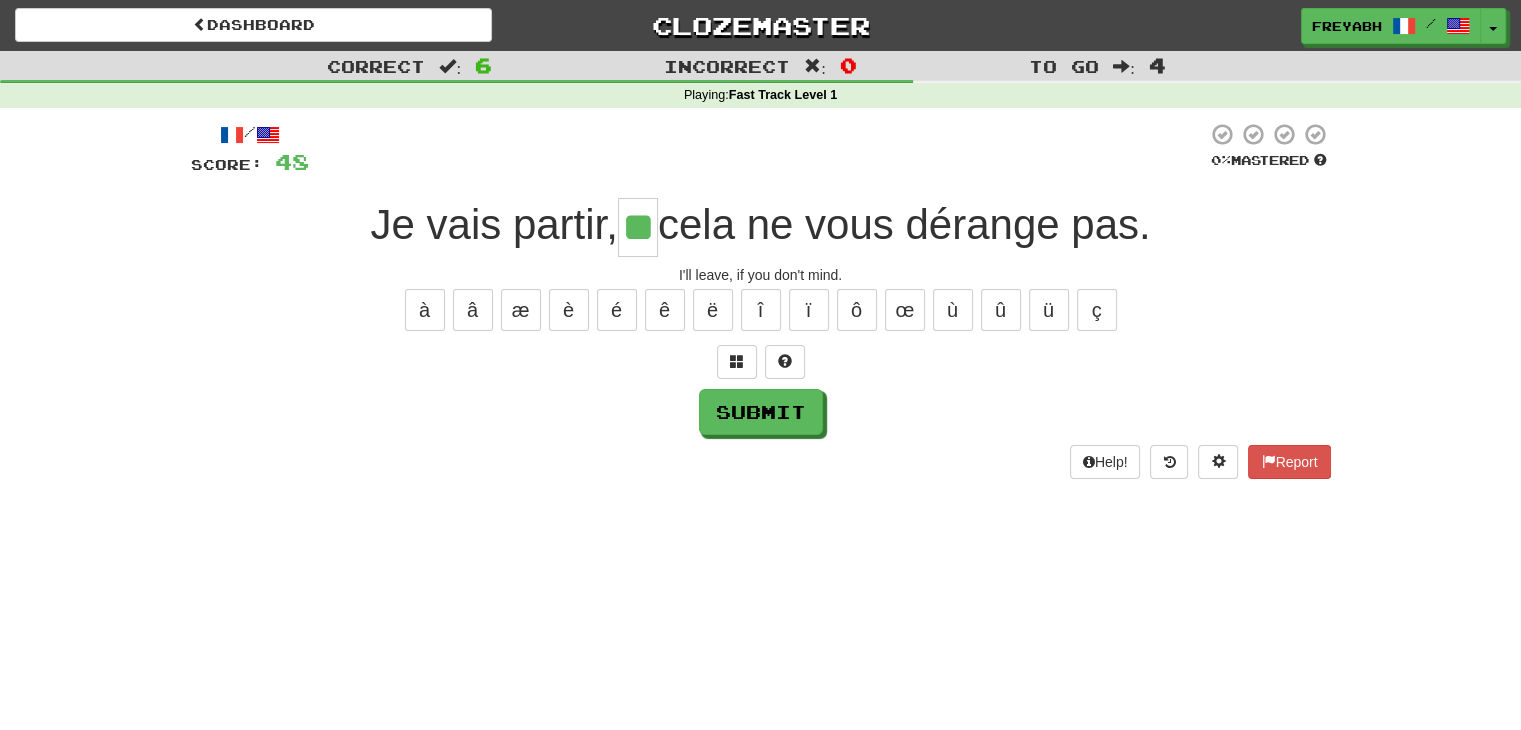 type on "**" 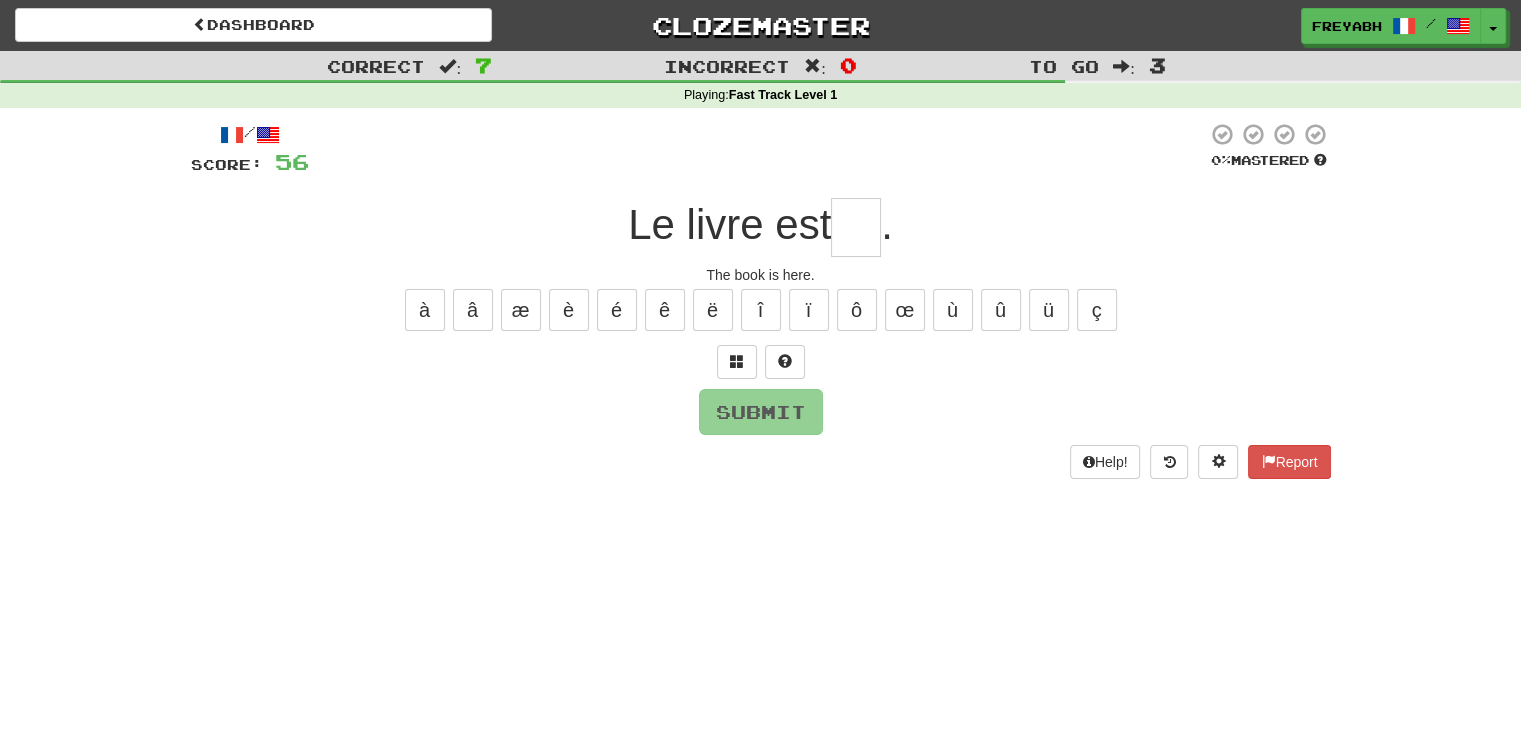 type on "*" 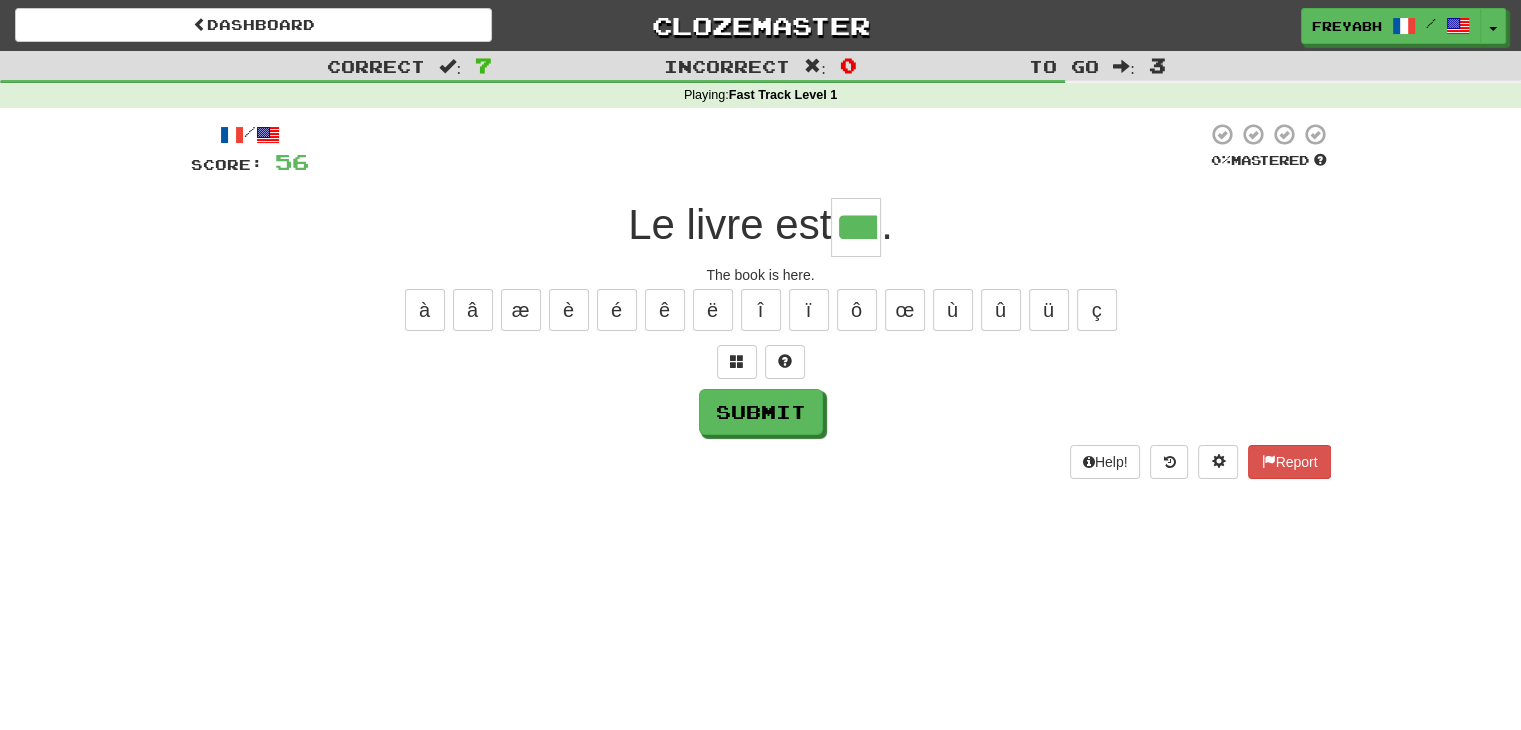 type on "***" 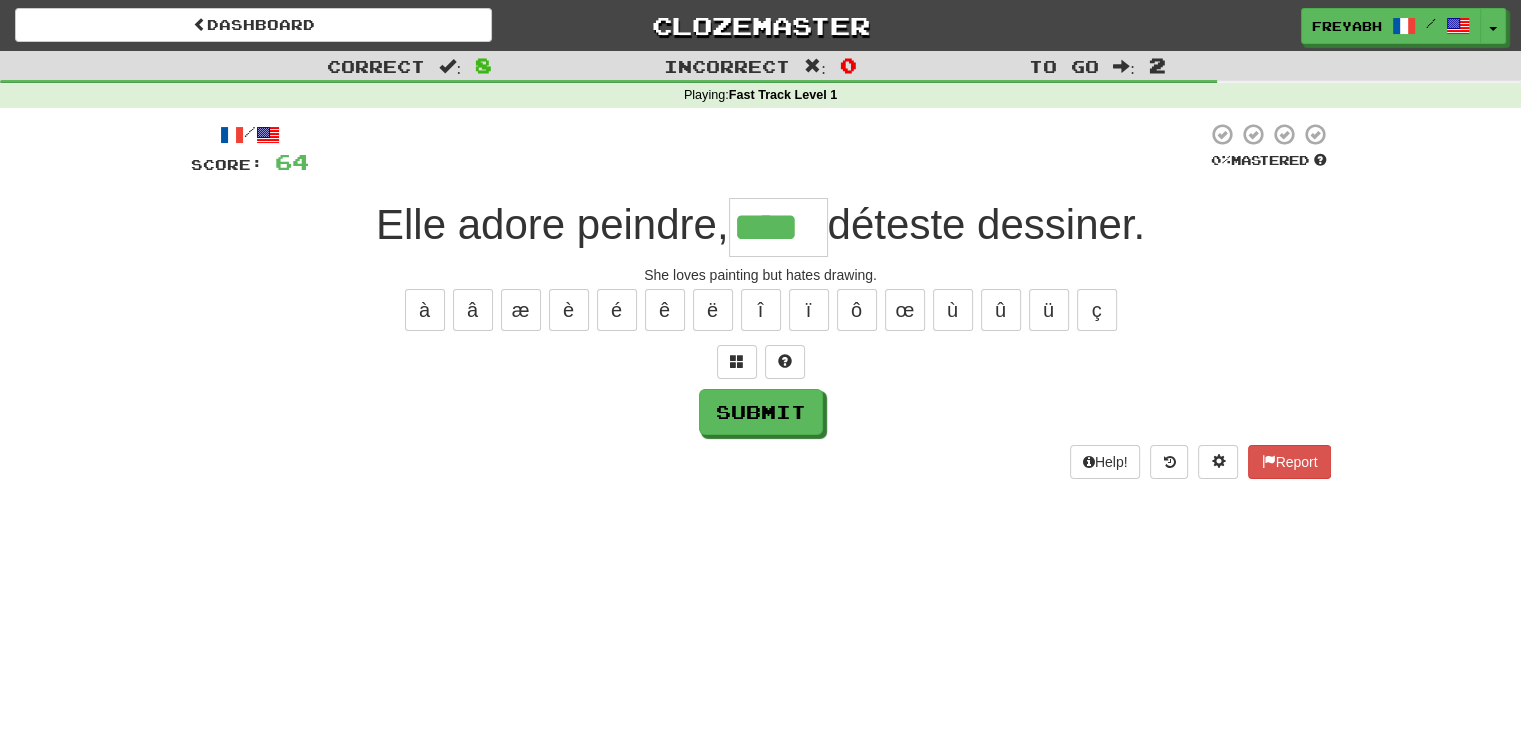 type on "****" 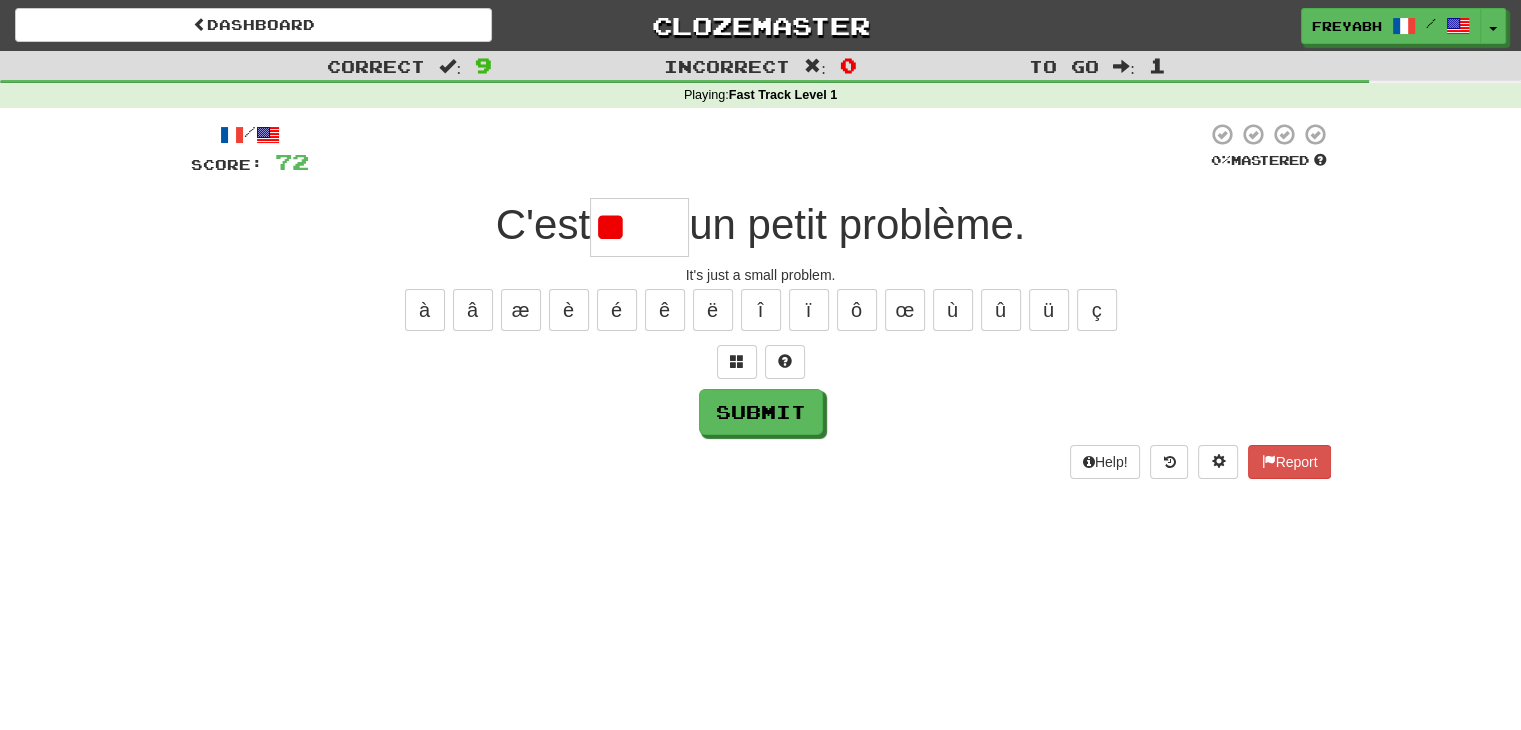 type on "*" 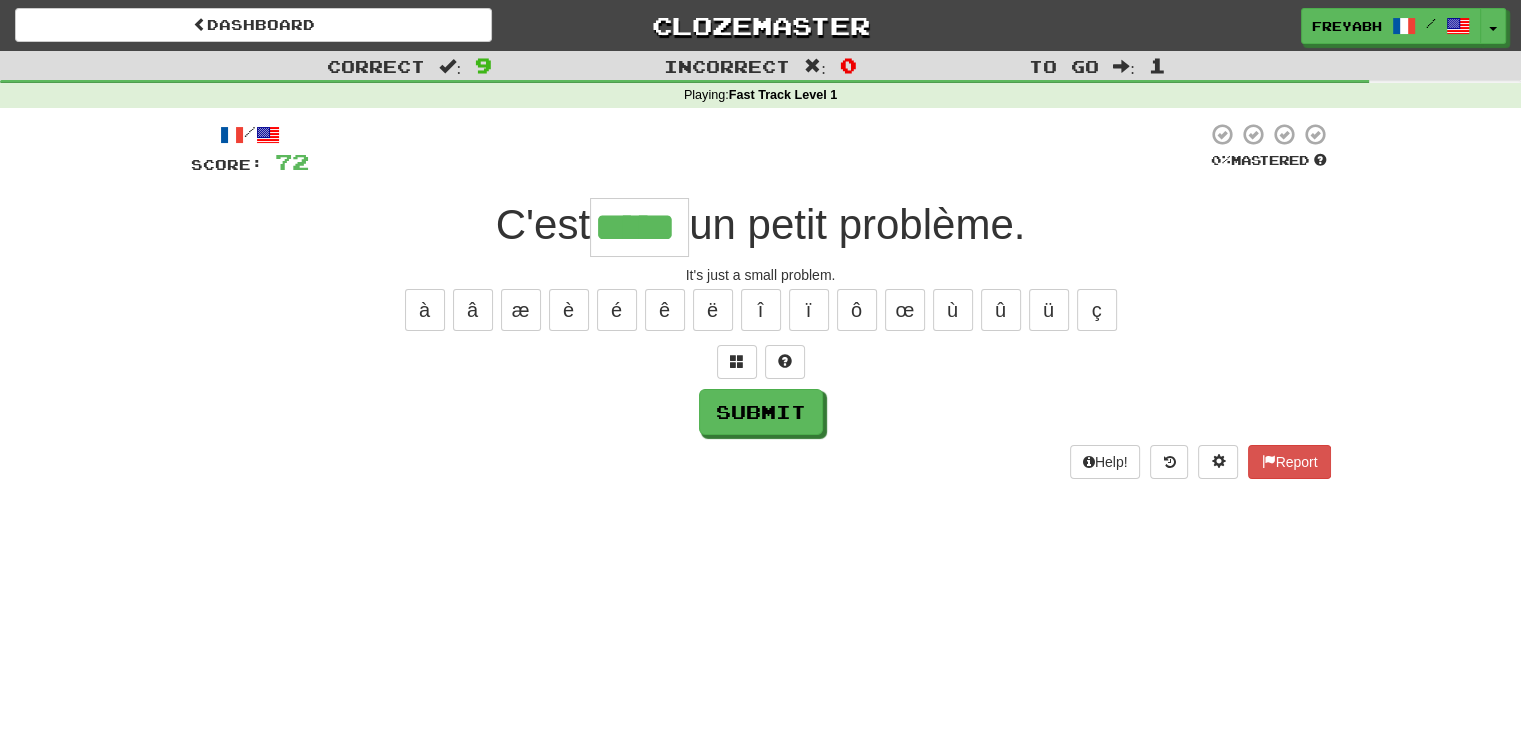 type on "*****" 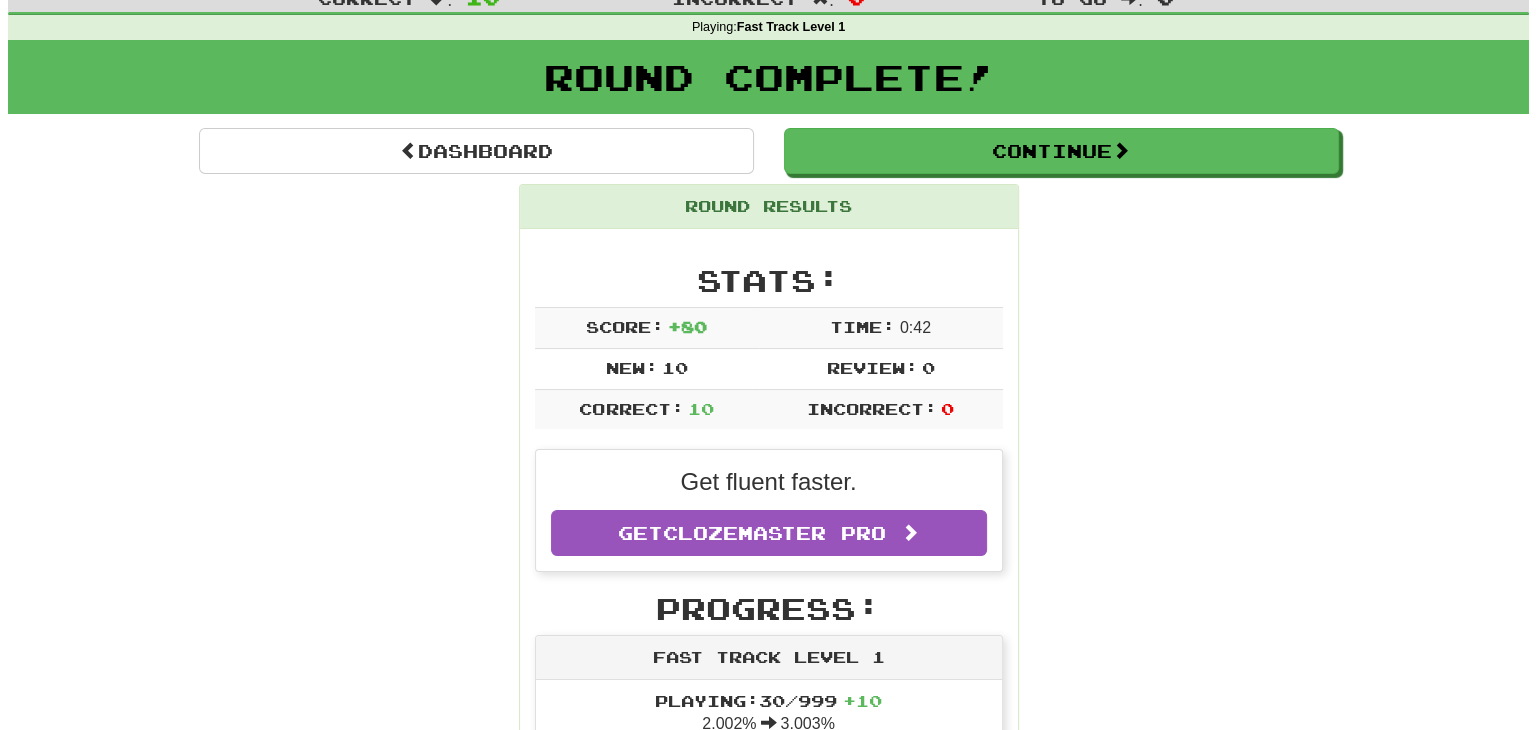 scroll, scrollTop: 0, scrollLeft: 0, axis: both 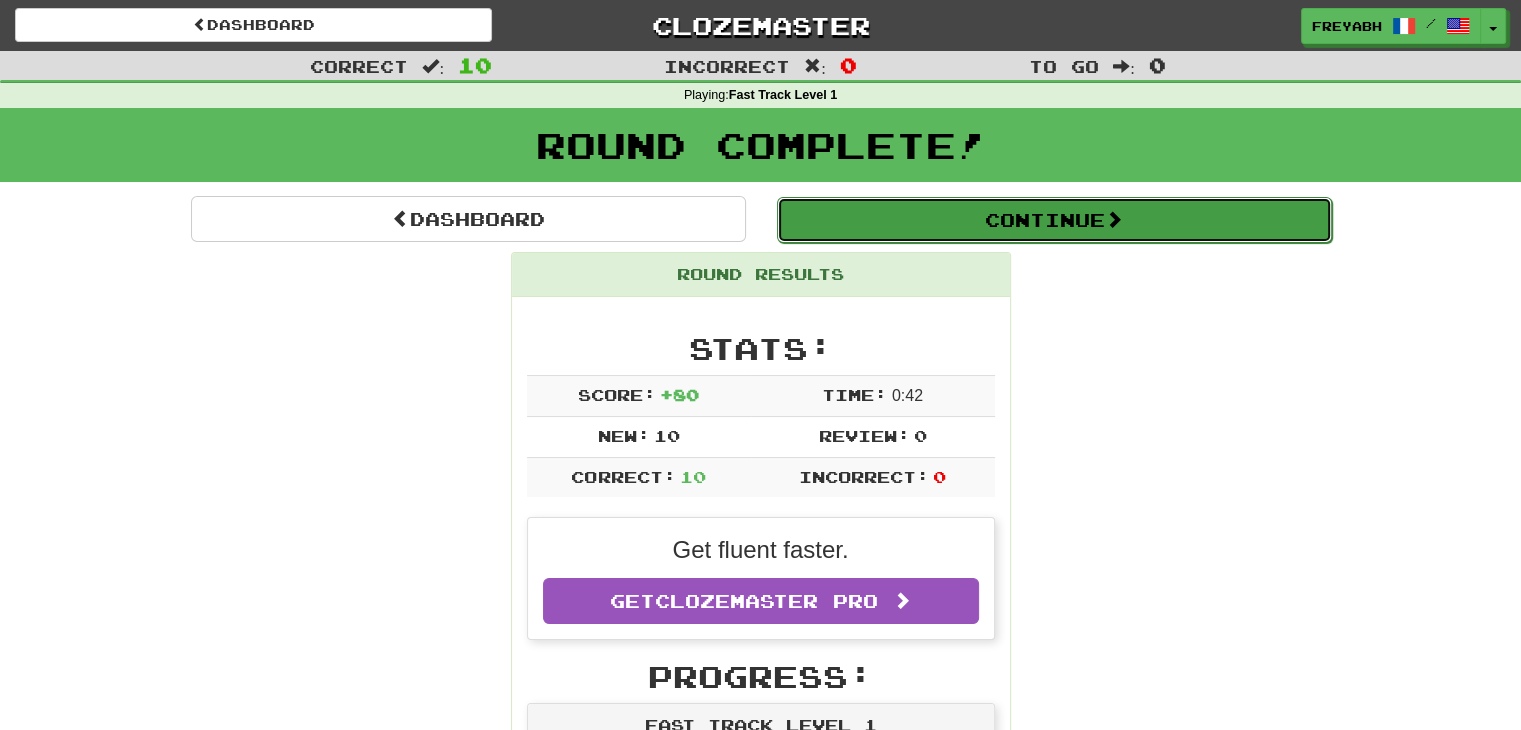click on "Continue" at bounding box center [1054, 220] 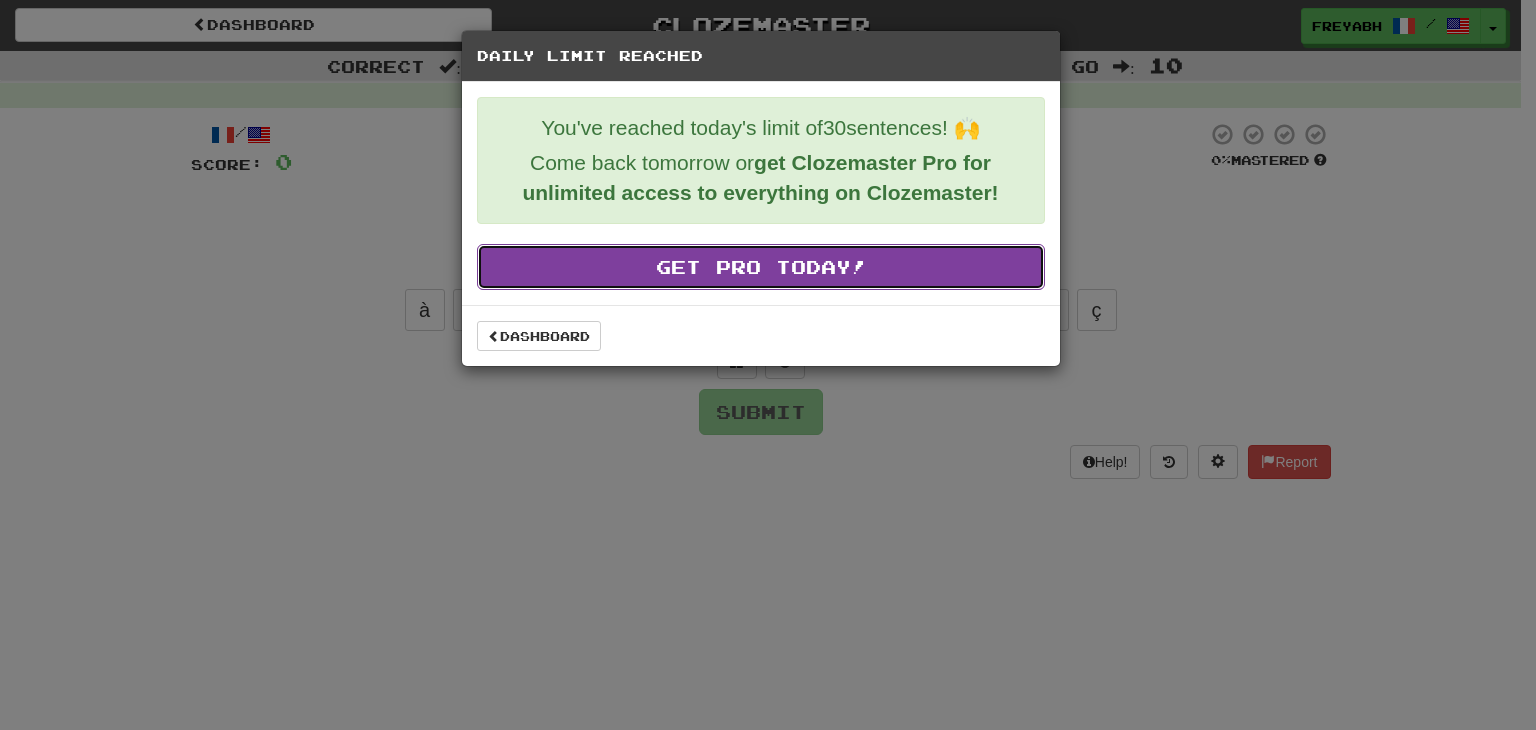 click on "Get Pro Today!" at bounding box center [761, 267] 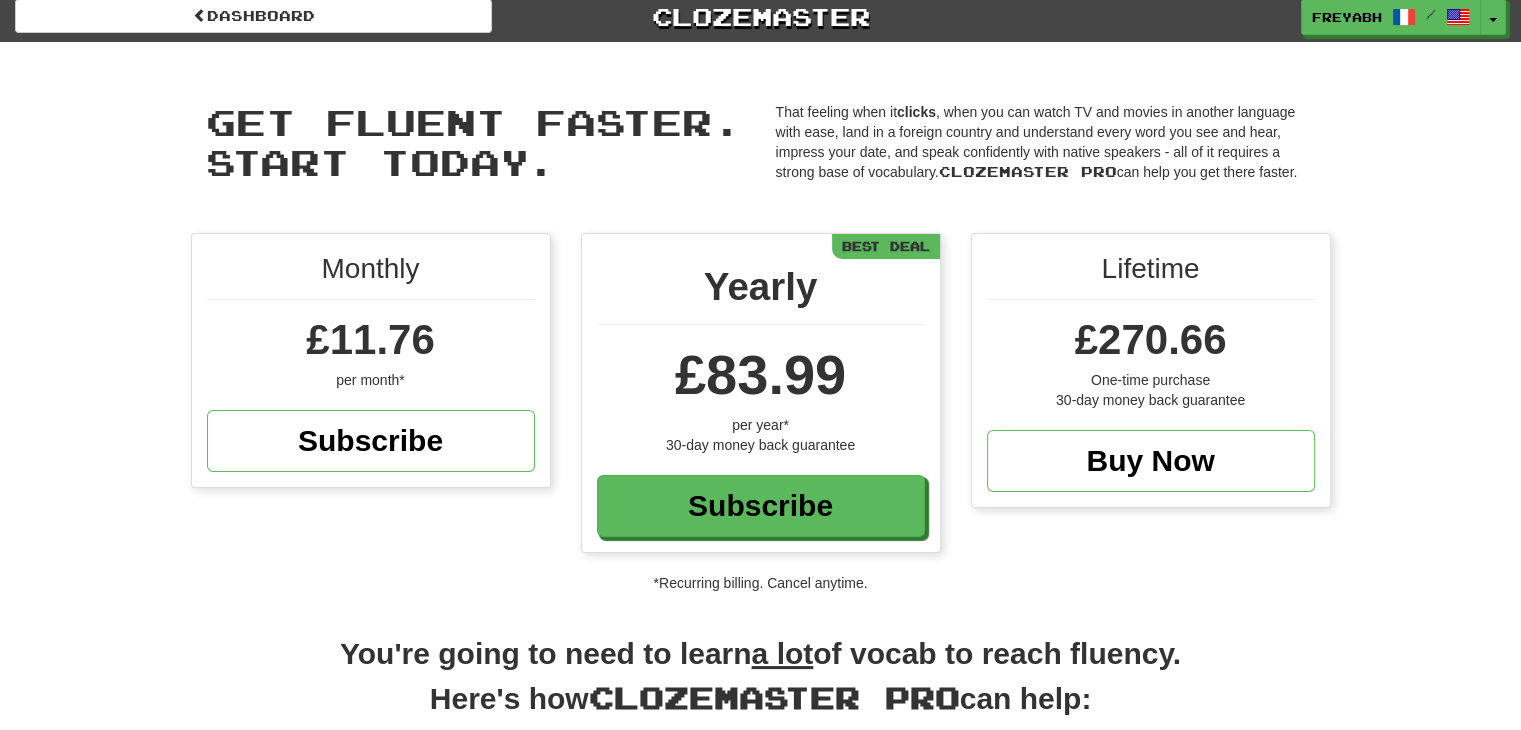 scroll, scrollTop: 0, scrollLeft: 0, axis: both 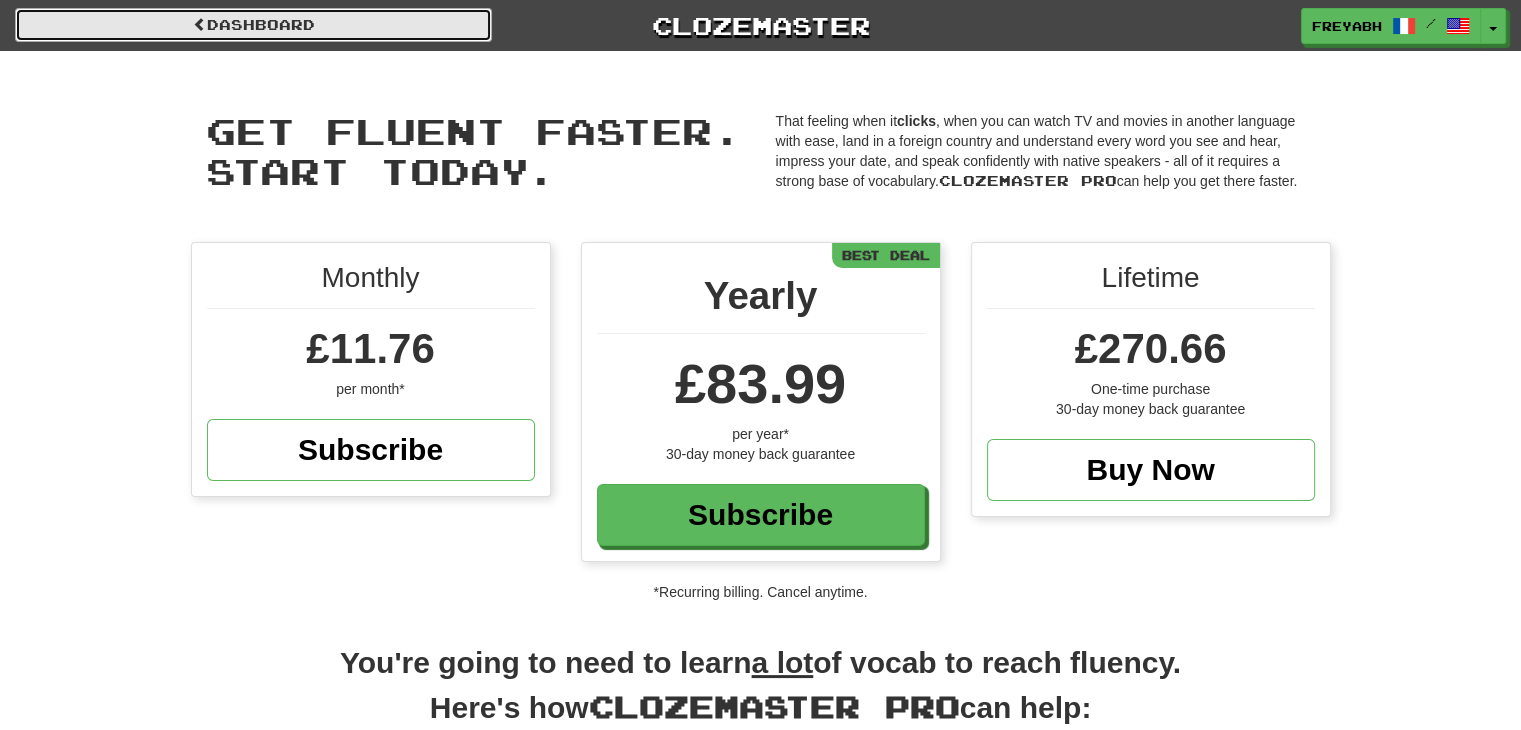 click on "Dashboard" at bounding box center (253, 25) 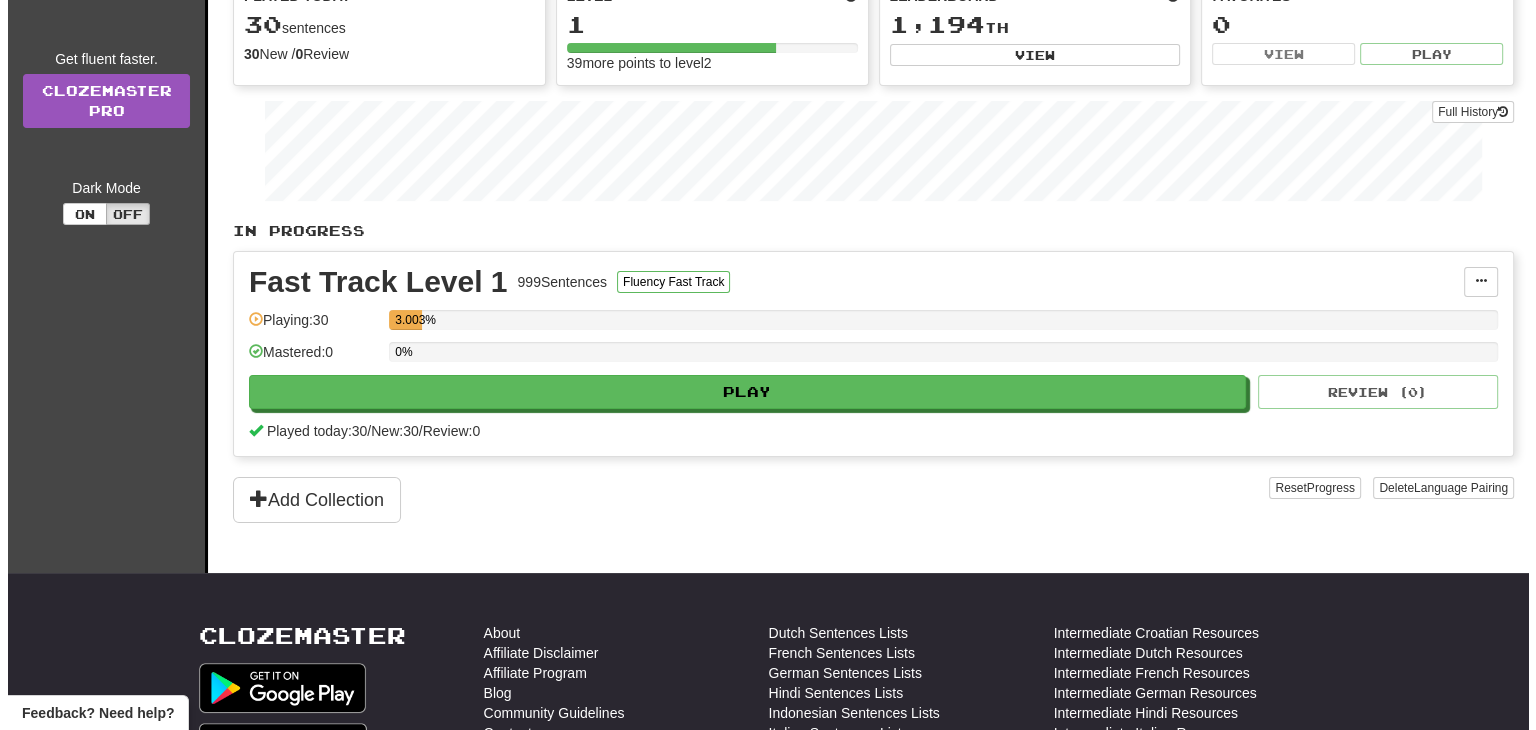 scroll, scrollTop: 241, scrollLeft: 0, axis: vertical 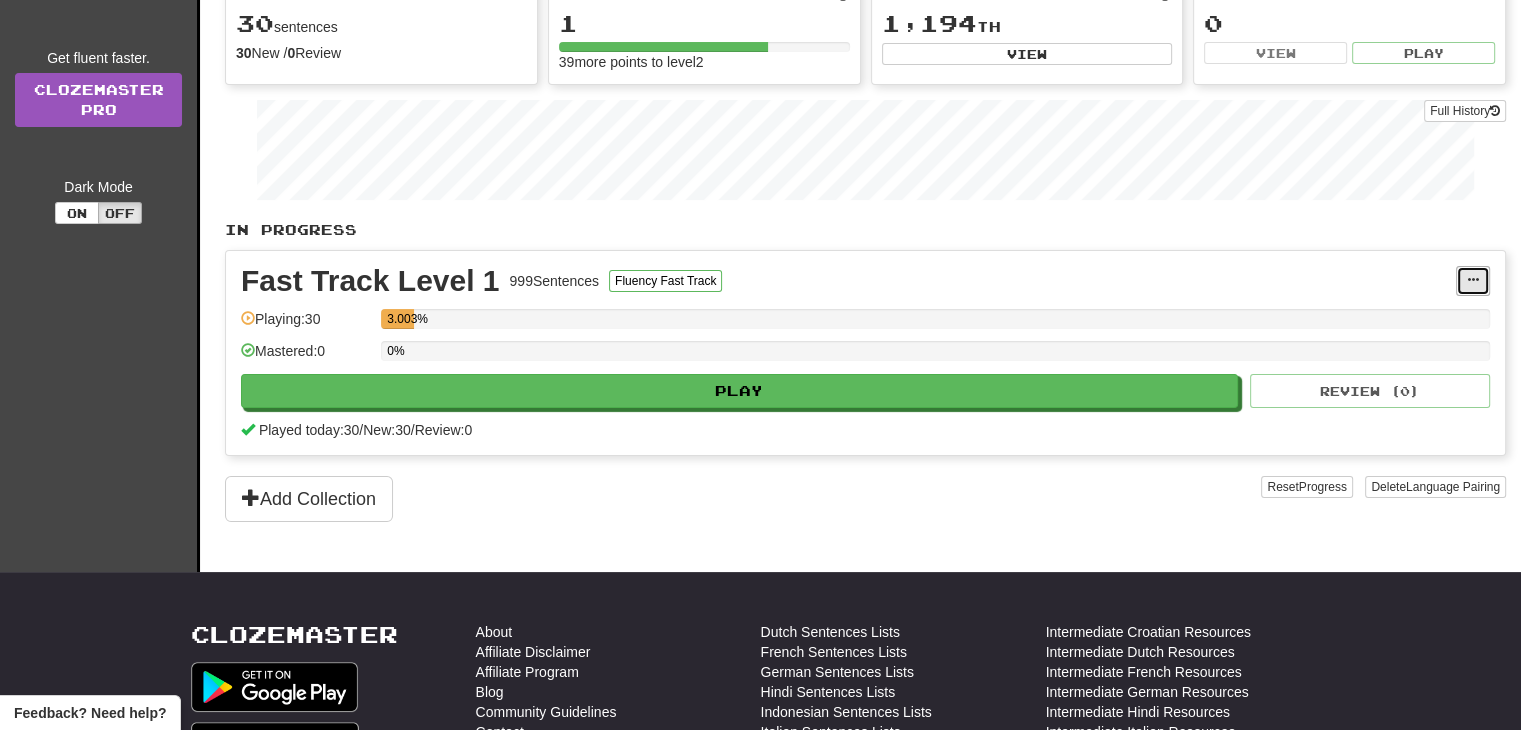 click at bounding box center [1473, 280] 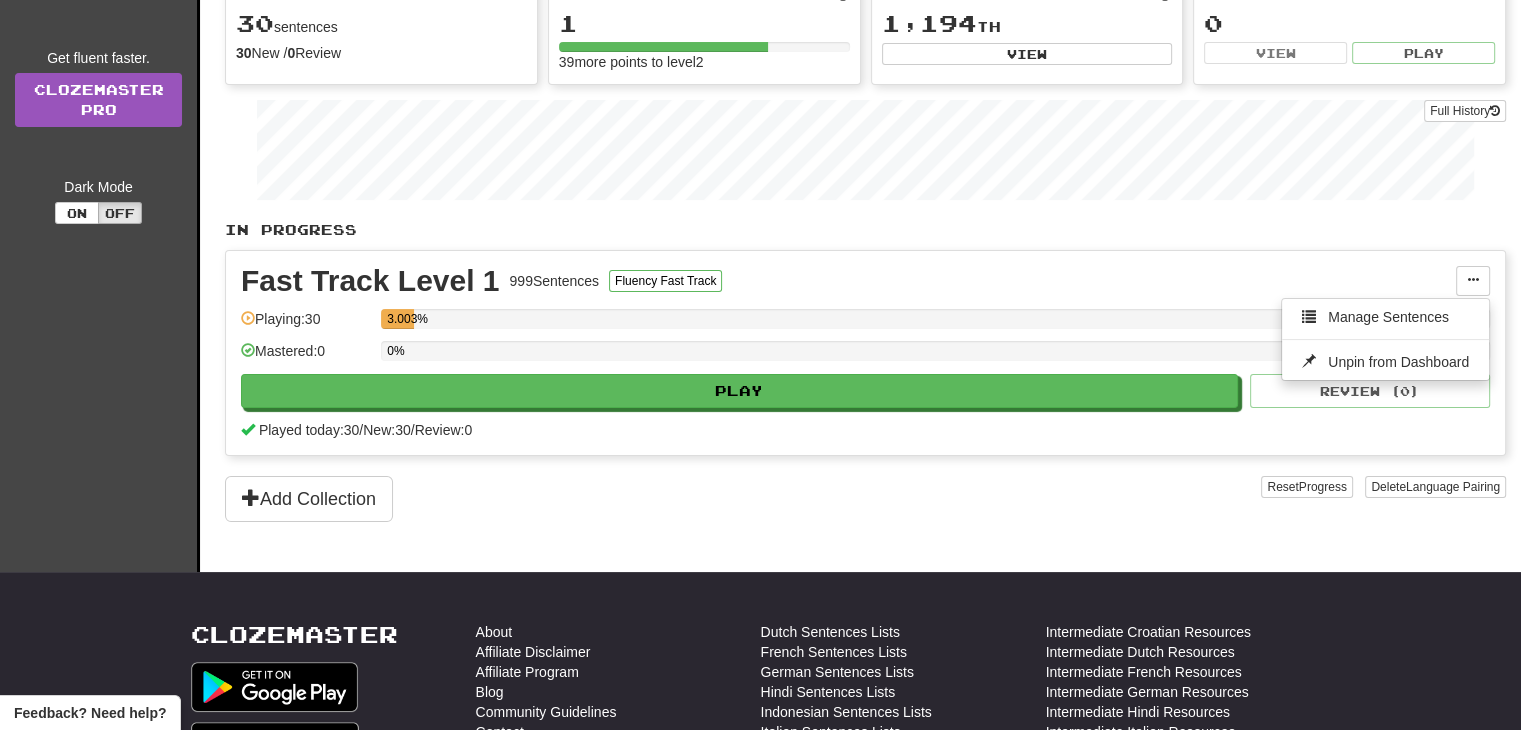 click on "Fast Track Level 1 999  Sentences Fluency Fast Track Manage Sentences Unpin from Dashboard  Playing:  30 3.003%  Mastered:  0 0% Play Review ( 0 )   Played today:  30  /  New:  30  /  Review:  0" at bounding box center (865, 353) 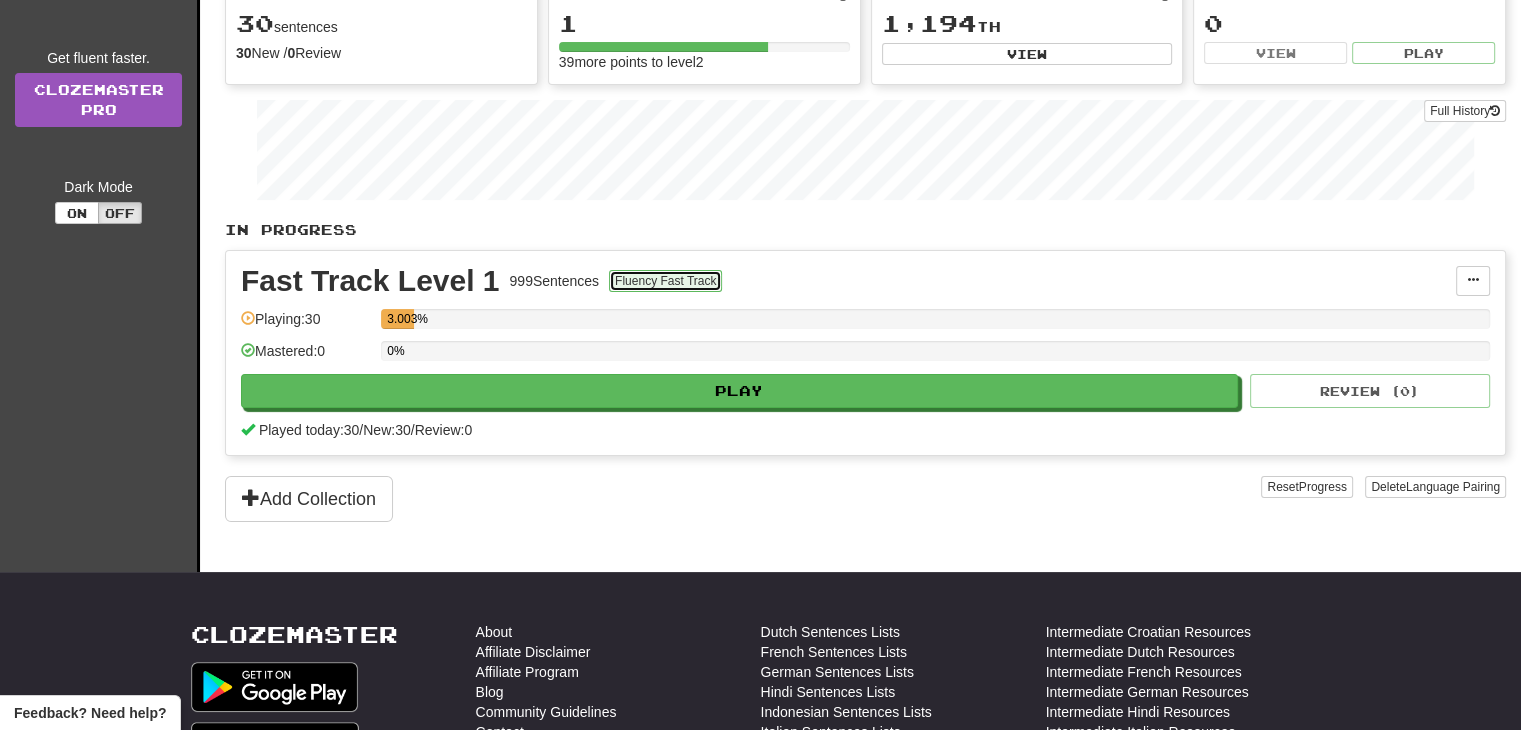 click on "Fluency Fast Track" at bounding box center [665, 281] 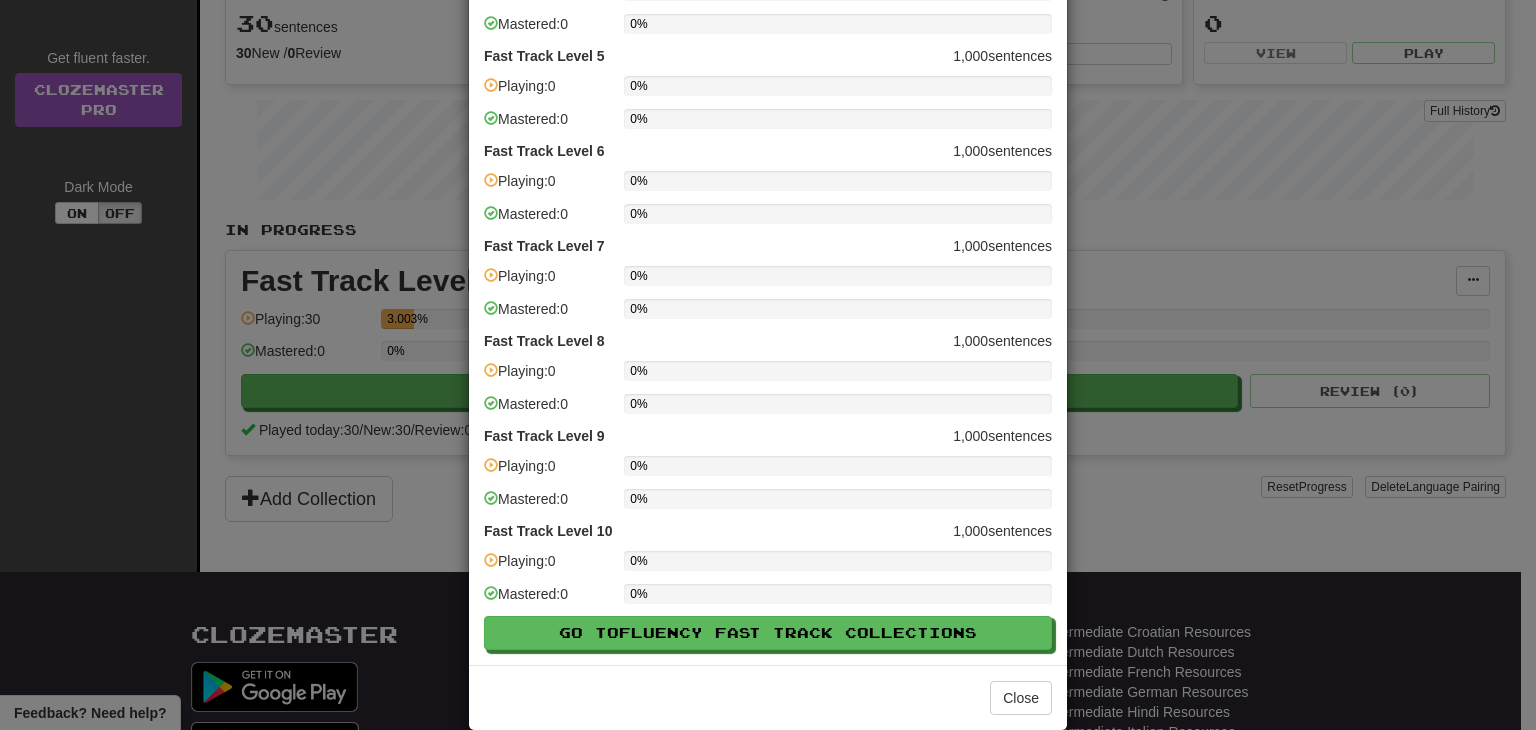 scroll, scrollTop: 460, scrollLeft: 0, axis: vertical 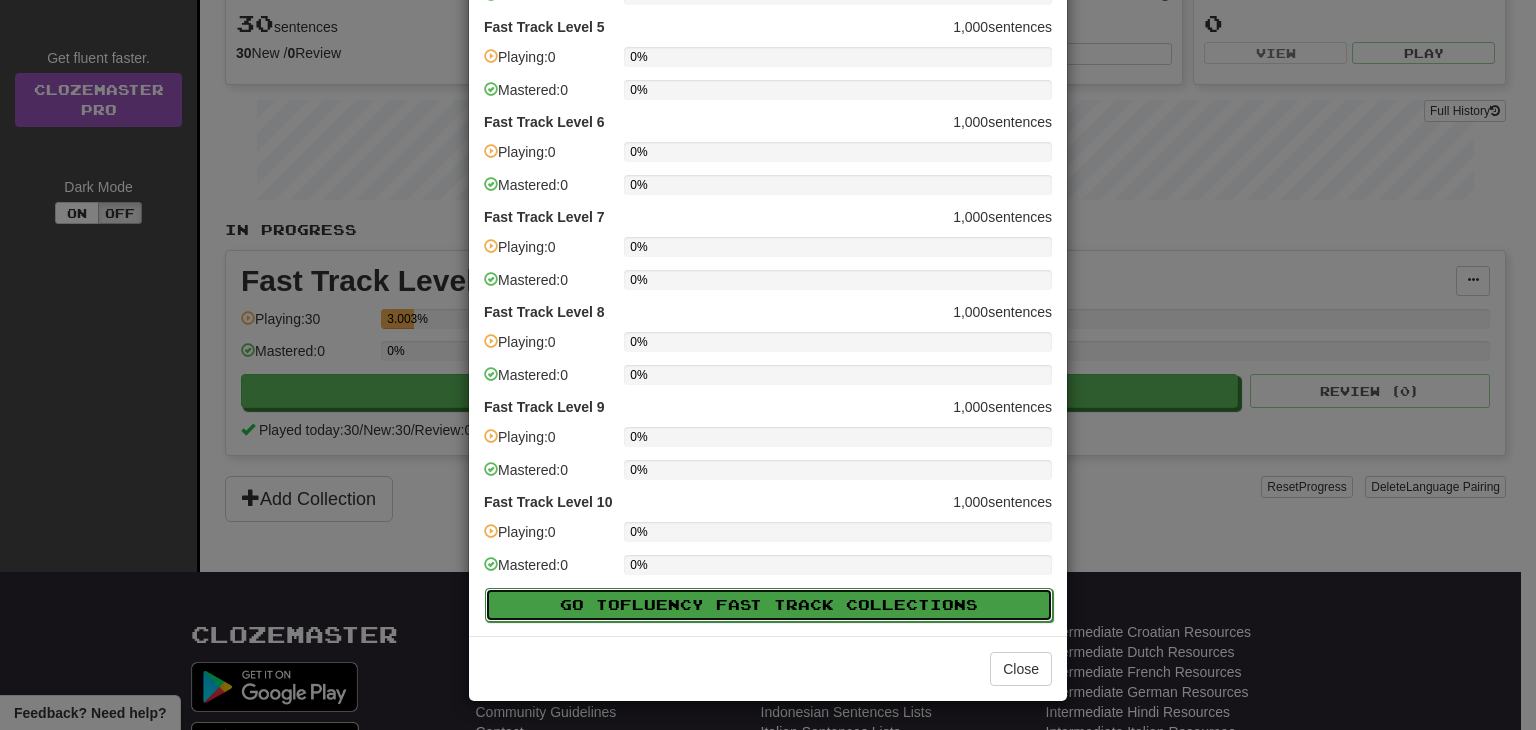 click on "Fluency Fast Track" at bounding box center [733, 604] 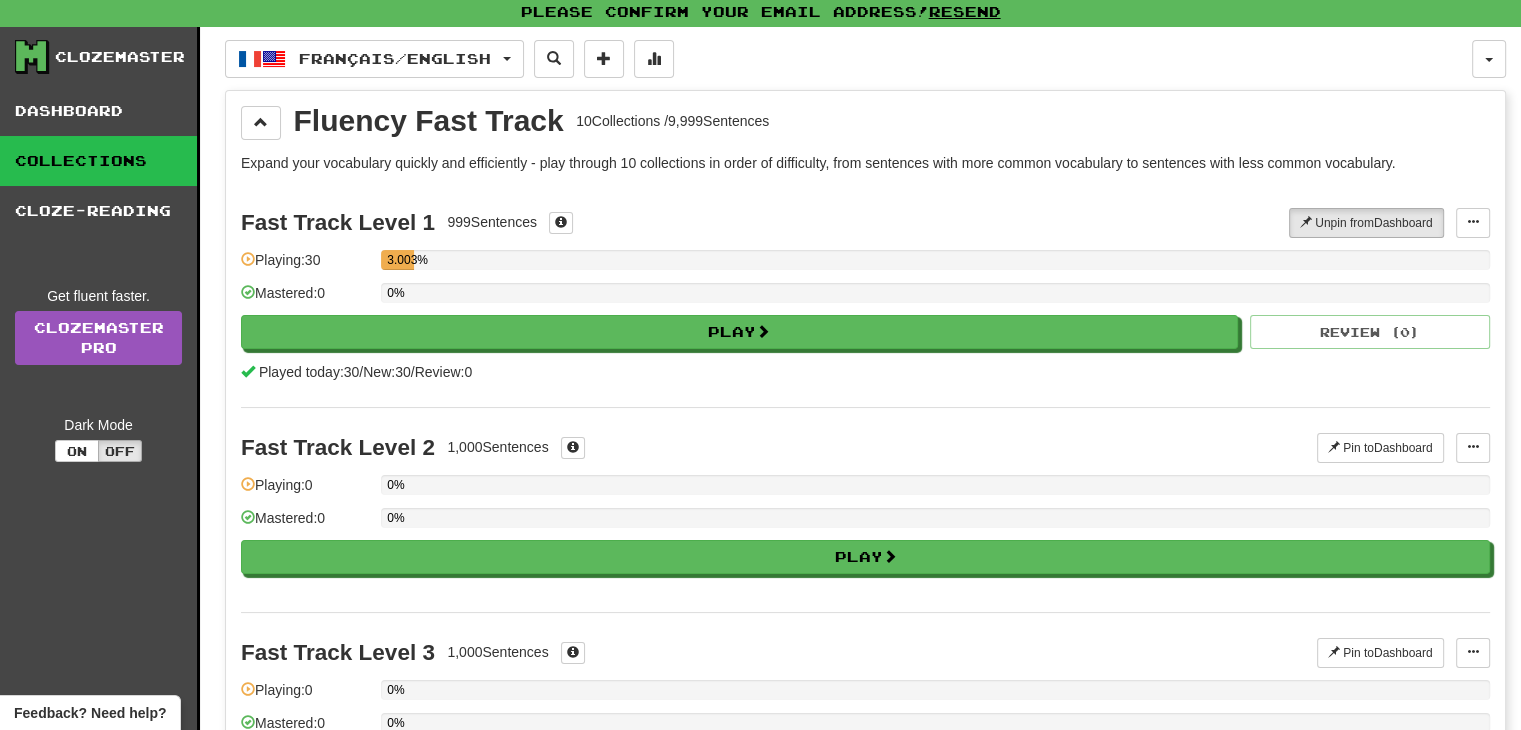 scroll, scrollTop: 0, scrollLeft: 0, axis: both 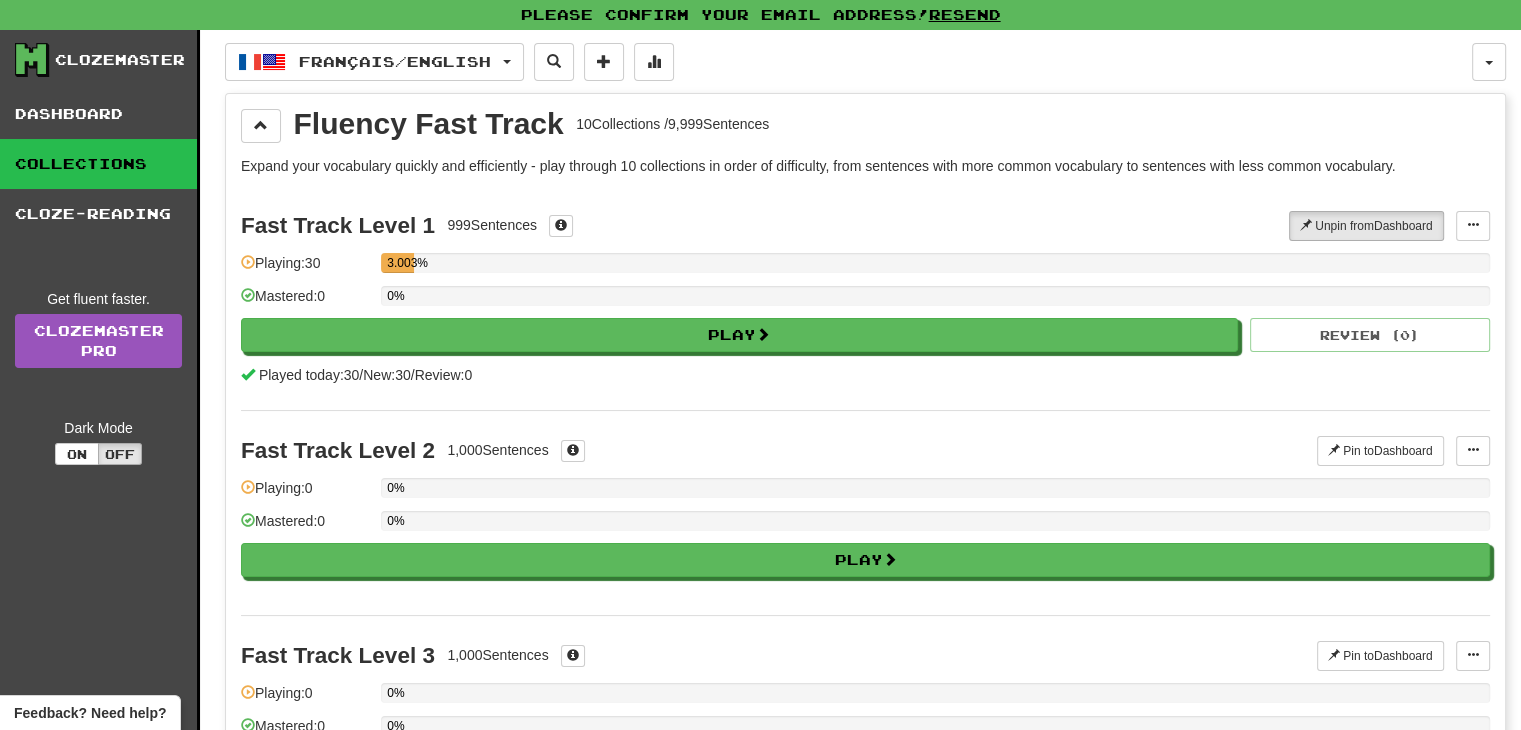 click on "Français  /  English Français  /  English Streak:  1   Review:  0 Points today:  200  Language Pairing" at bounding box center (848, 62) 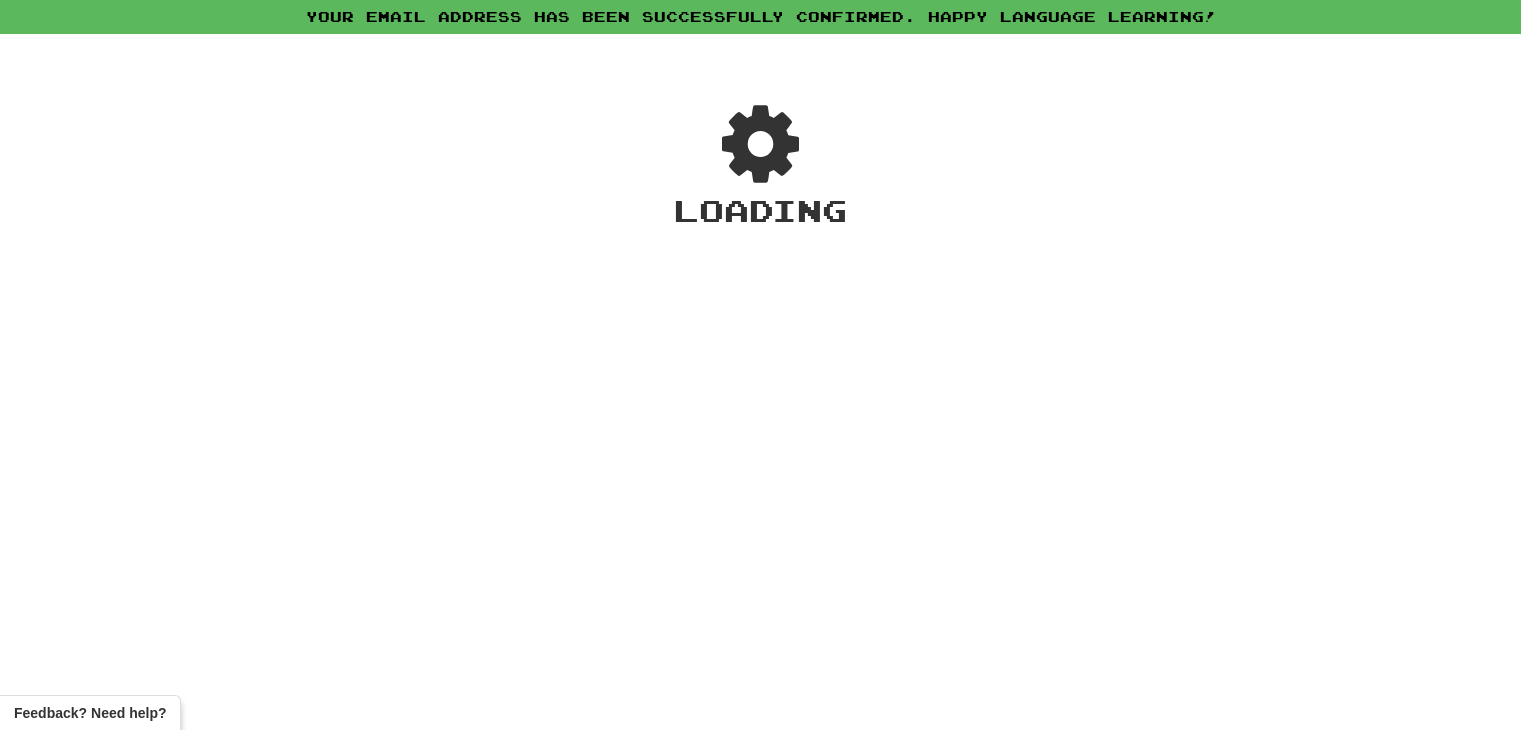 scroll, scrollTop: 0, scrollLeft: 0, axis: both 